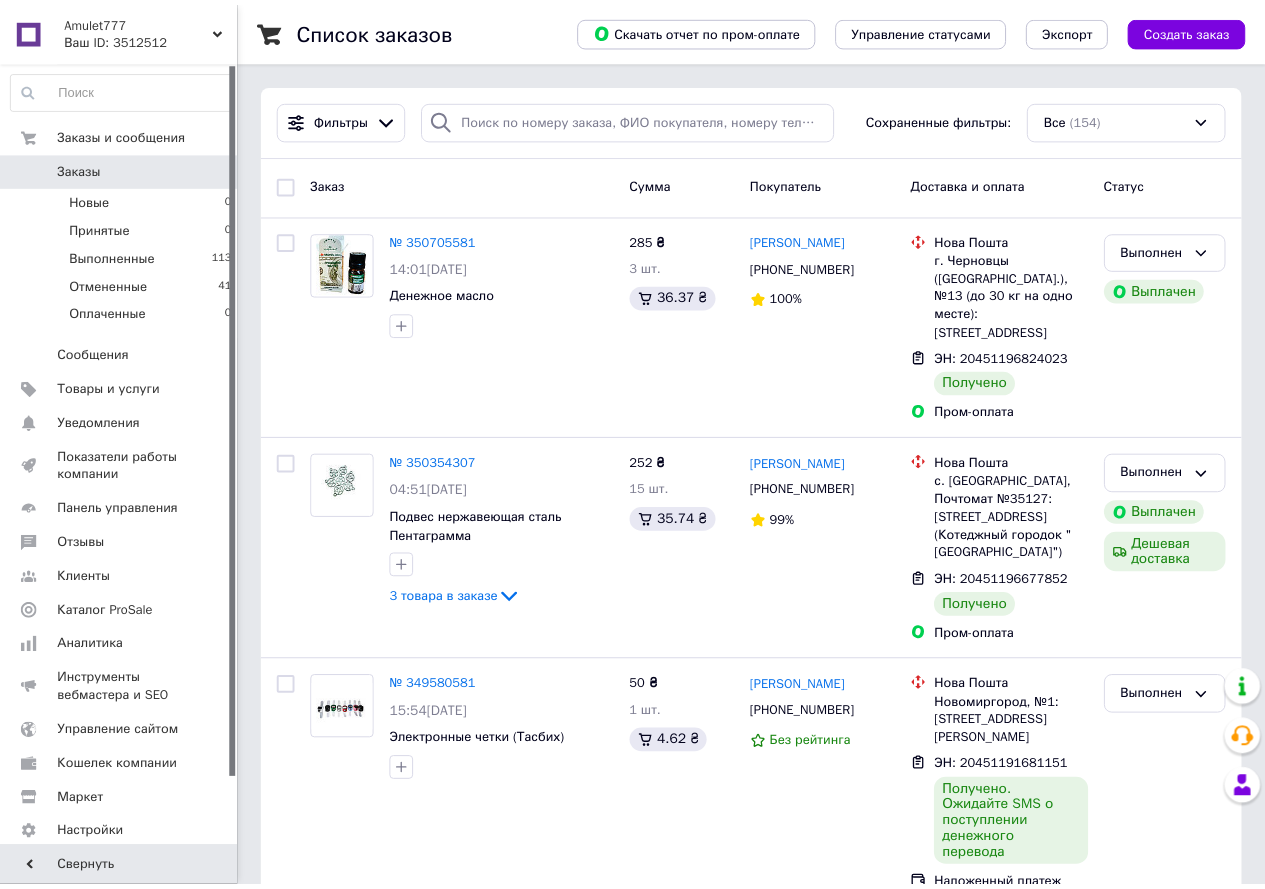 scroll, scrollTop: 0, scrollLeft: 0, axis: both 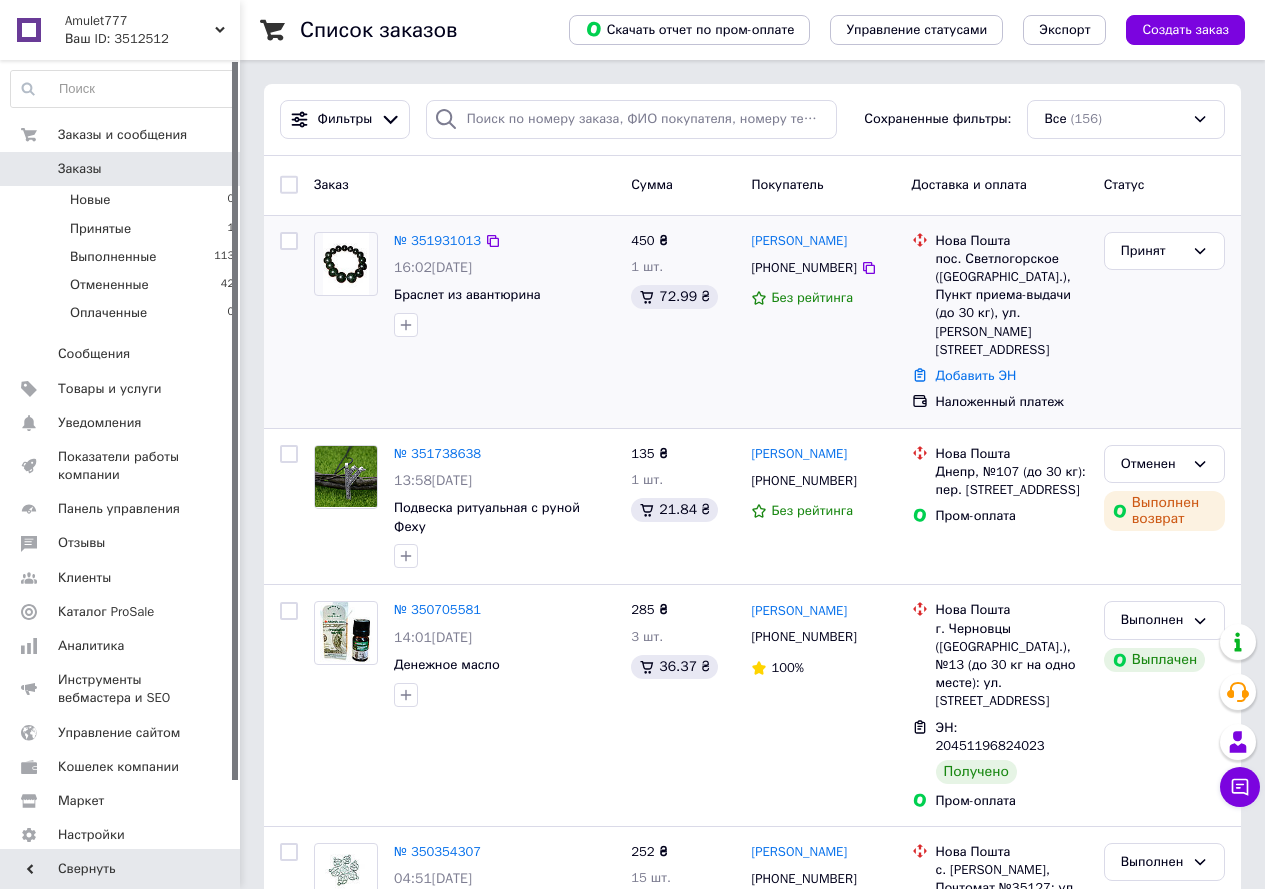 click at bounding box center (346, 264) 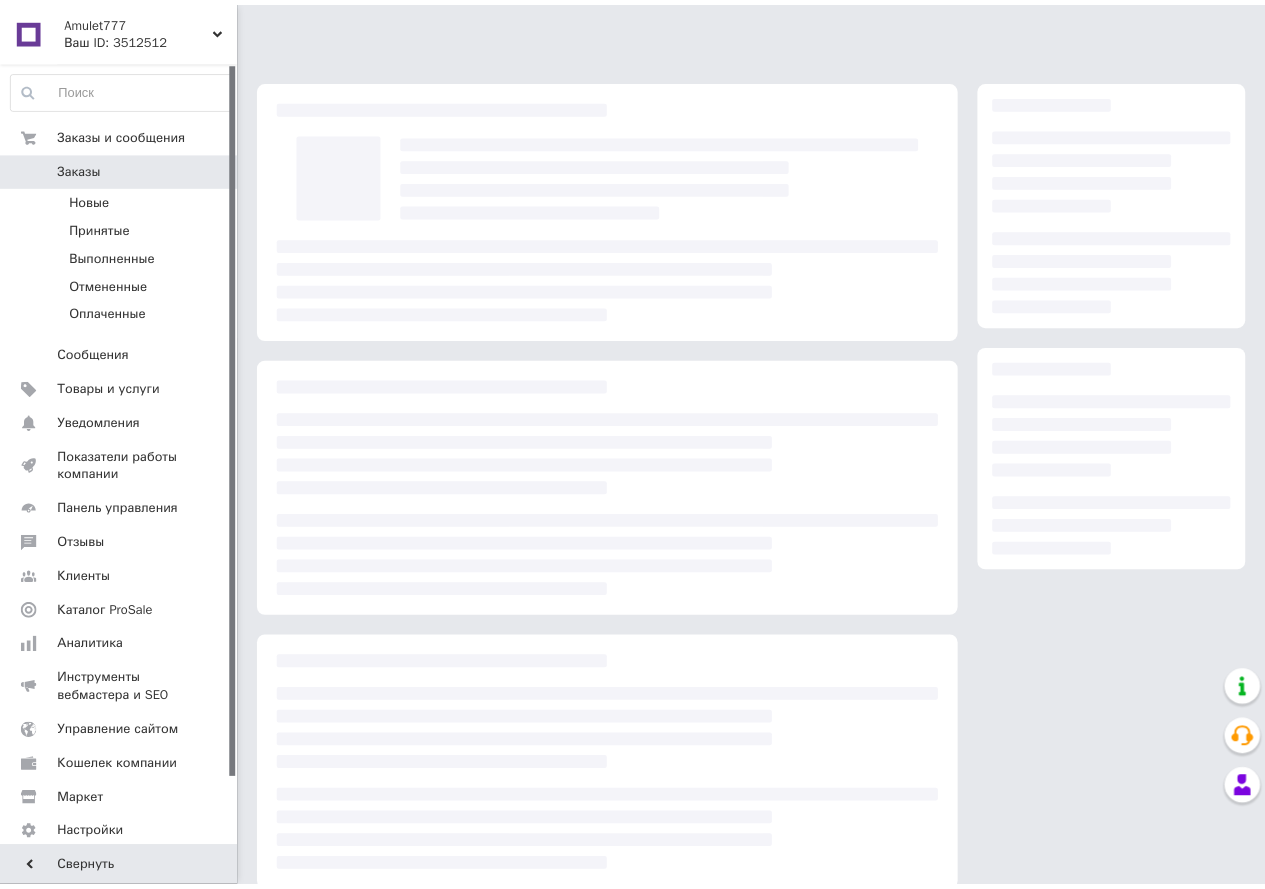 scroll, scrollTop: 0, scrollLeft: 0, axis: both 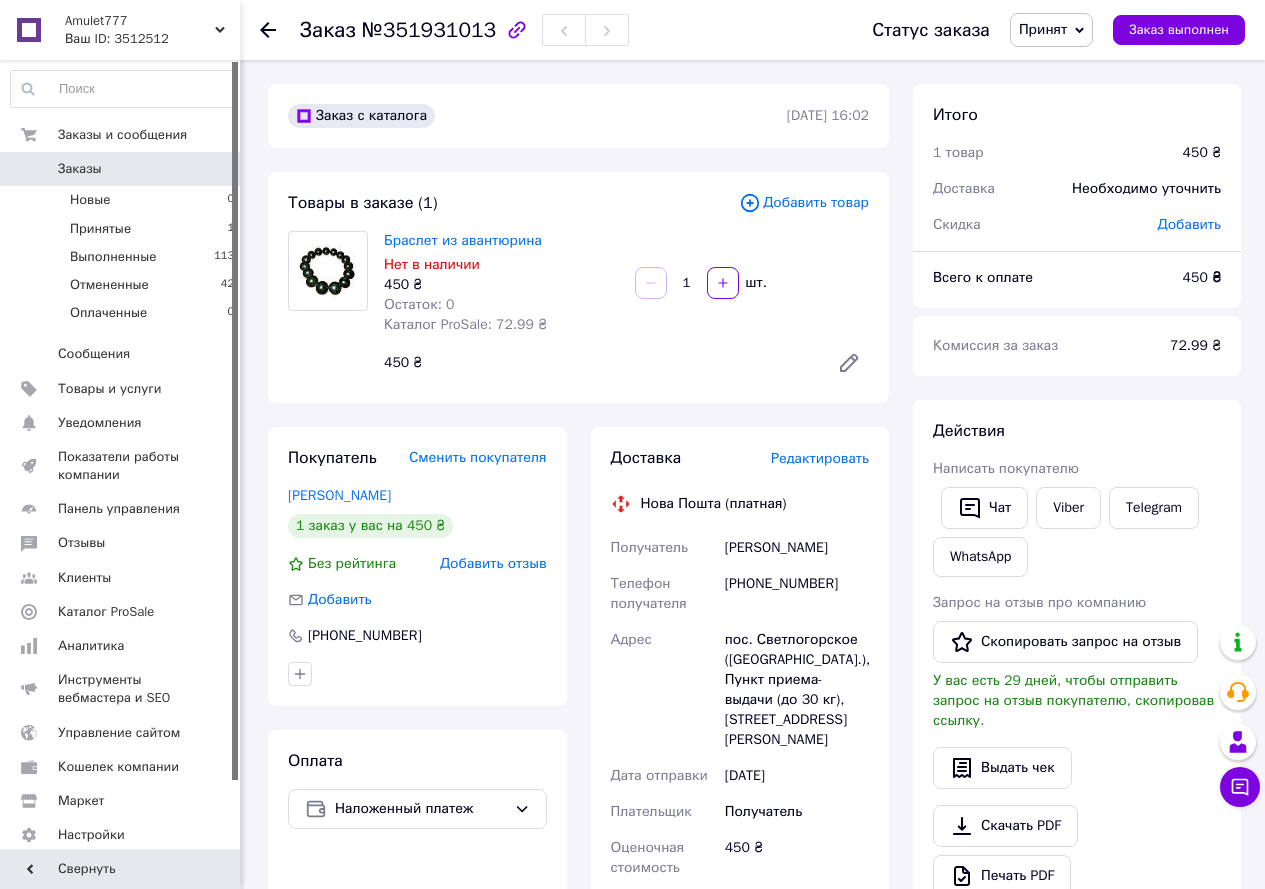 click at bounding box center [328, 271] 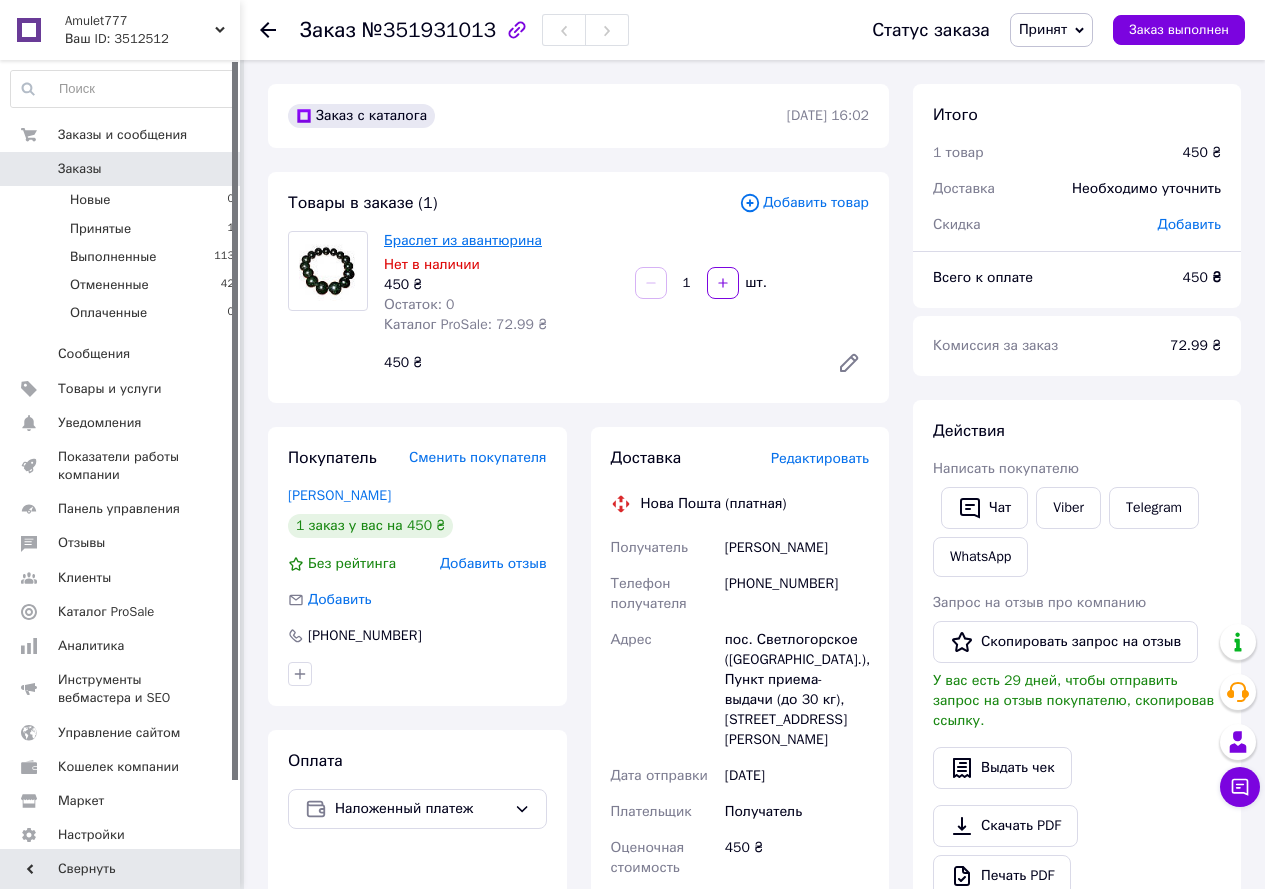click on "Браслет из авантюрина" at bounding box center [463, 240] 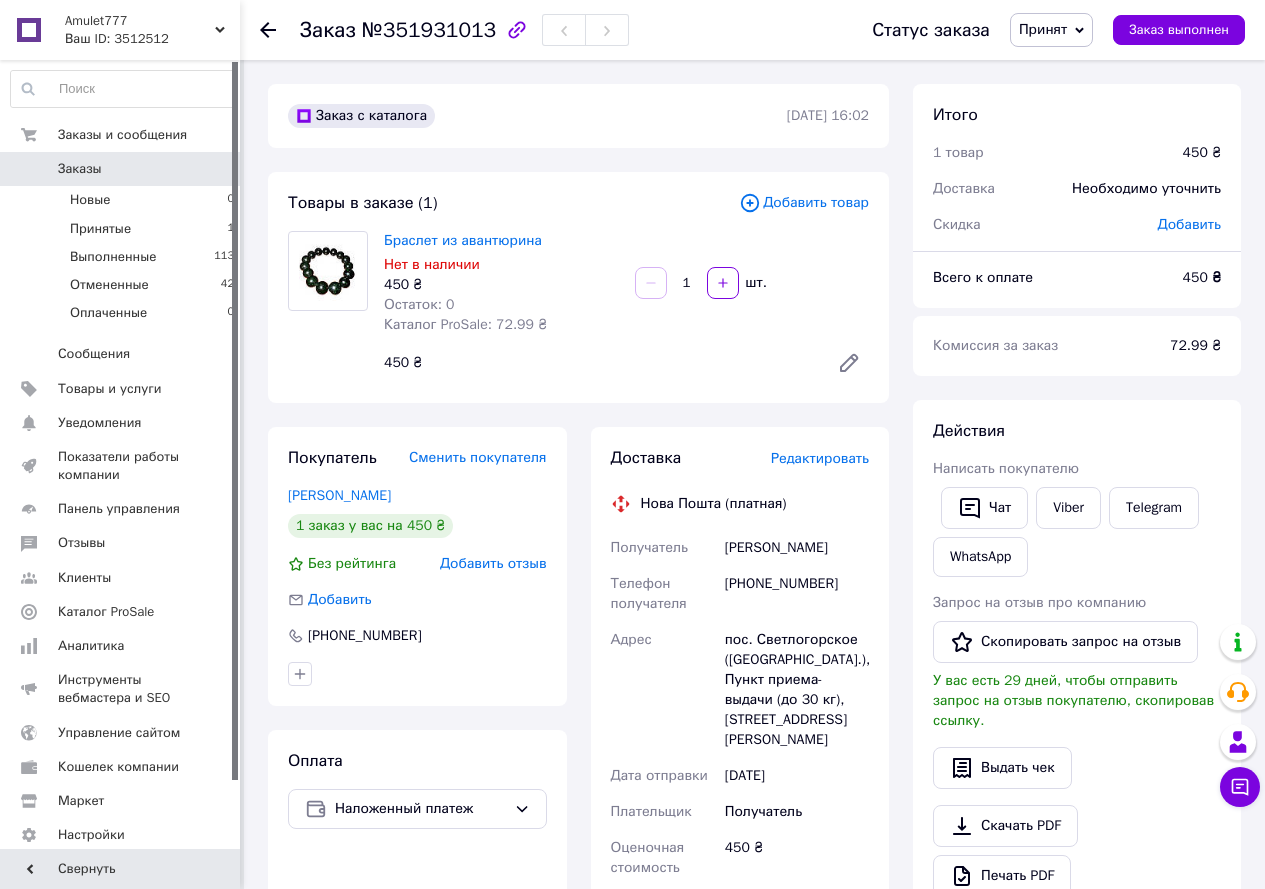 click on "Заказы" at bounding box center [80, 169] 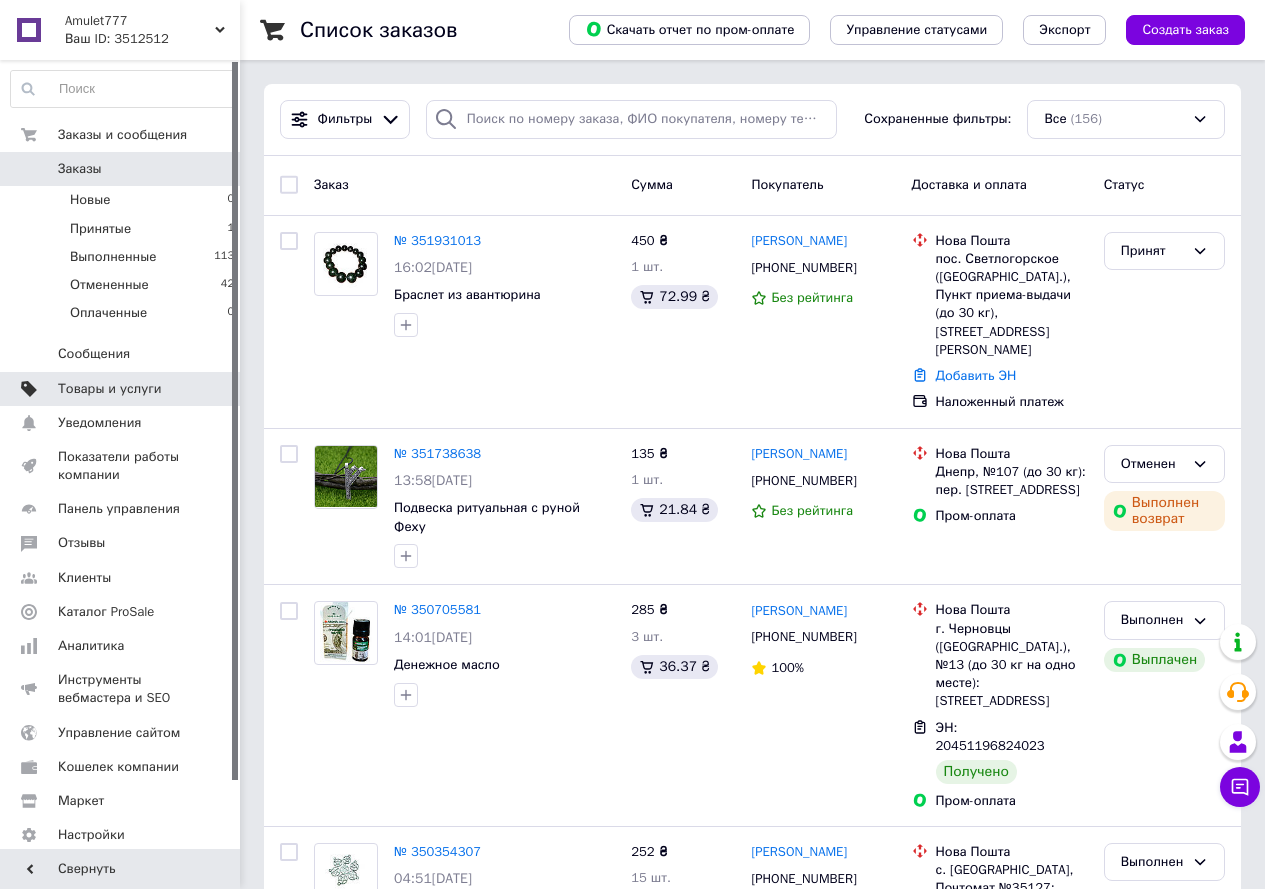 click on "Товары и услуги" at bounding box center [110, 389] 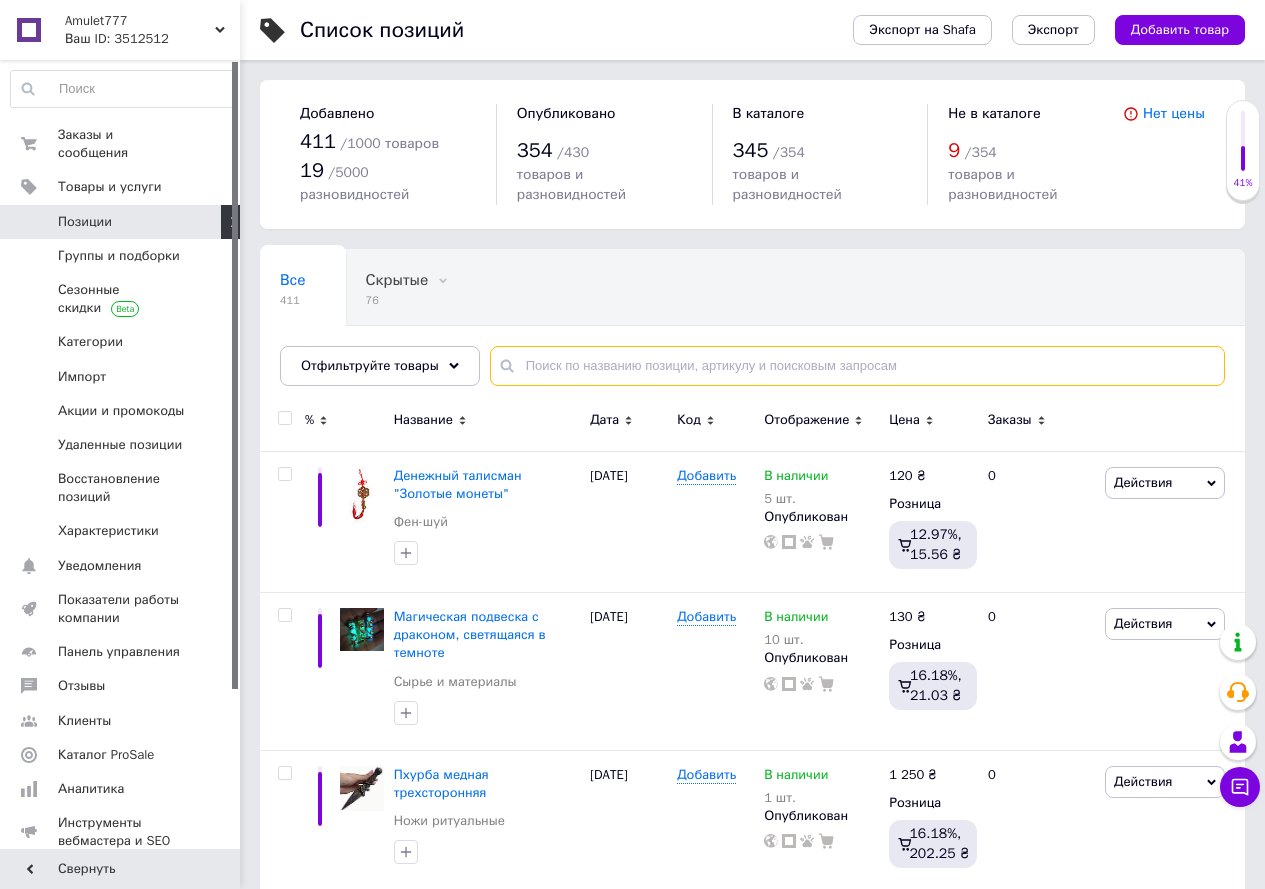 click at bounding box center [857, 366] 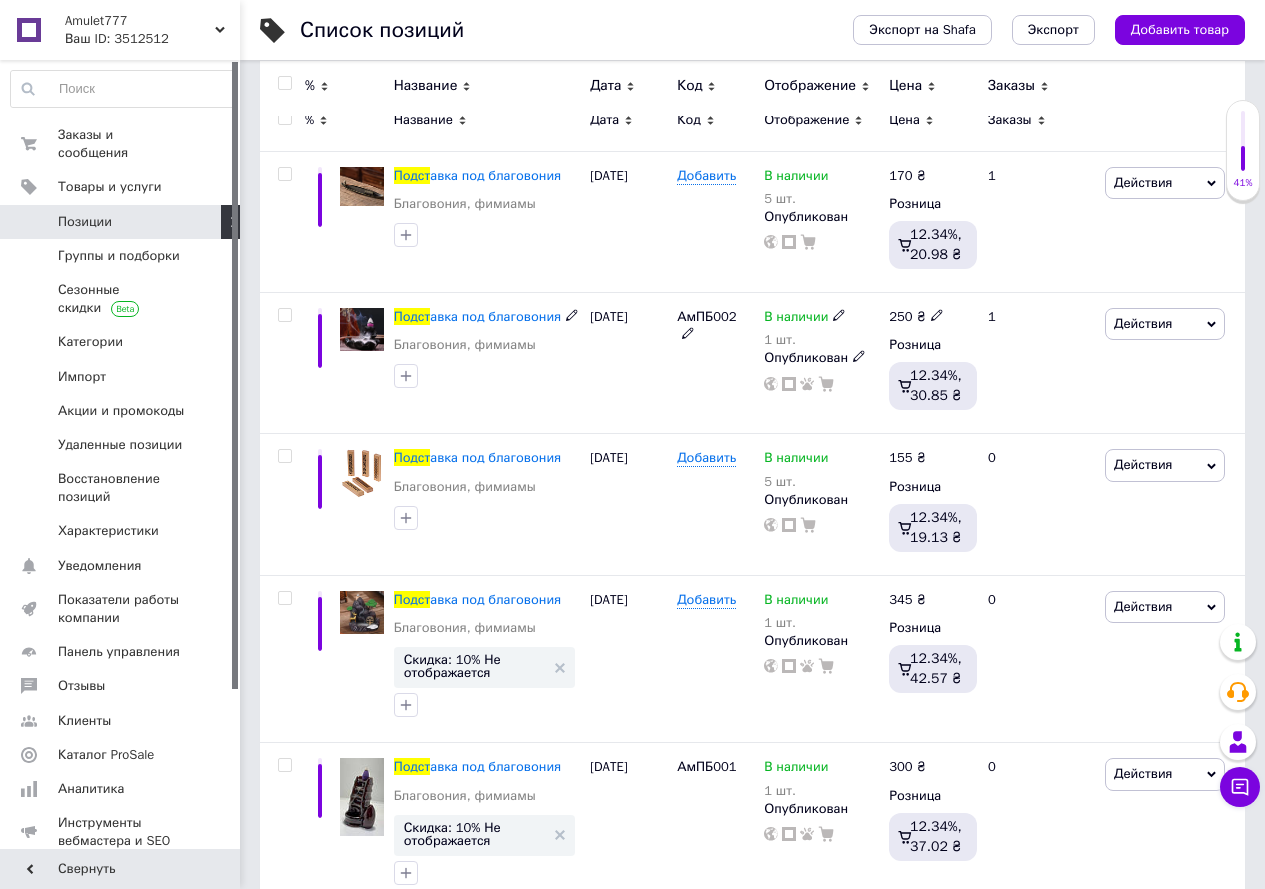 scroll, scrollTop: 0, scrollLeft: 0, axis: both 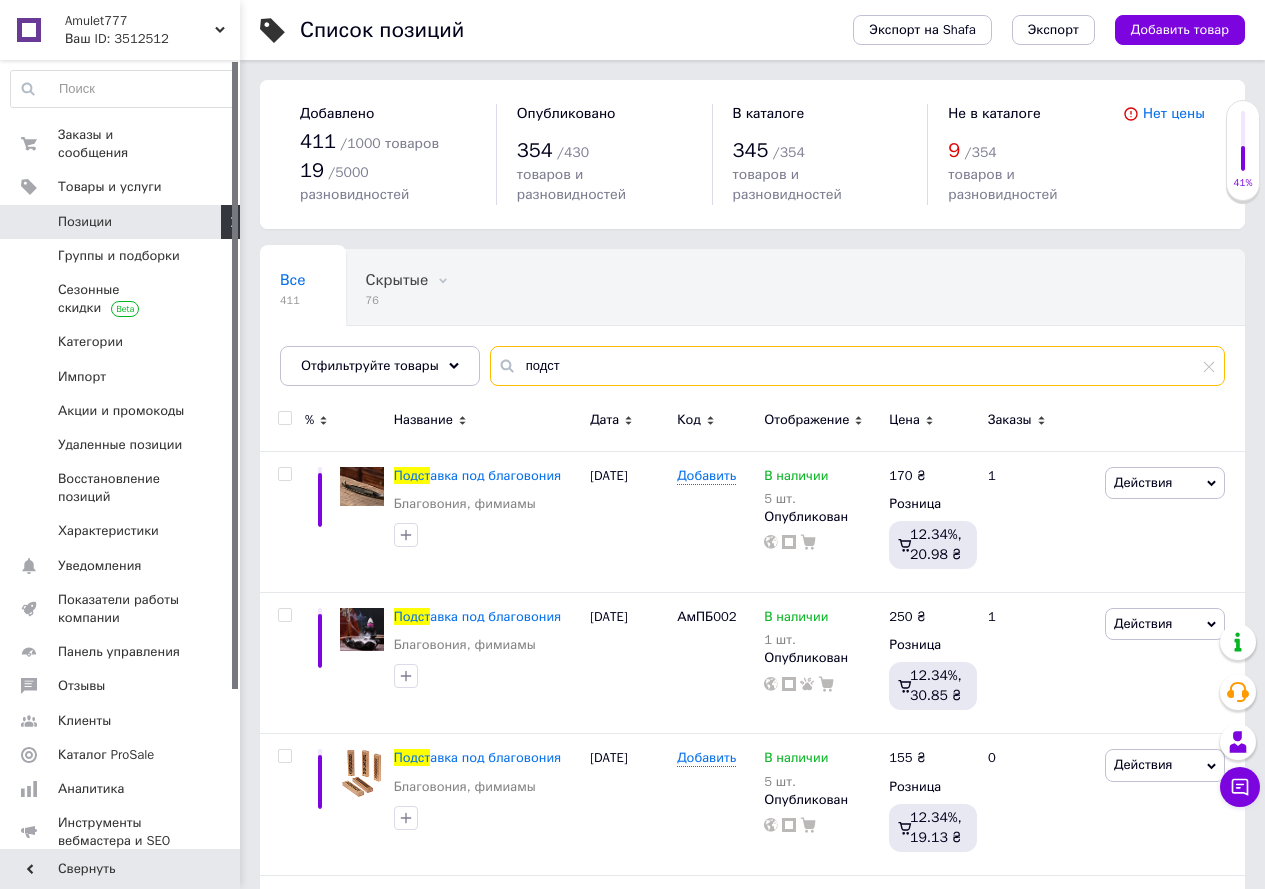 drag, startPoint x: 553, startPoint y: 350, endPoint x: 473, endPoint y: 353, distance: 80.05623 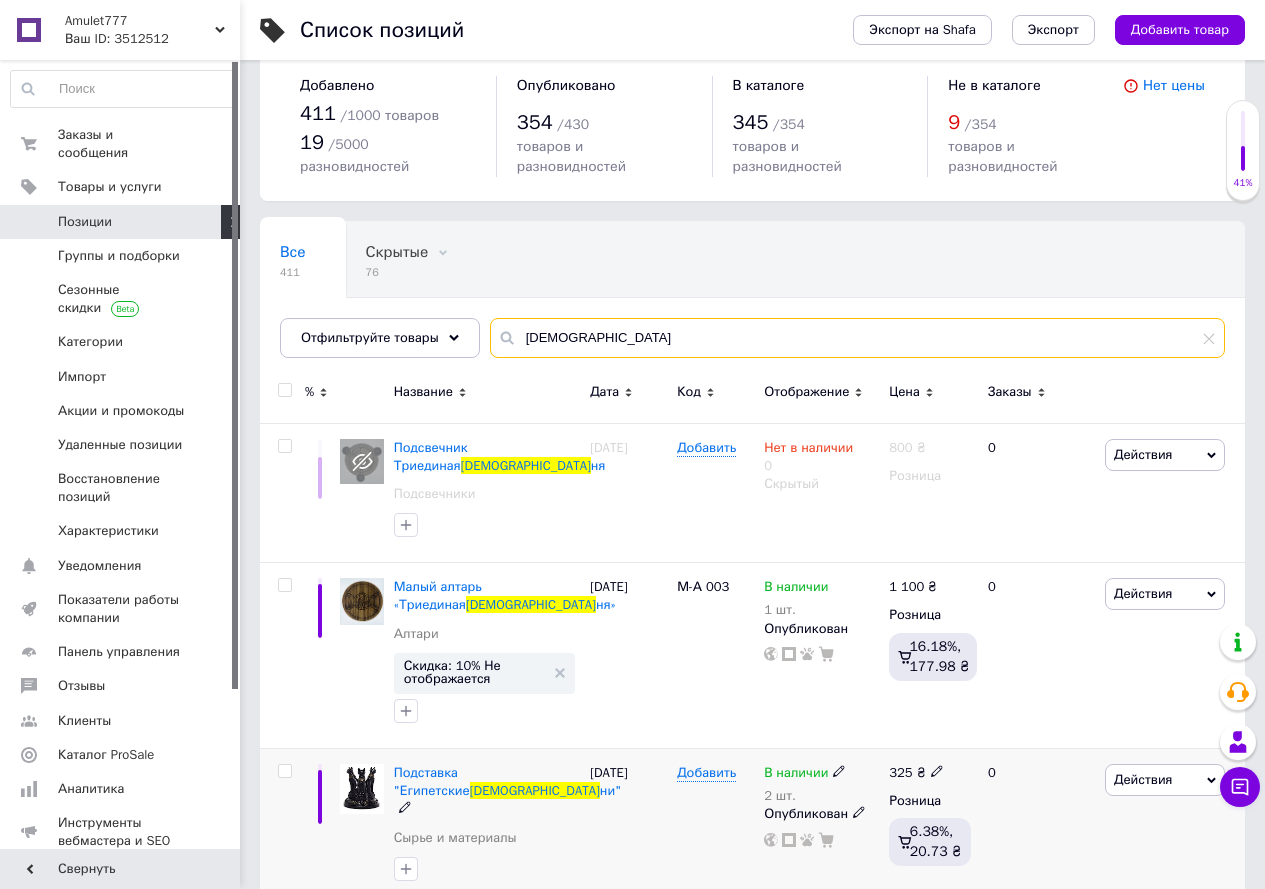 scroll, scrollTop: 10, scrollLeft: 0, axis: vertical 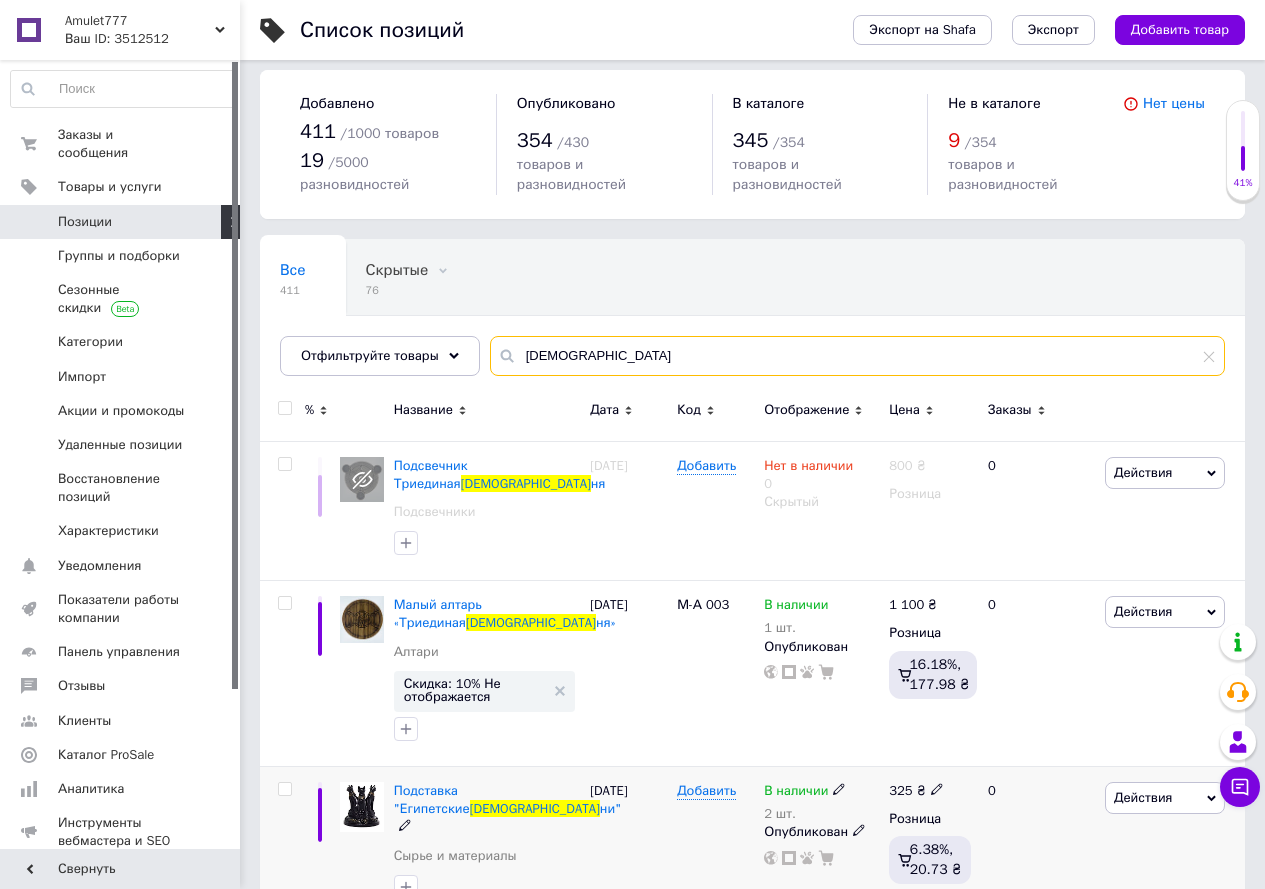 type on "боги" 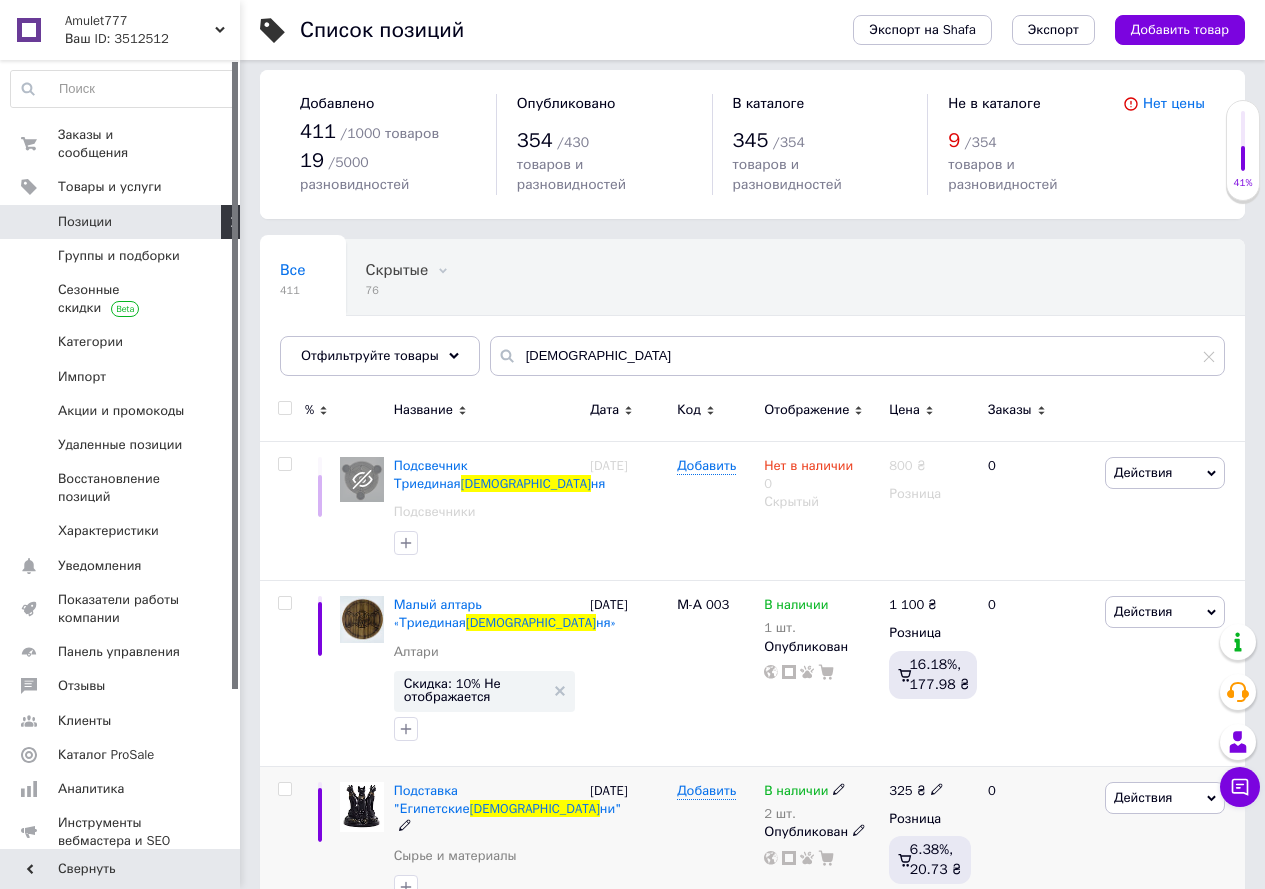 click 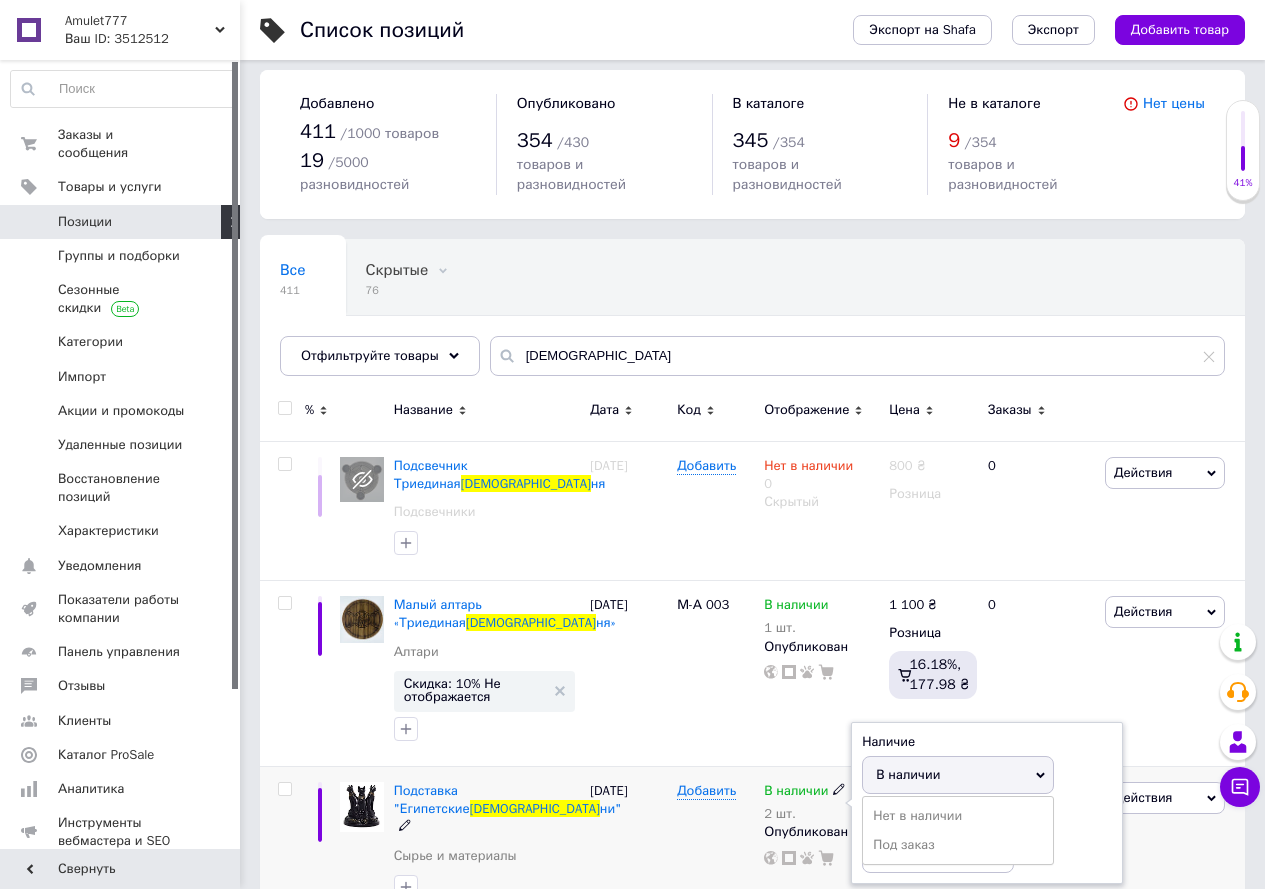 click on "В наличии" at bounding box center [908, 774] 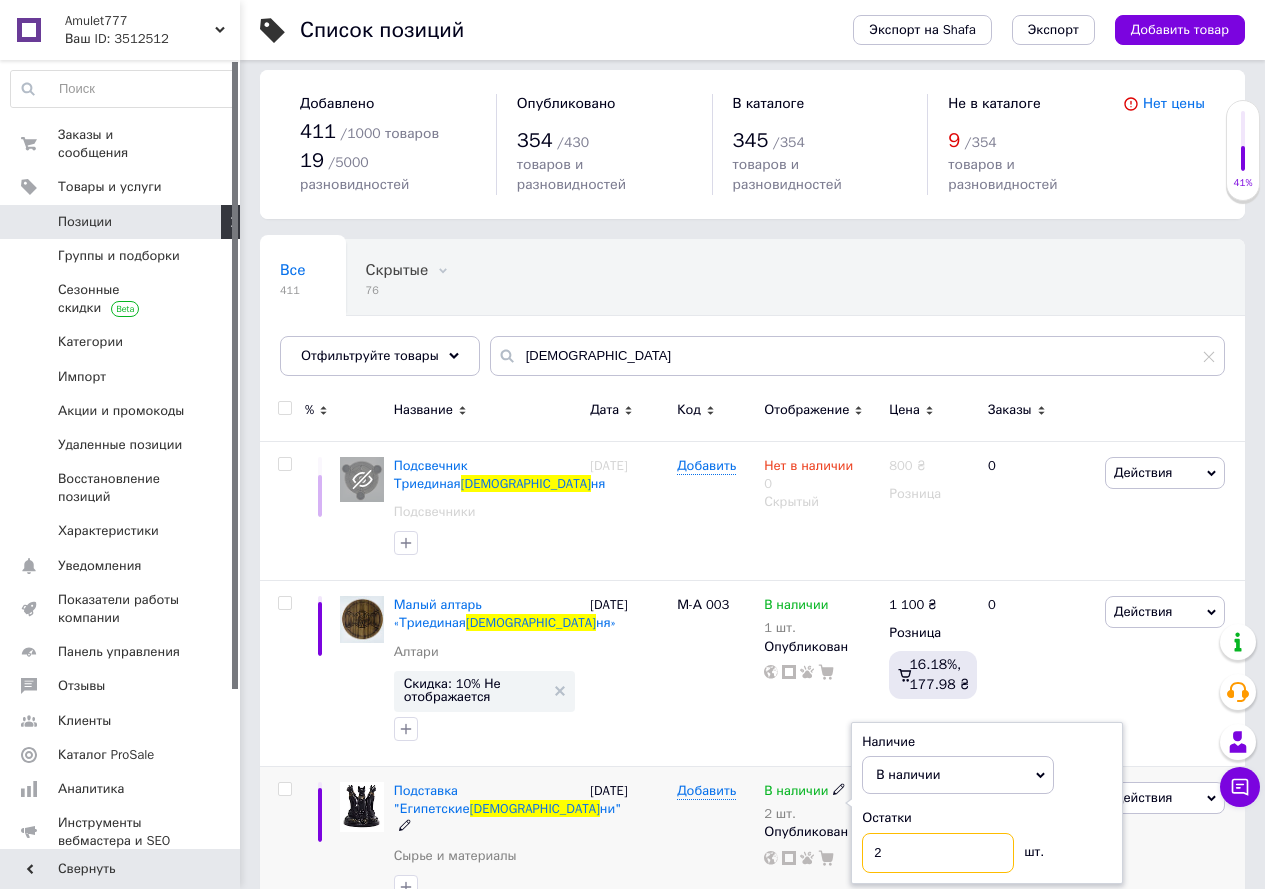 drag, startPoint x: 910, startPoint y: 807, endPoint x: 865, endPoint y: 811, distance: 45.17743 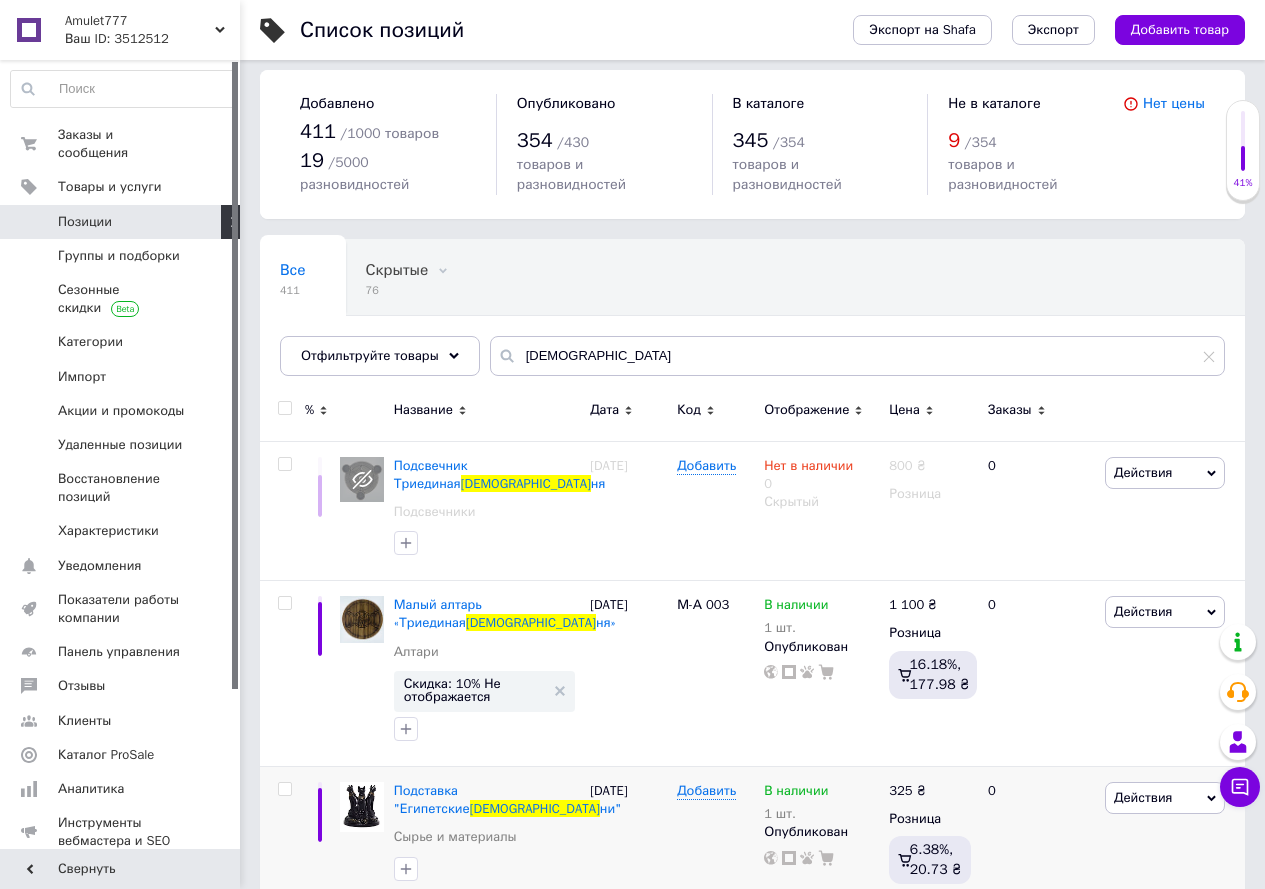 click on "Позиции" at bounding box center [121, 222] 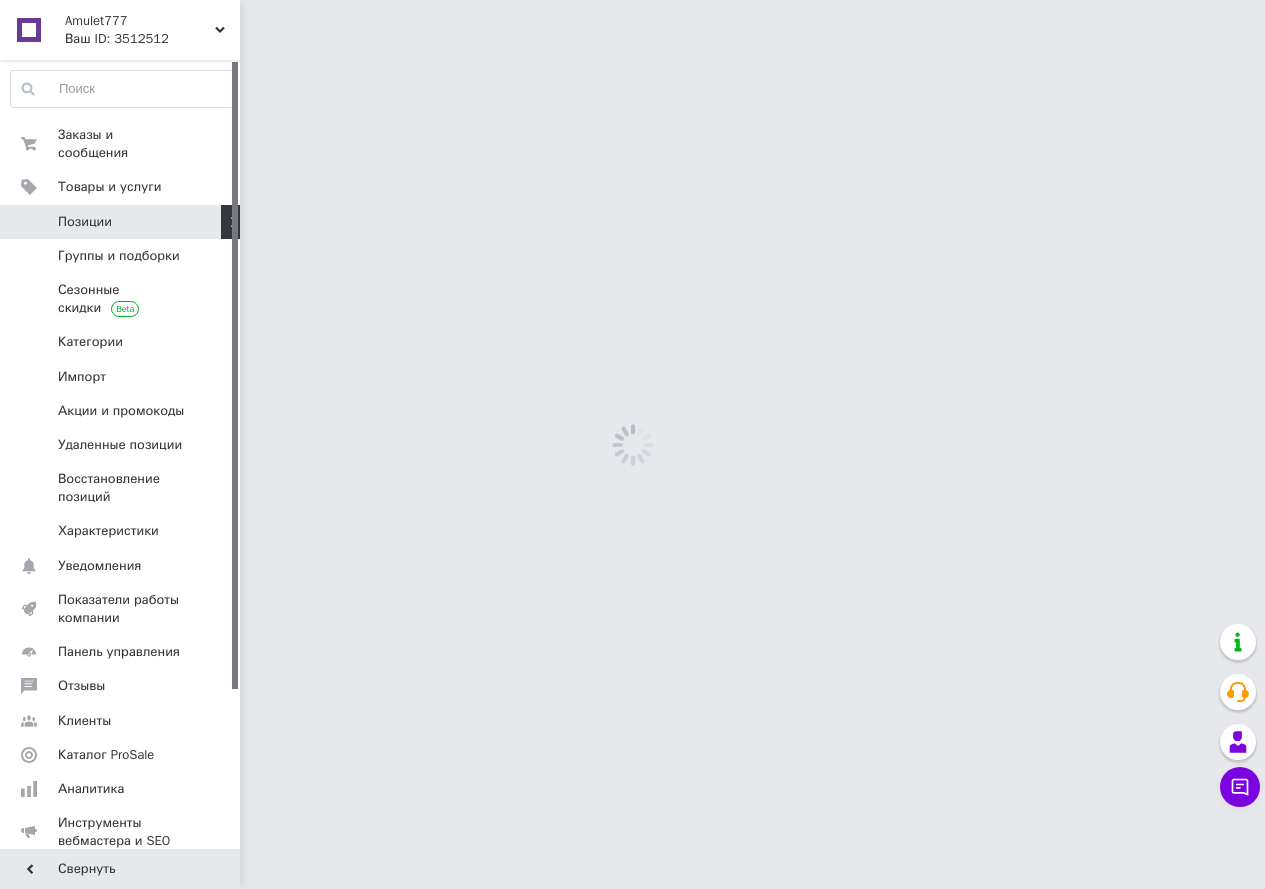 scroll, scrollTop: 0, scrollLeft: 0, axis: both 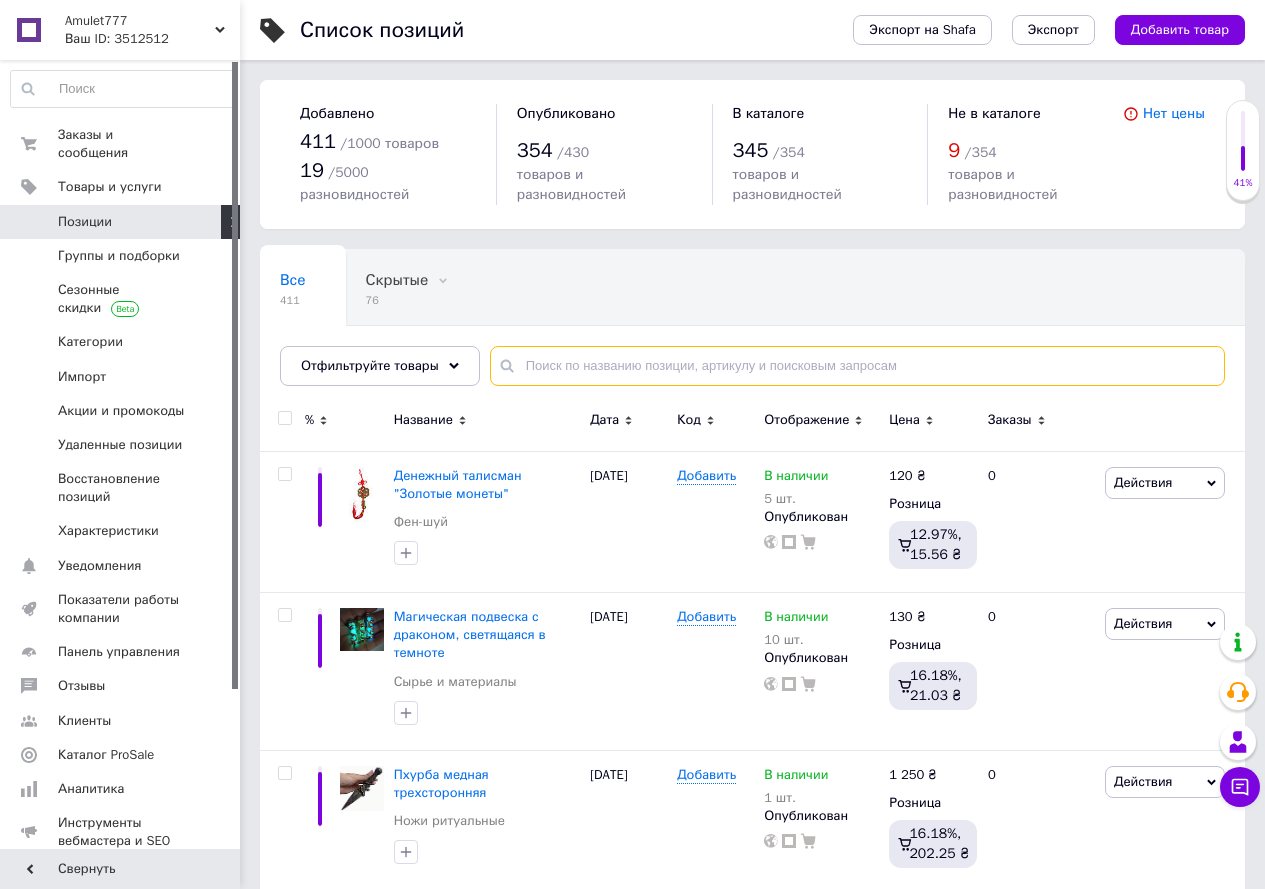 click at bounding box center [857, 366] 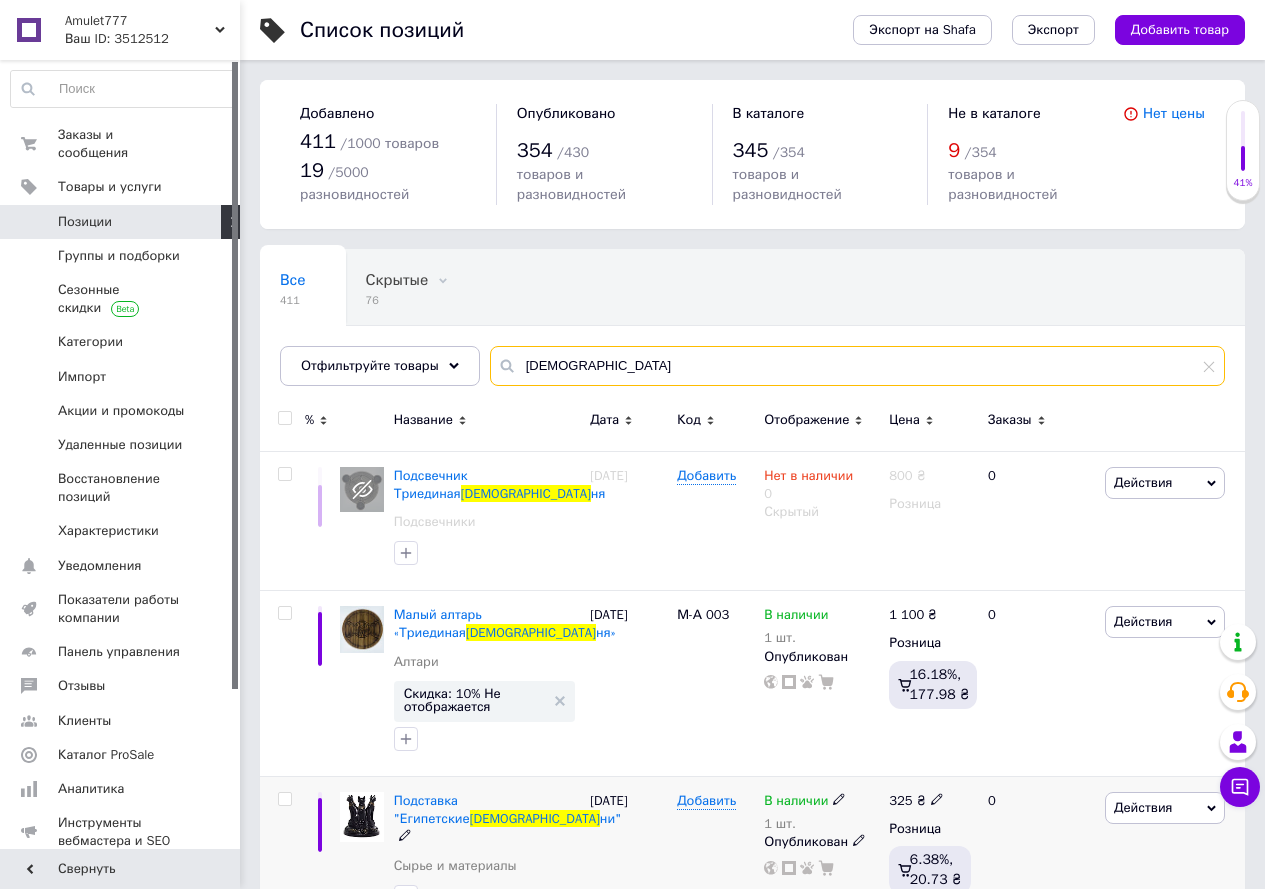 type on "боги" 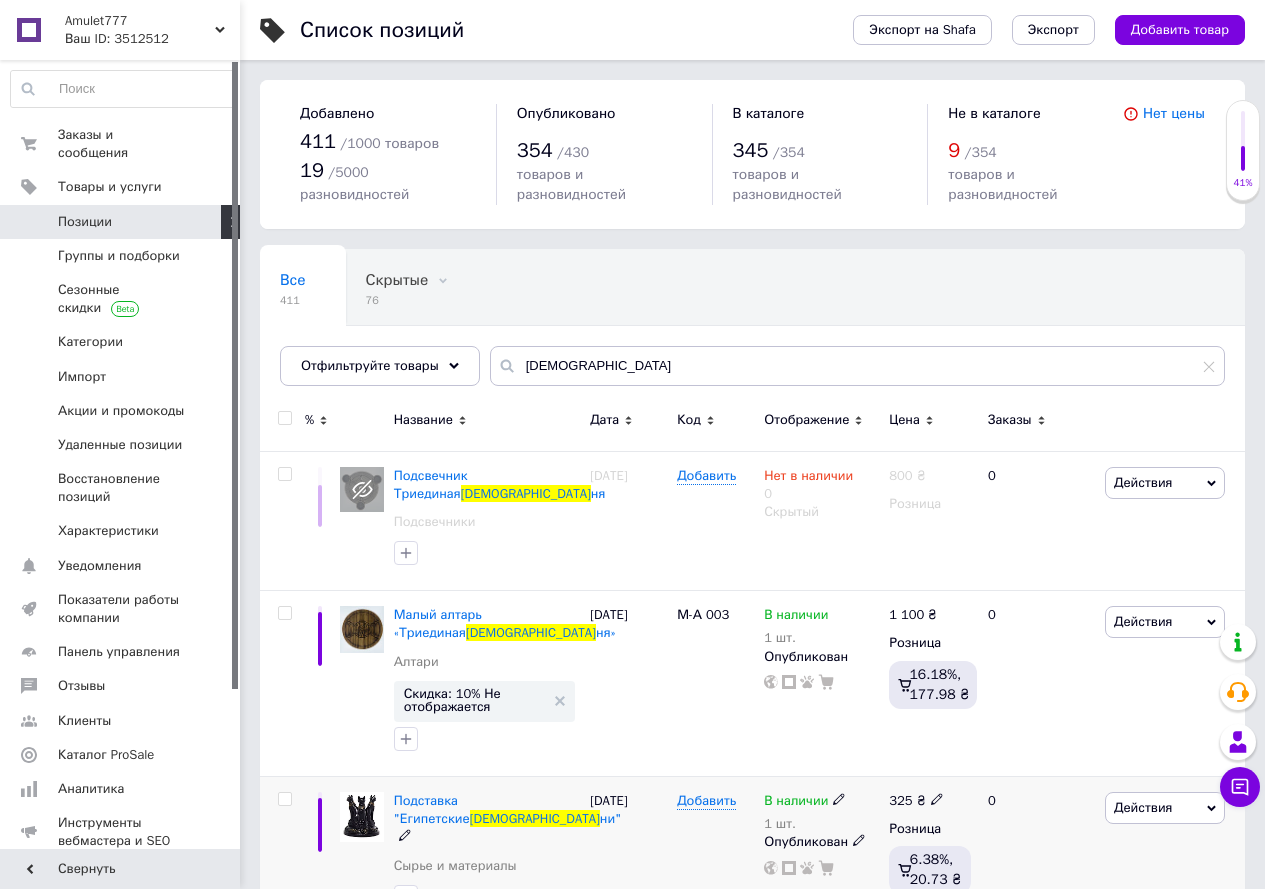 click 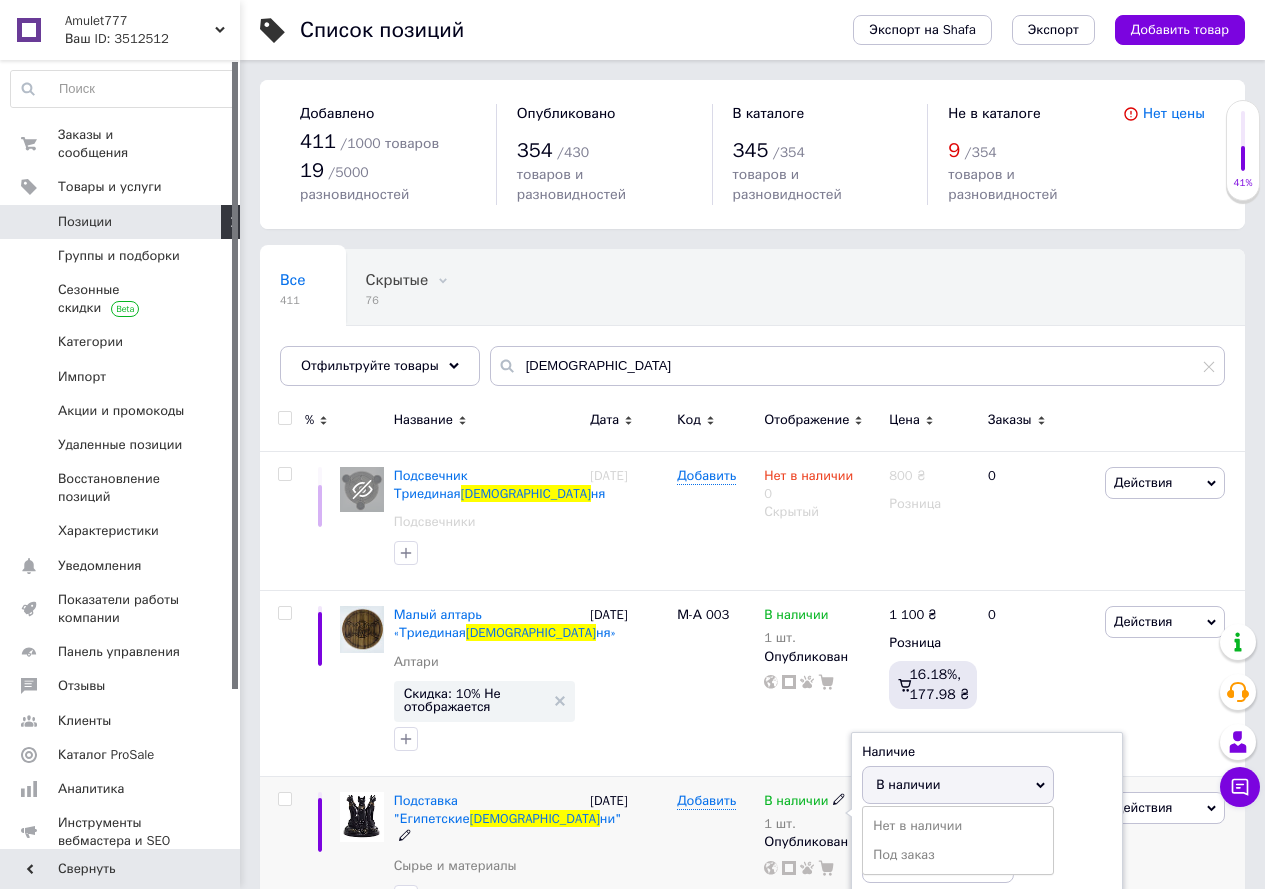 click on "В наличии" at bounding box center [908, 784] 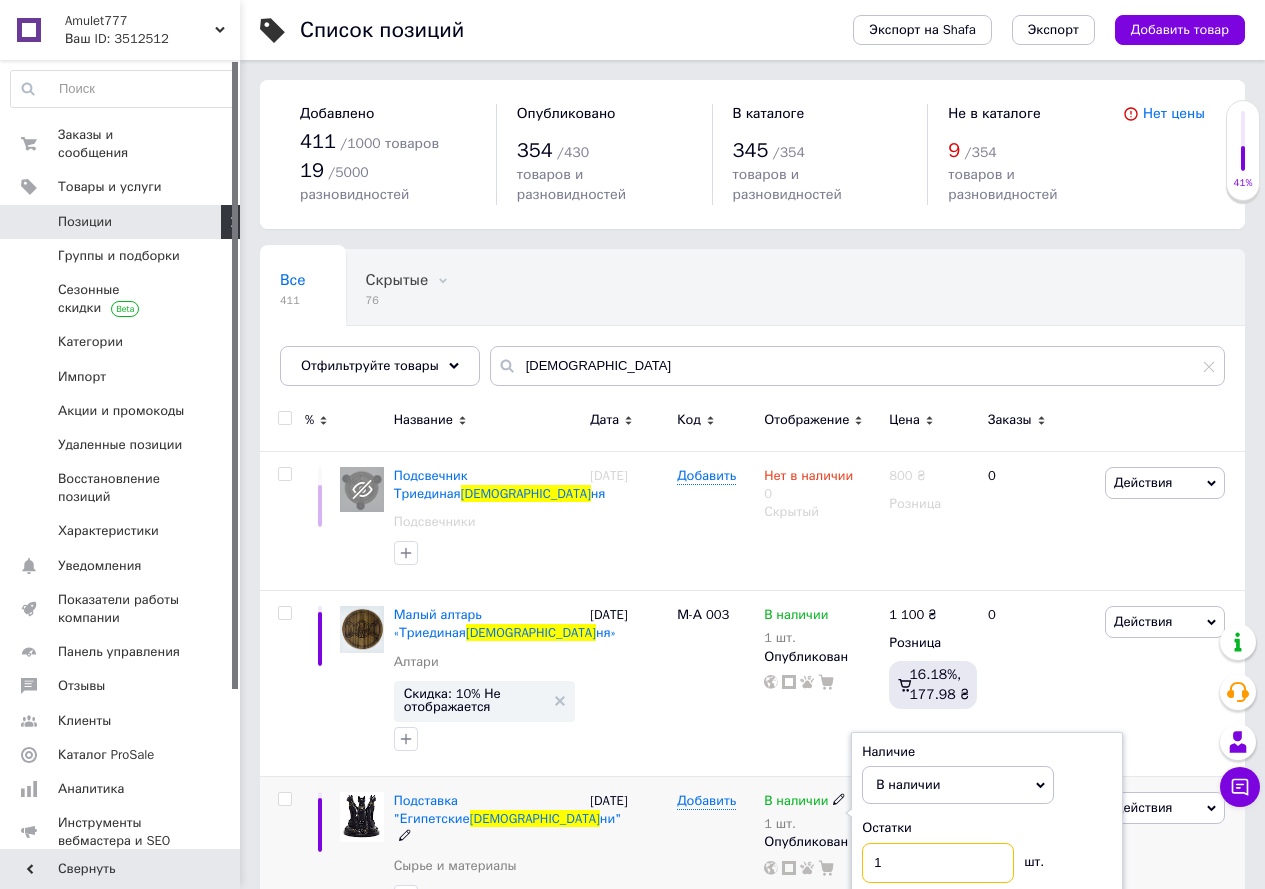 click on "1" at bounding box center [938, 863] 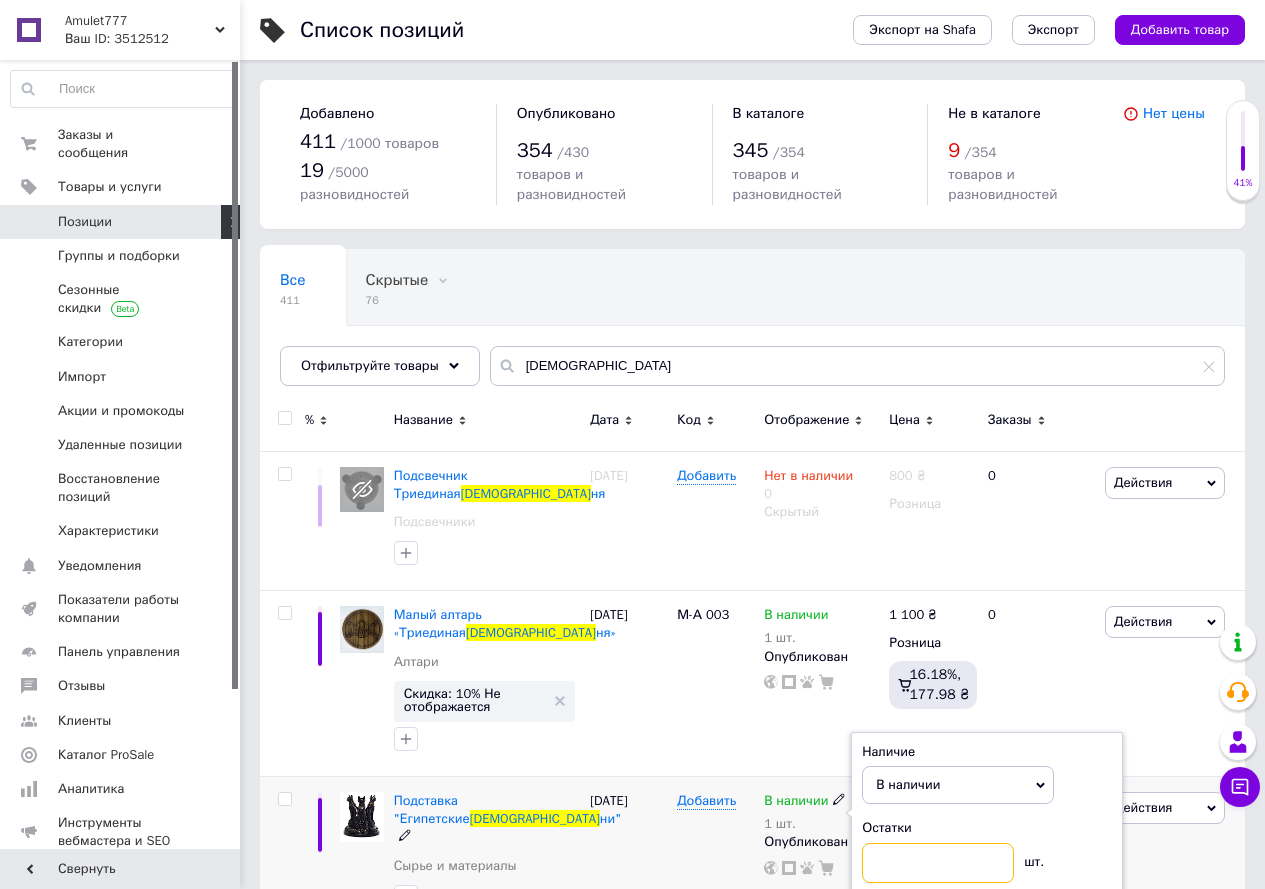 type on "2" 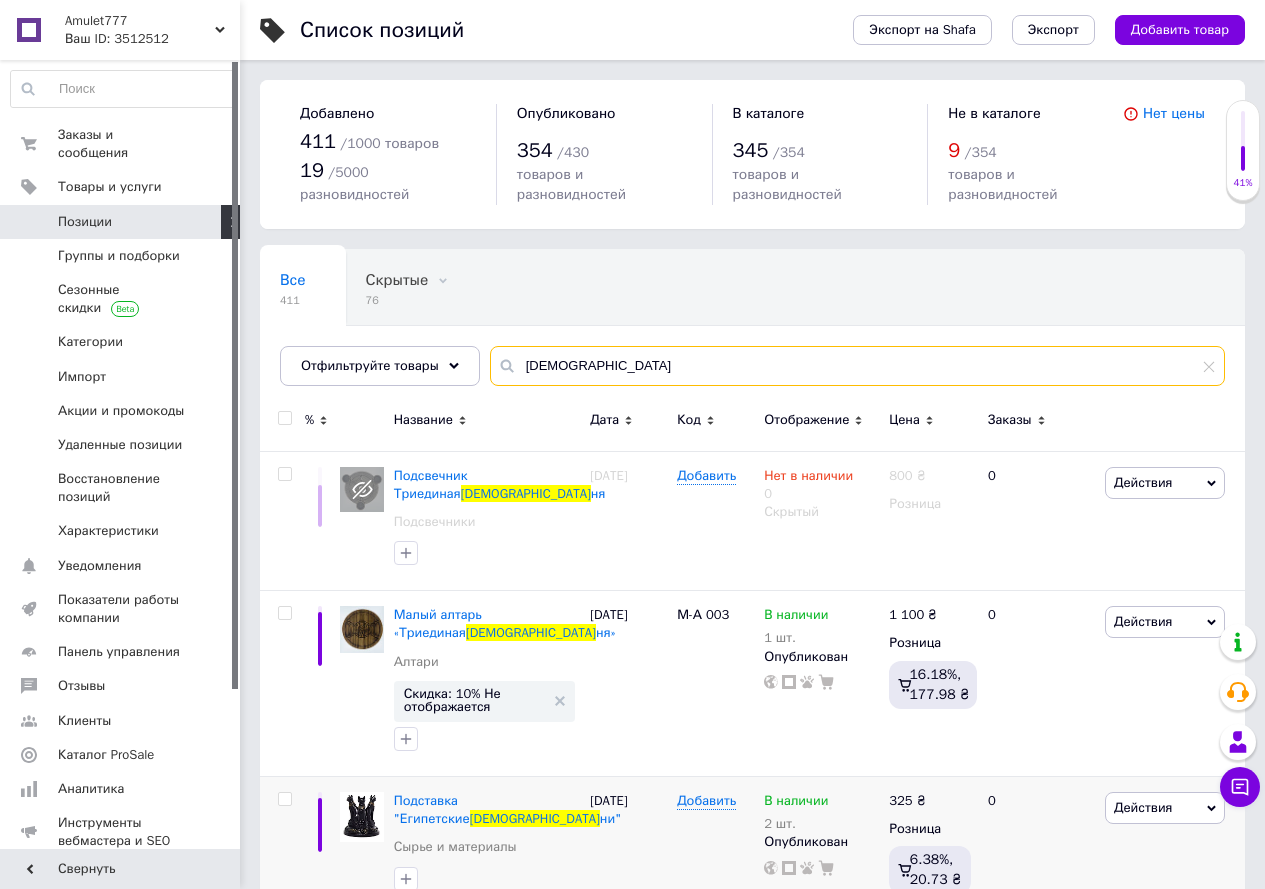 drag, startPoint x: 558, startPoint y: 332, endPoint x: 503, endPoint y: 337, distance: 55.226807 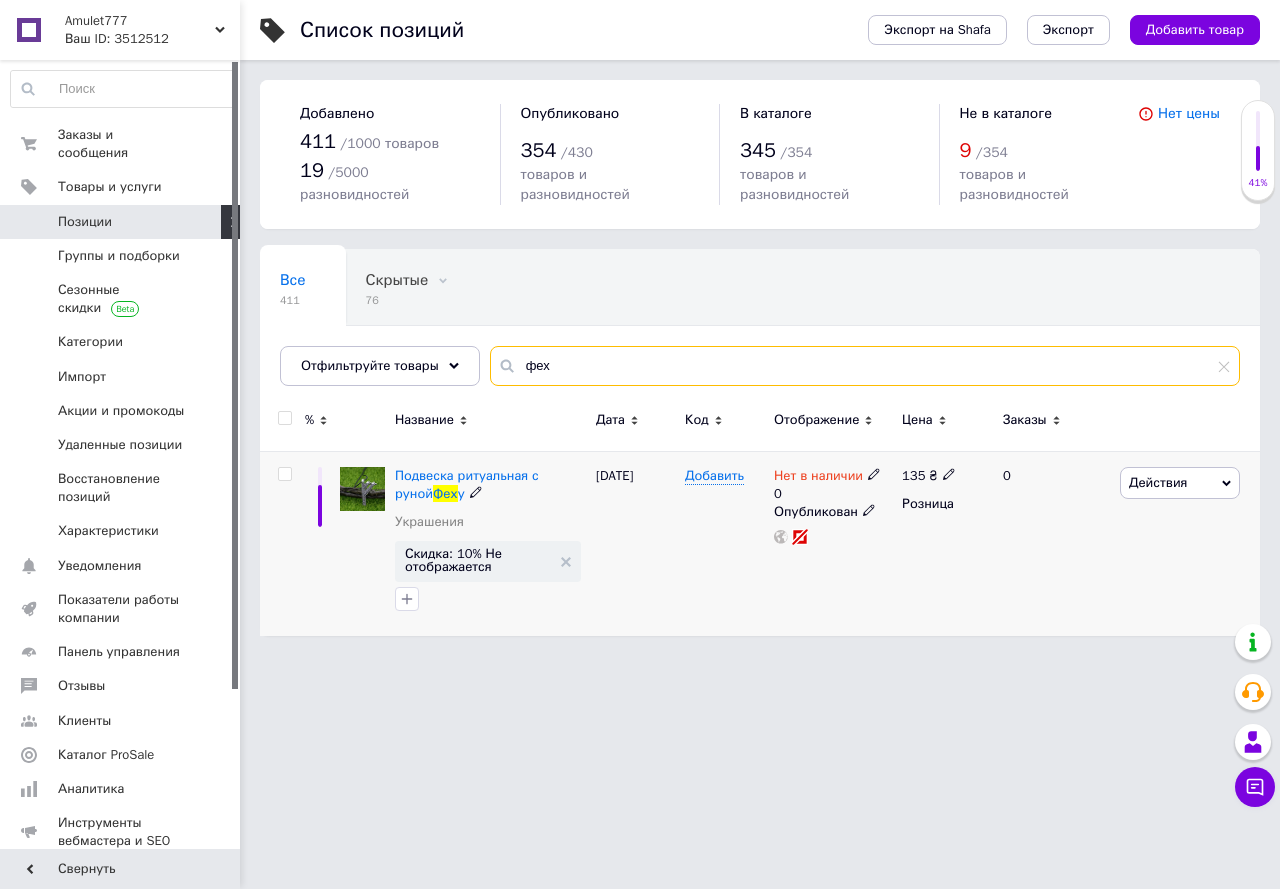type on "фех" 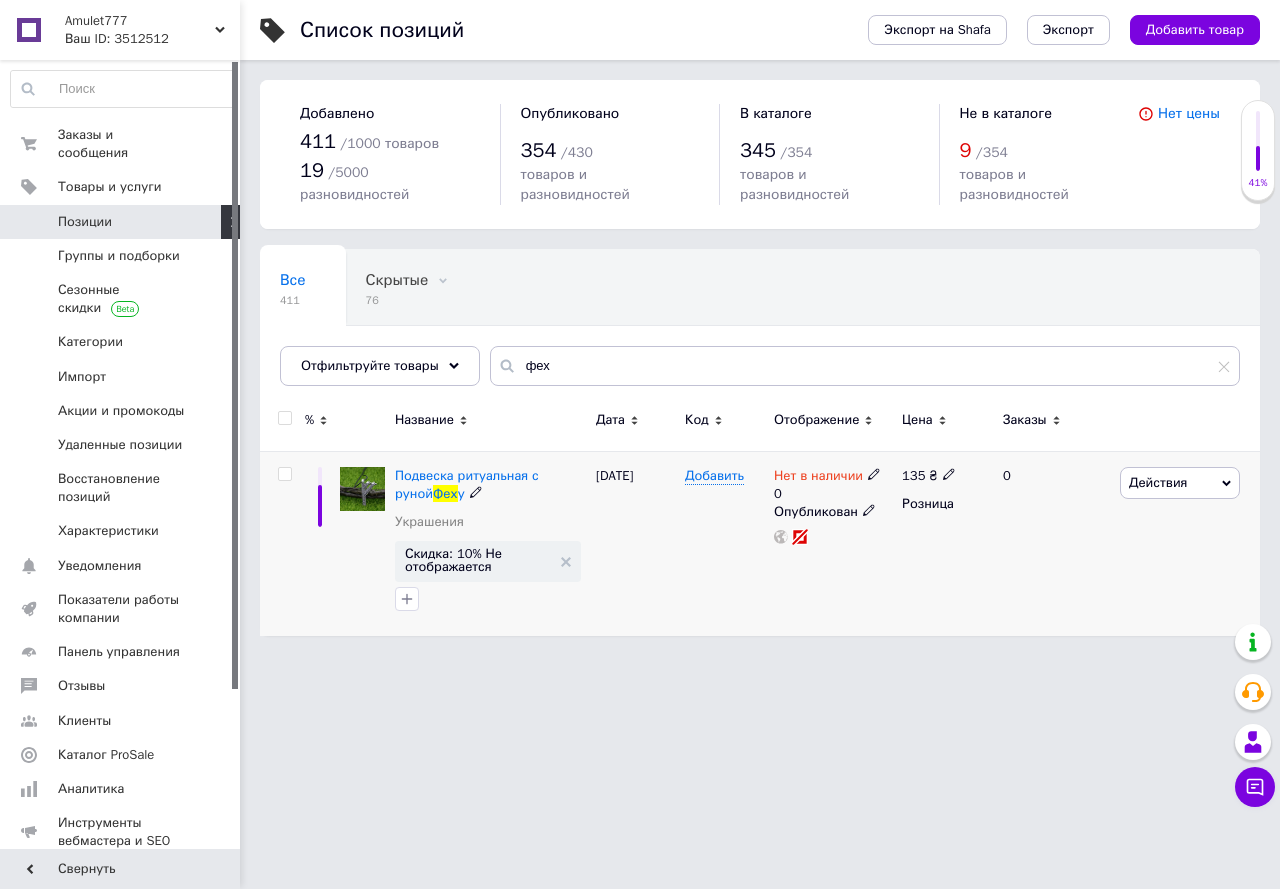 click 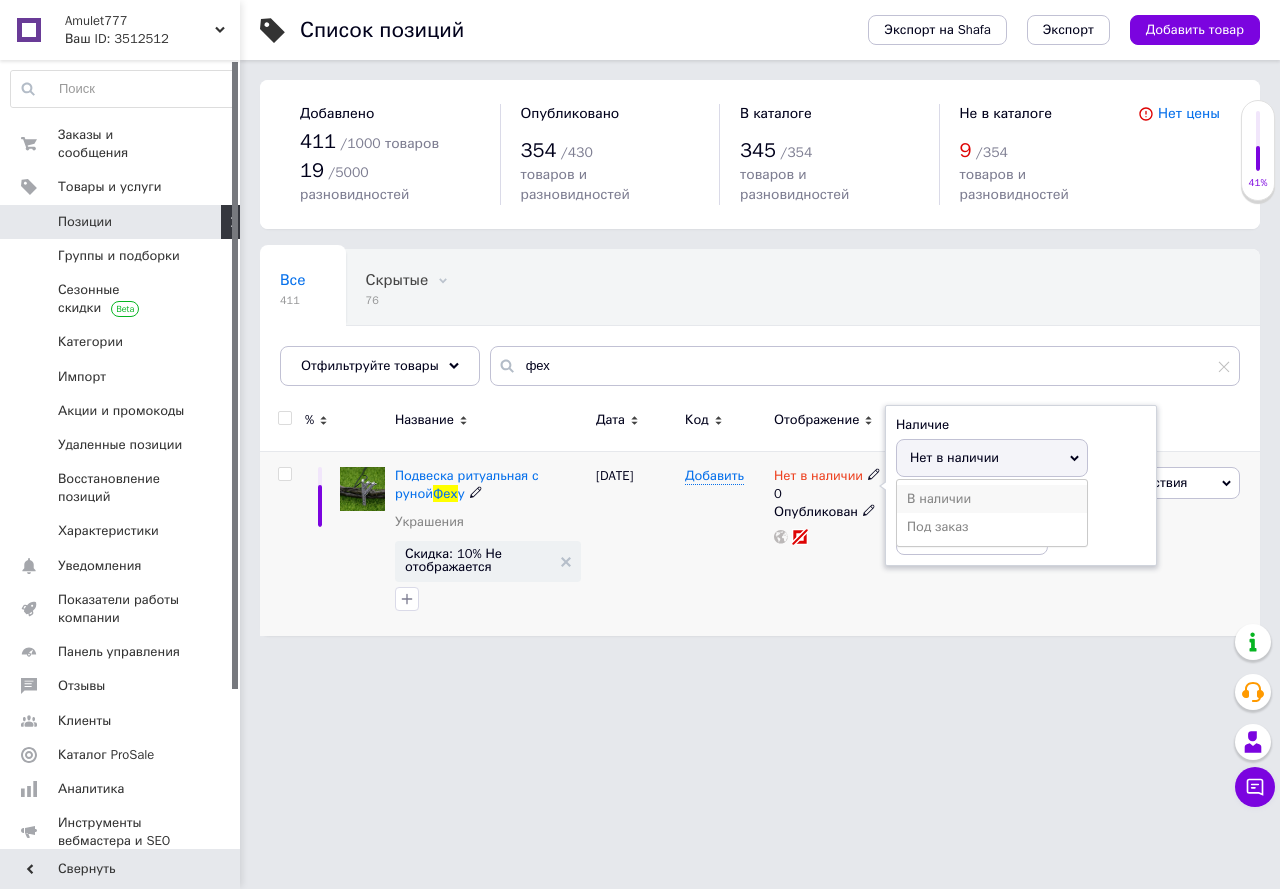 click on "В наличии" at bounding box center [992, 499] 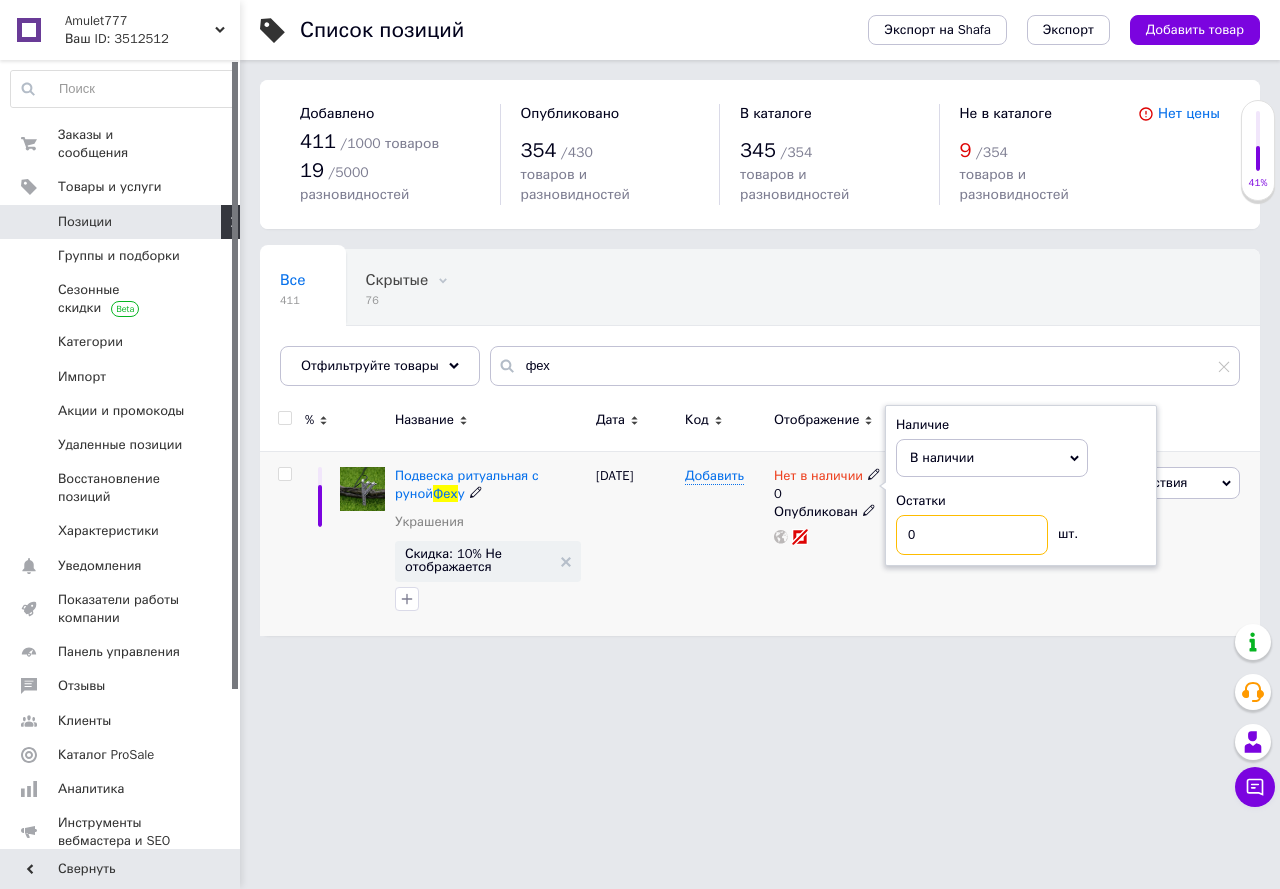 click on "0" at bounding box center [972, 535] 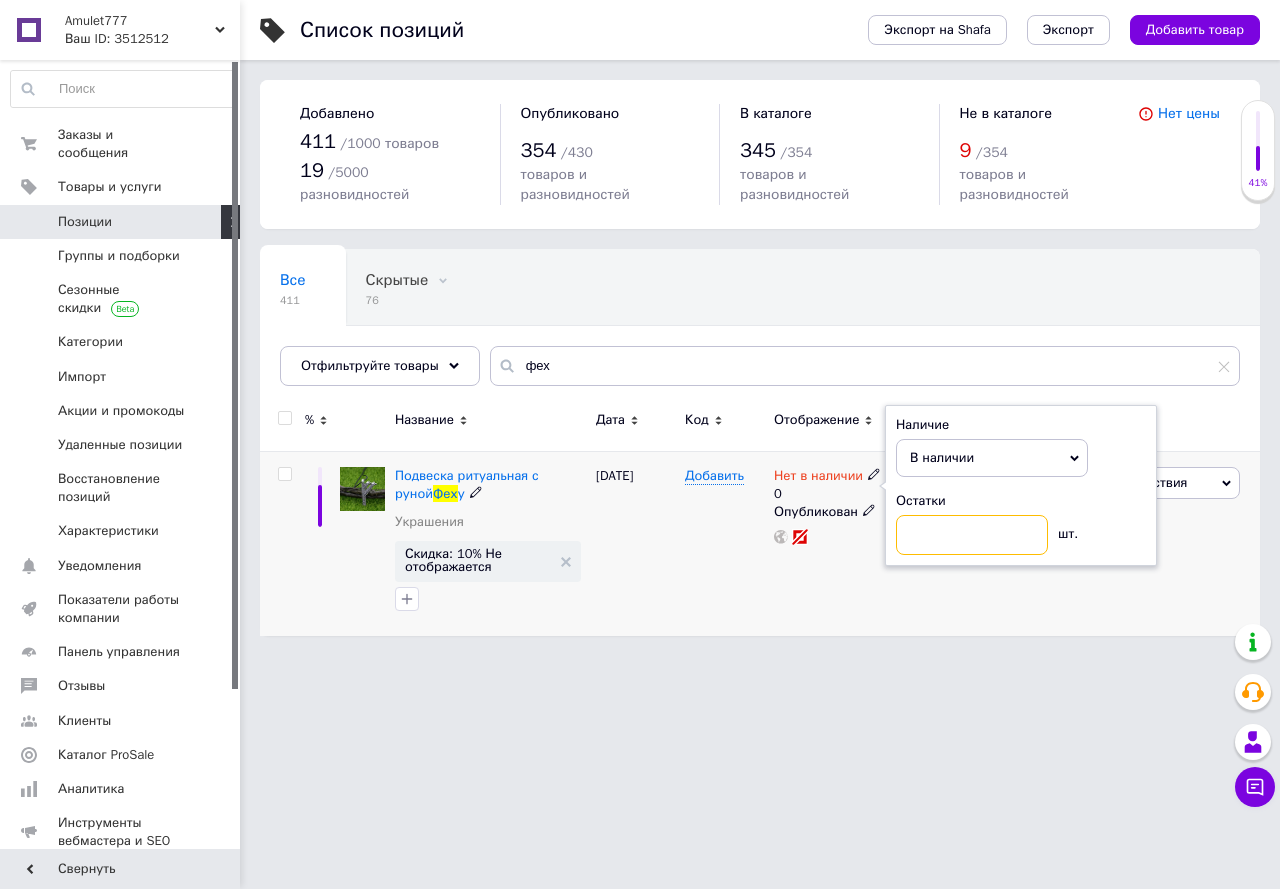 type on "1" 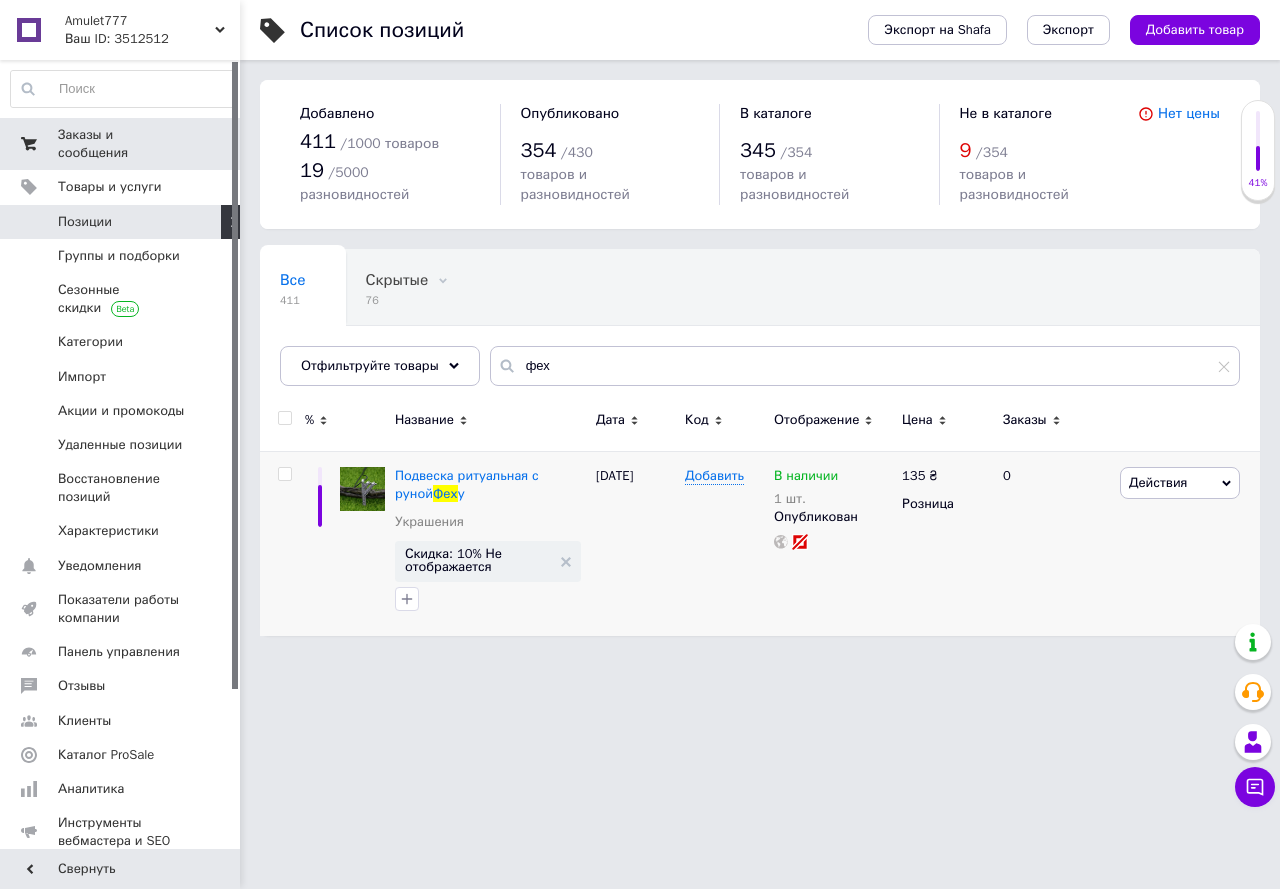 click on "Заказы и сообщения" at bounding box center (121, 144) 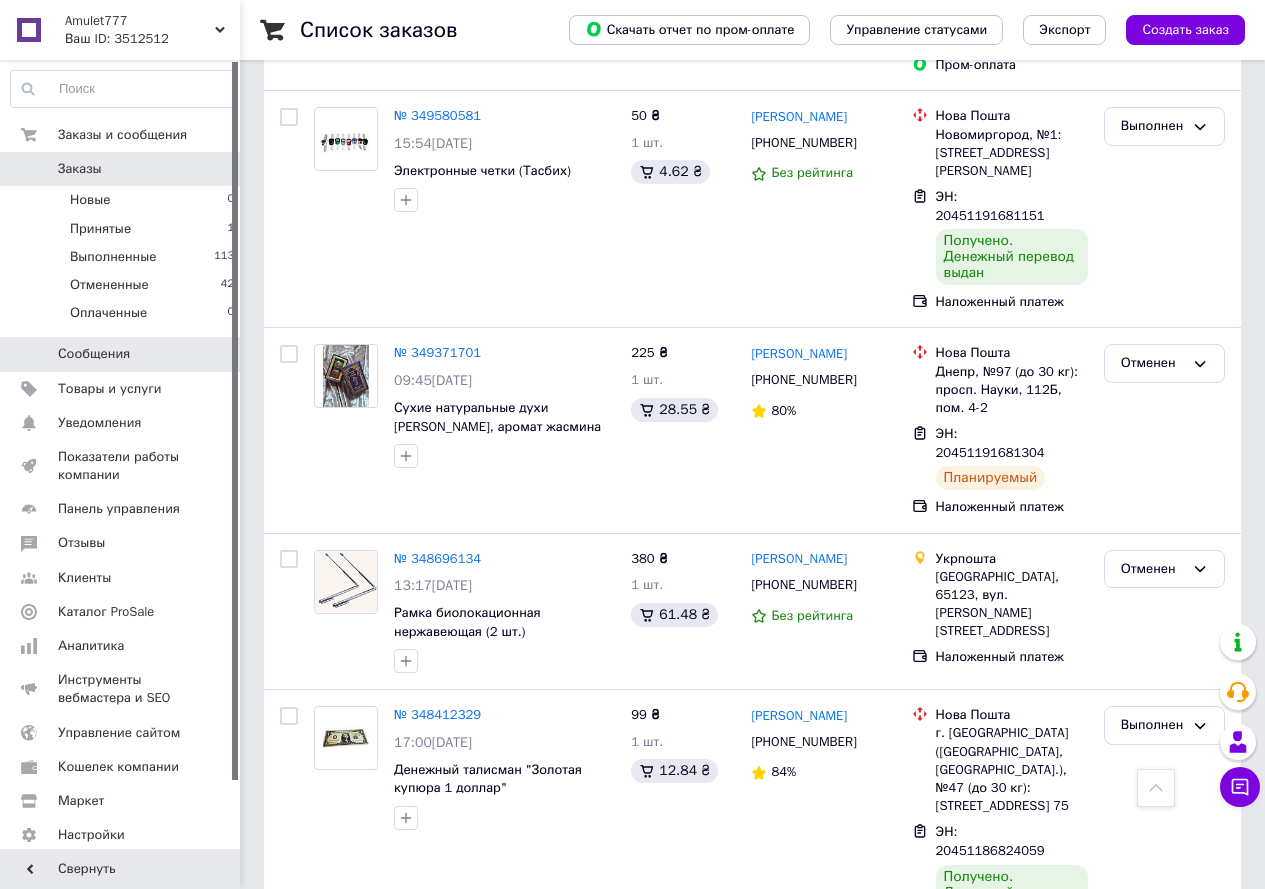 scroll, scrollTop: 1000, scrollLeft: 0, axis: vertical 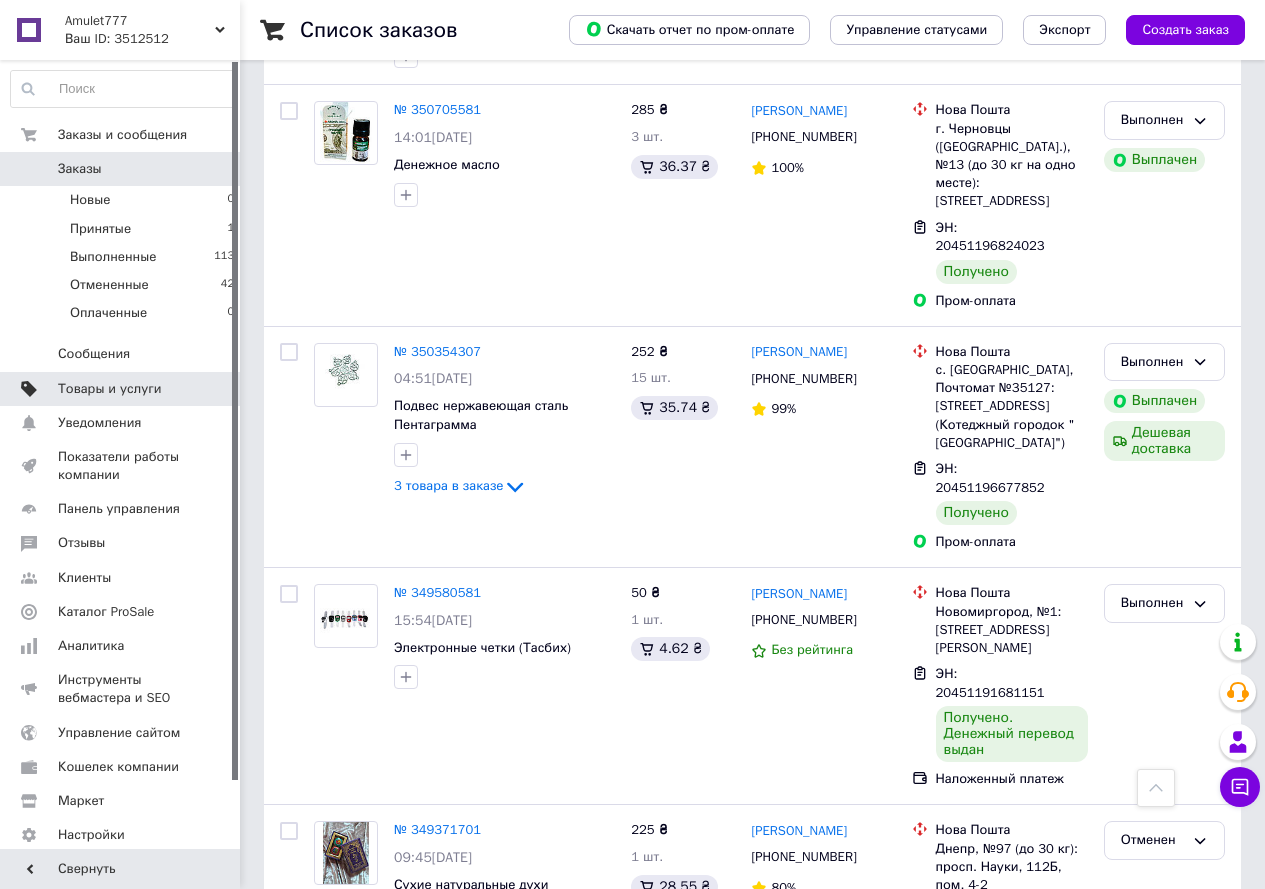 click on "Товары и услуги" at bounding box center (110, 389) 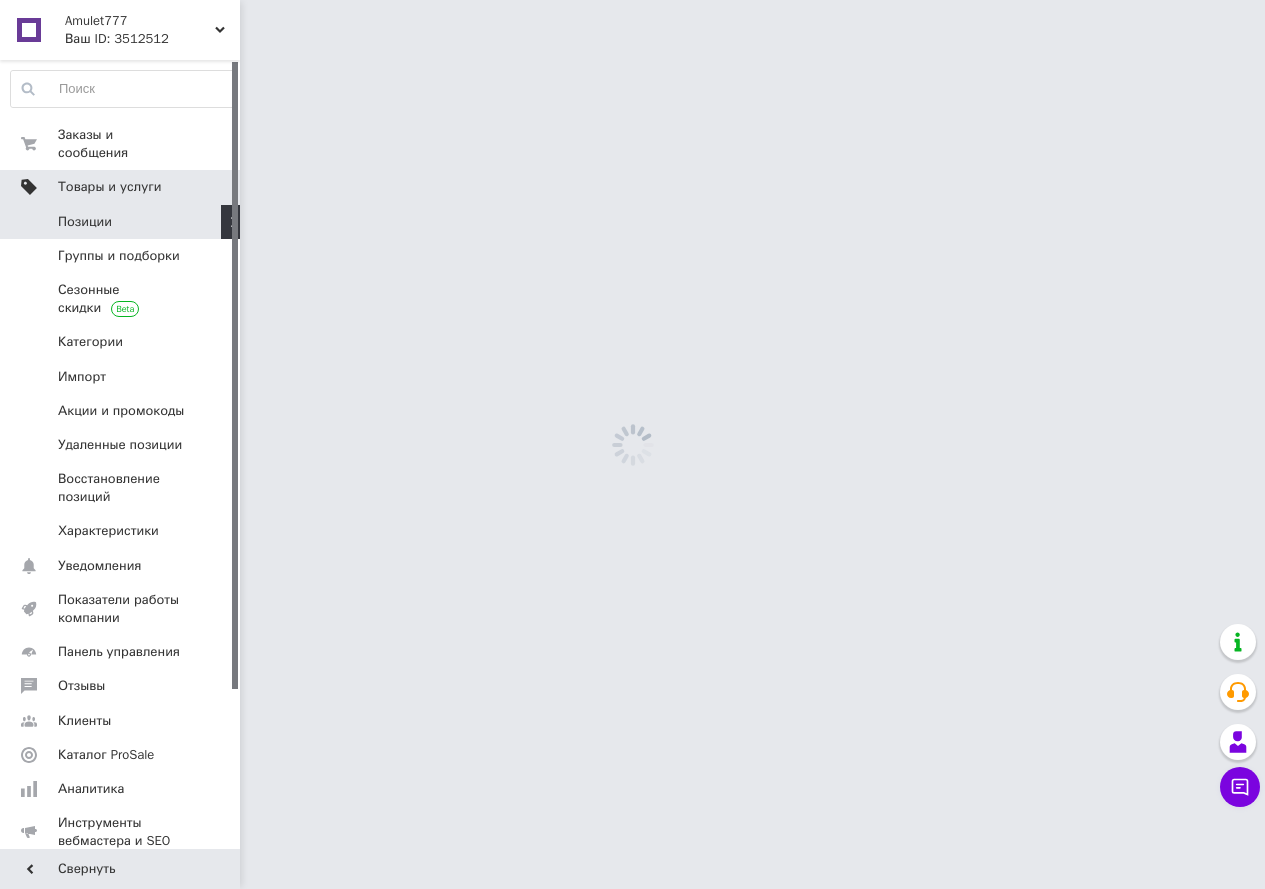 scroll, scrollTop: 0, scrollLeft: 0, axis: both 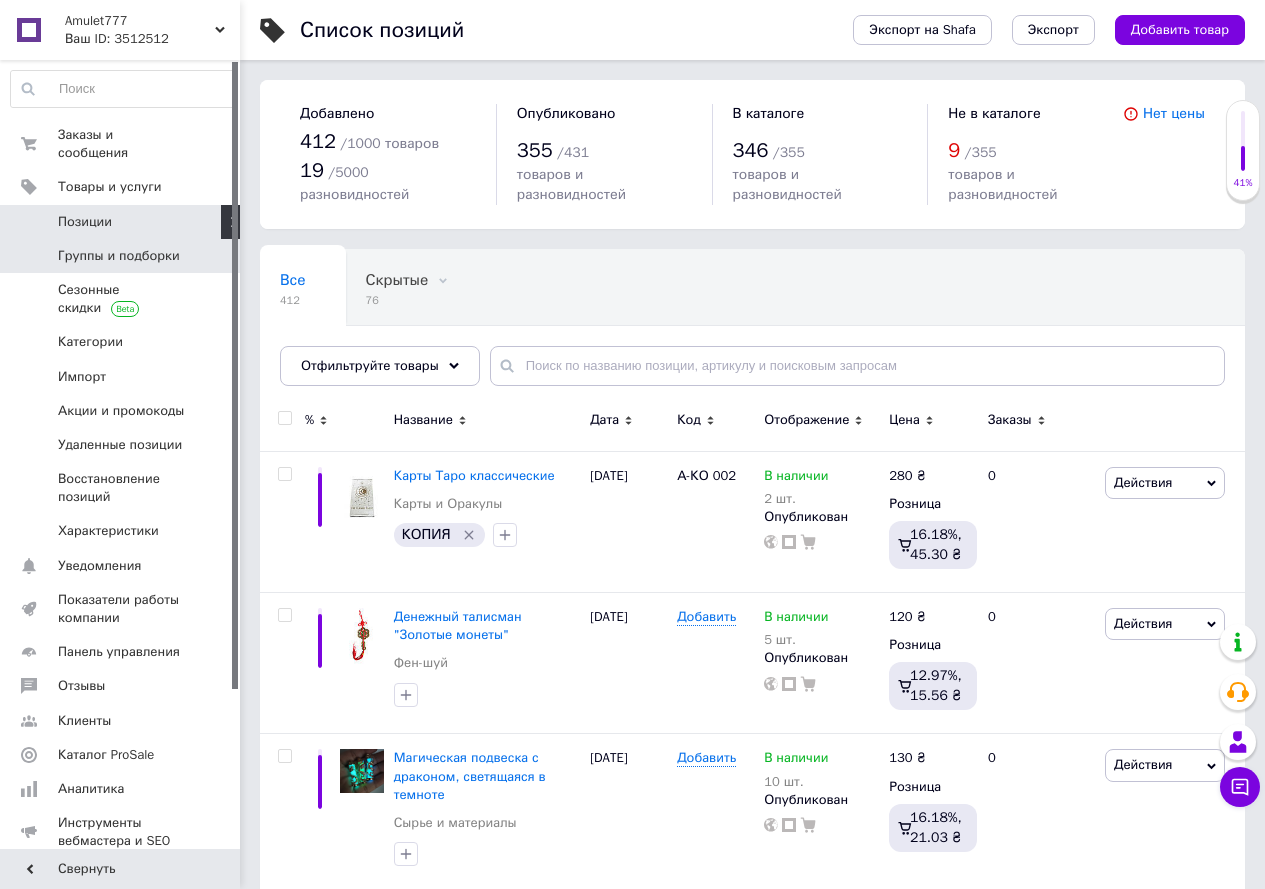 click on "Группы и подборки" at bounding box center (119, 256) 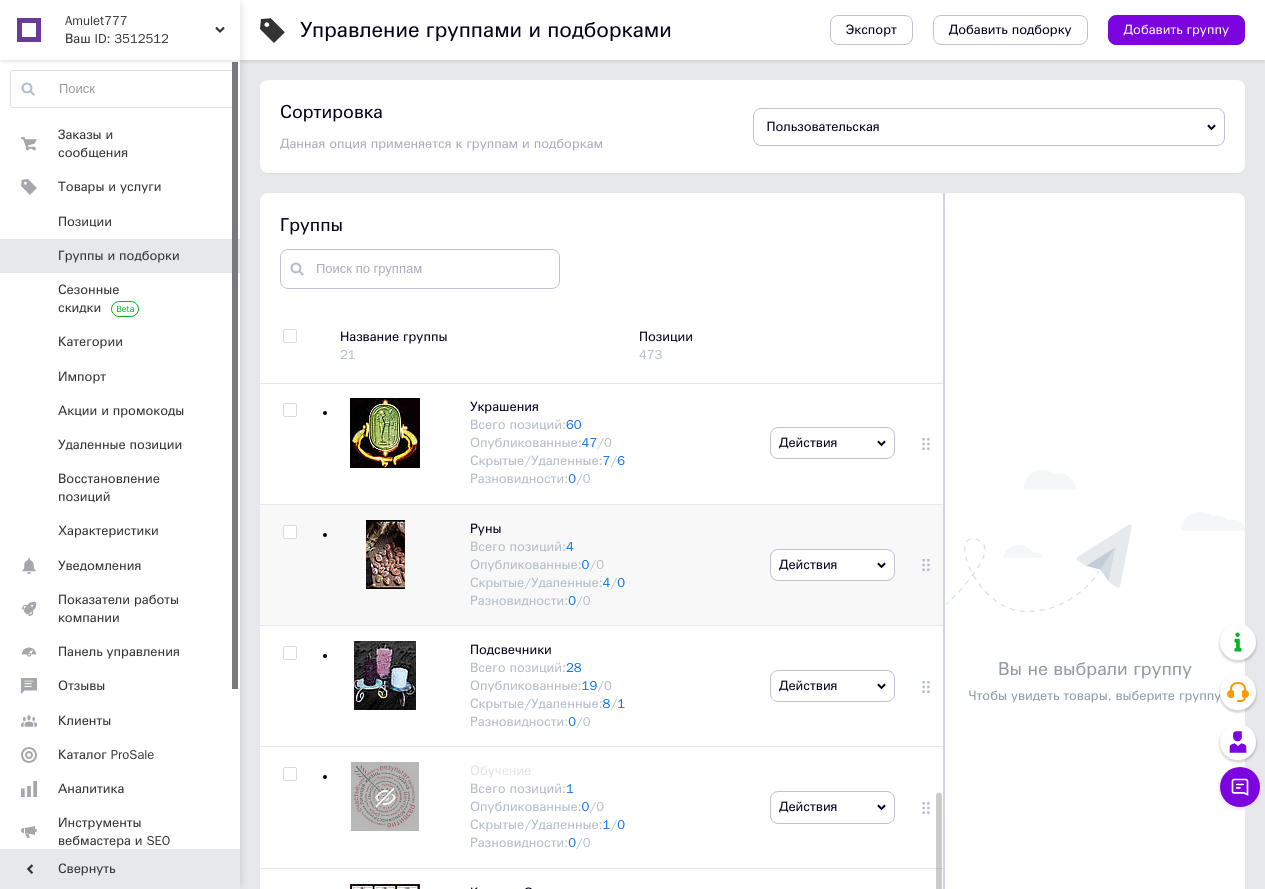 scroll, scrollTop: 1886, scrollLeft: 0, axis: vertical 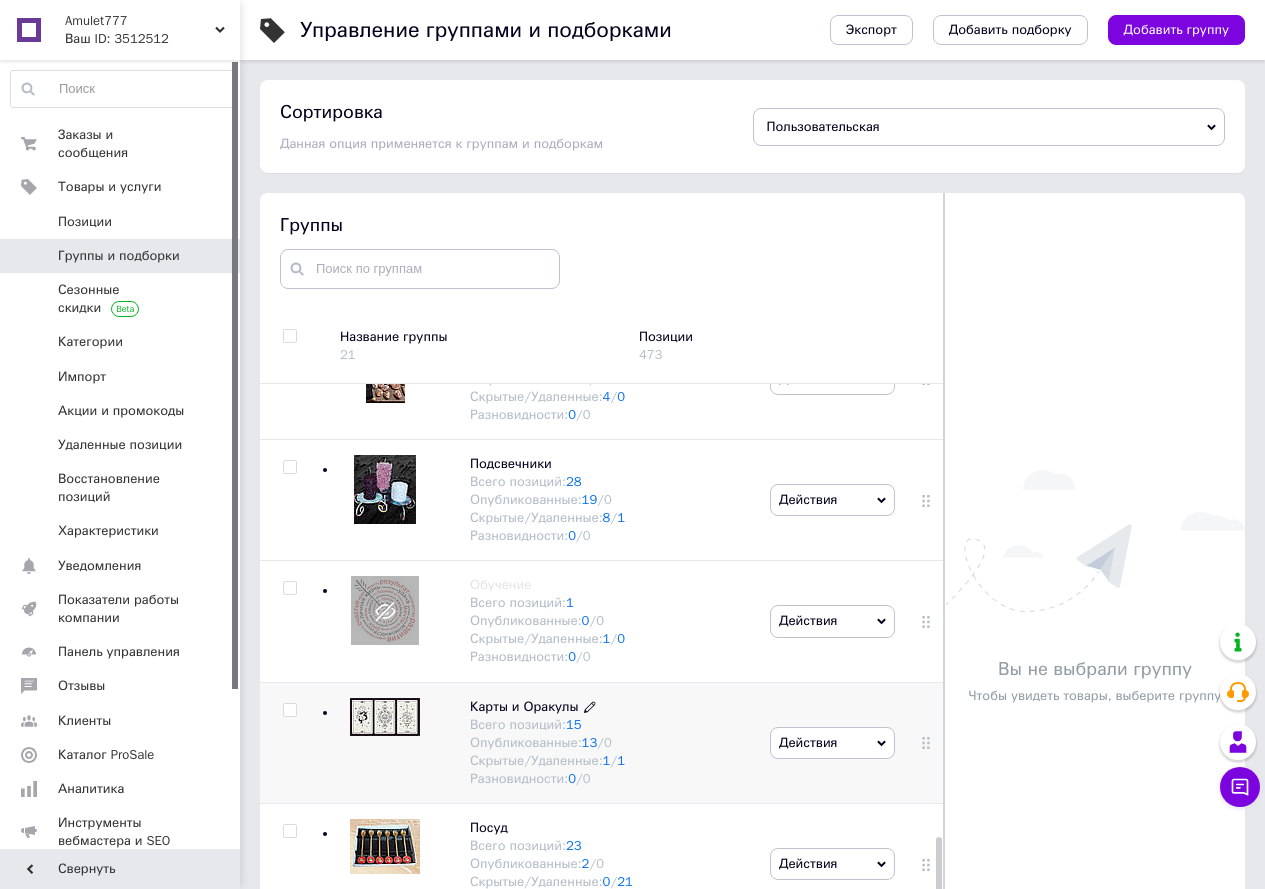 click on "Карты и Оракулы" at bounding box center (524, 706) 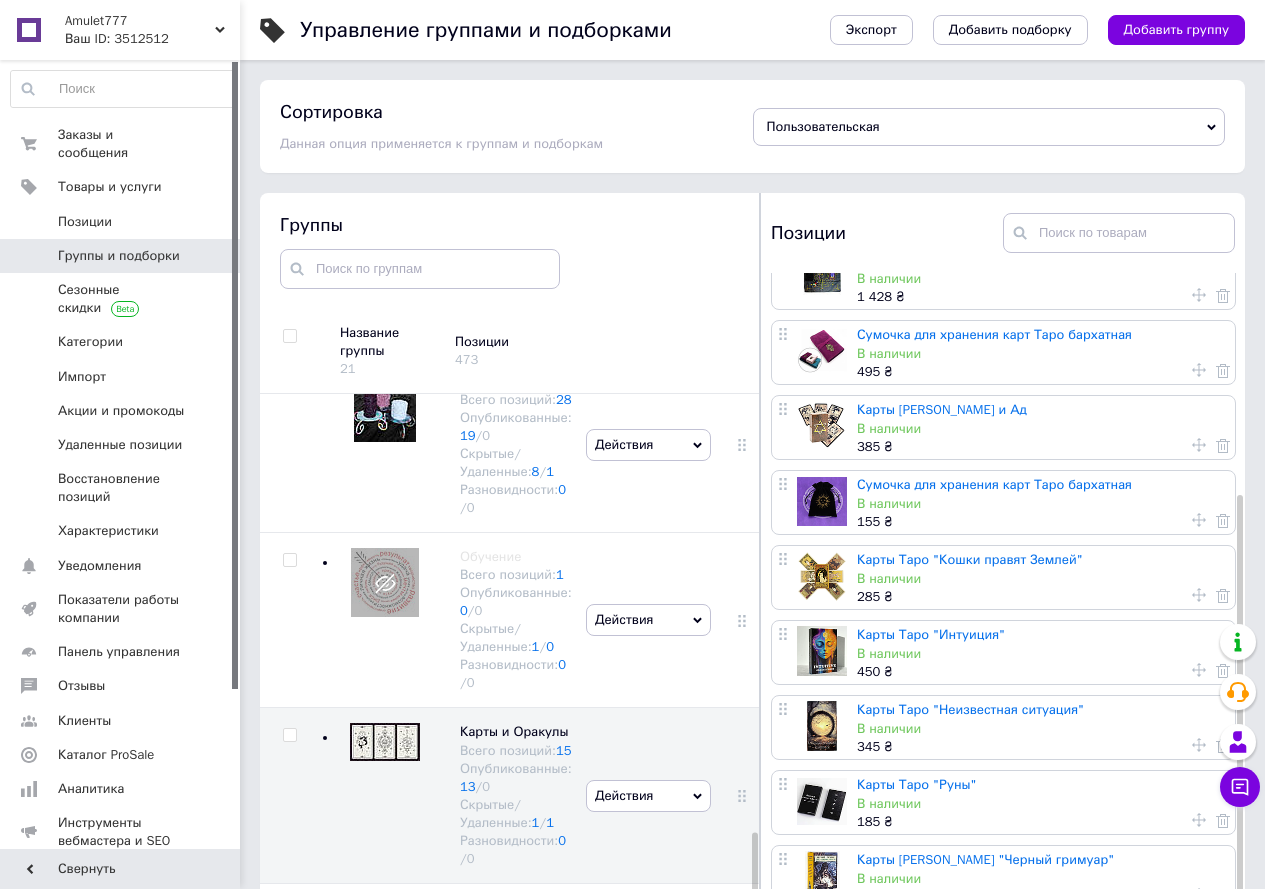 scroll, scrollTop: 361, scrollLeft: 0, axis: vertical 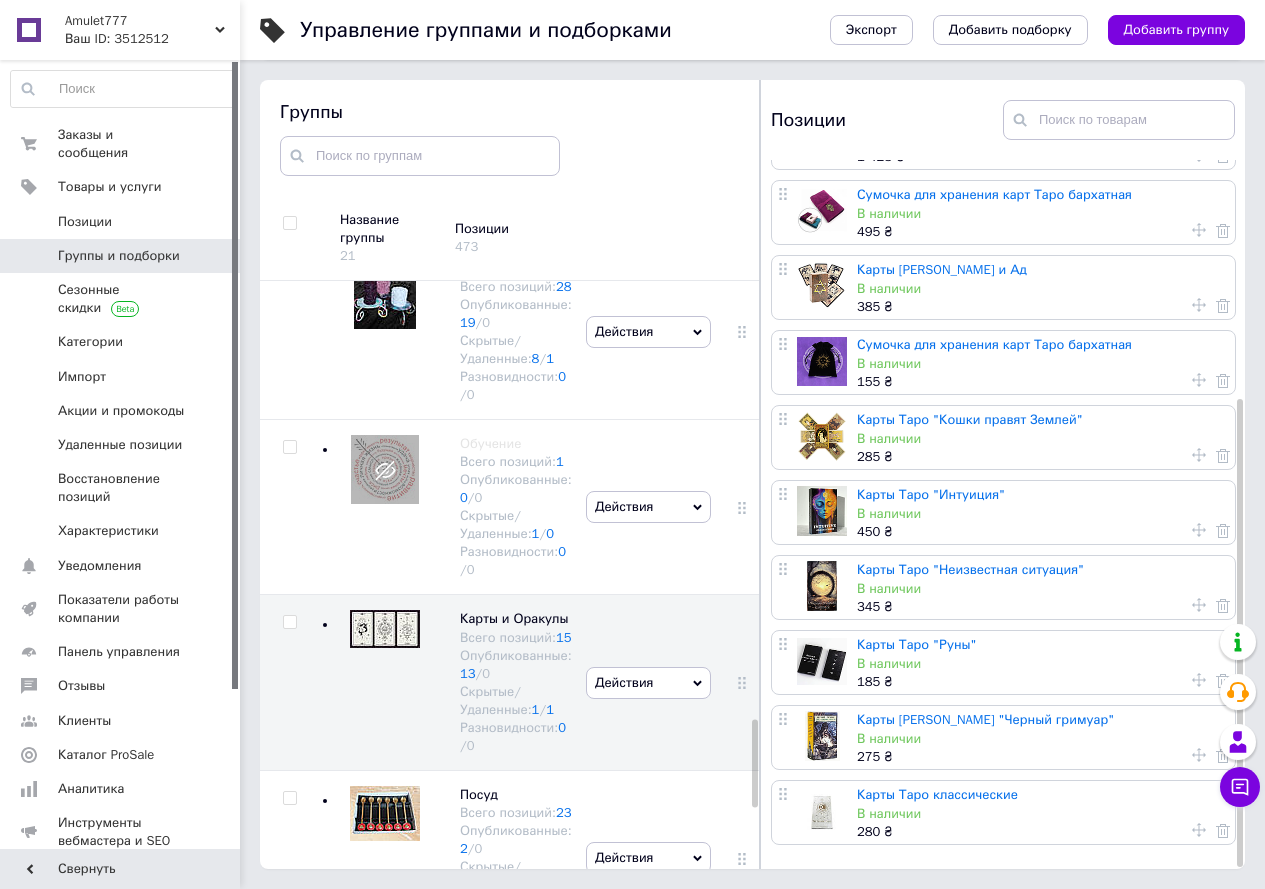 click on "Группы и подборки" at bounding box center [119, 256] 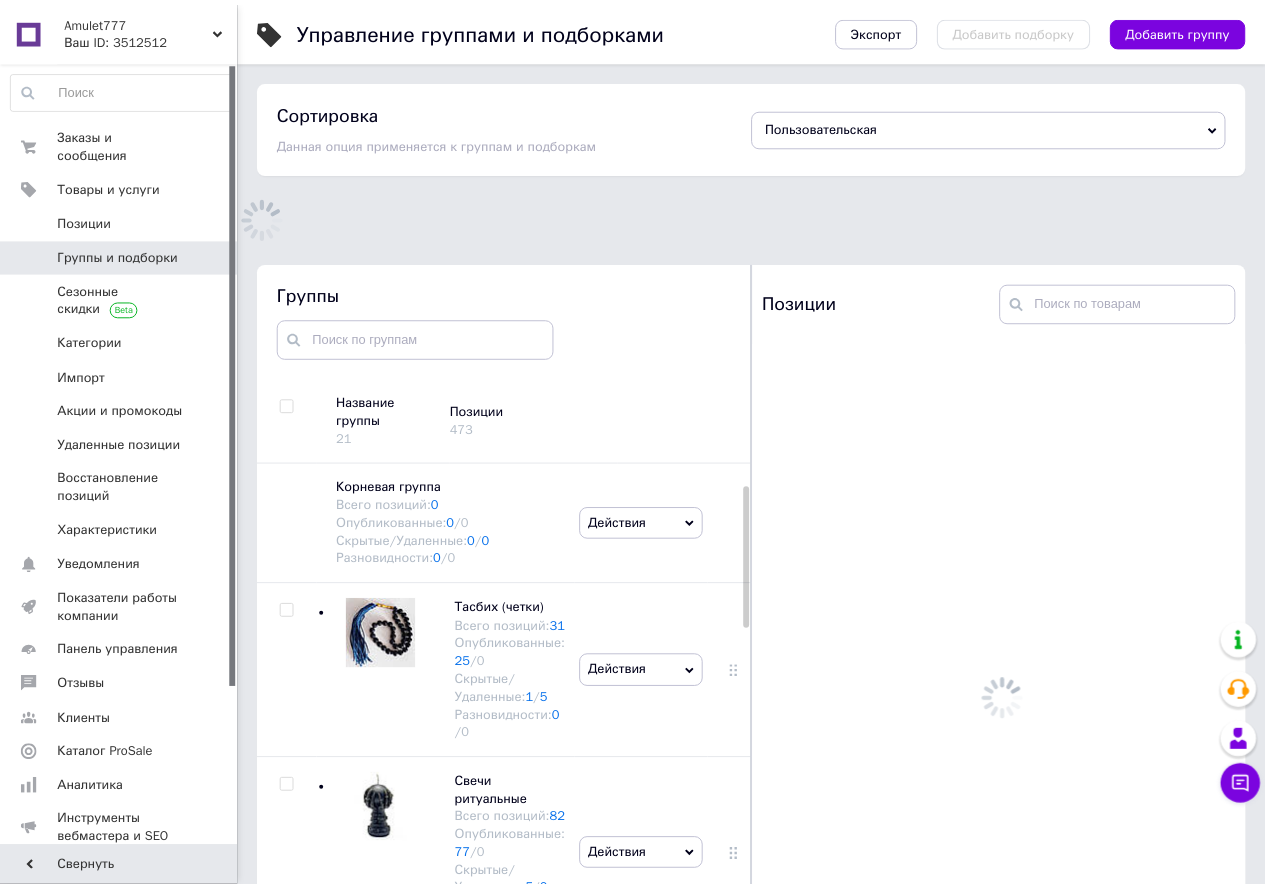 scroll, scrollTop: 113, scrollLeft: 0, axis: vertical 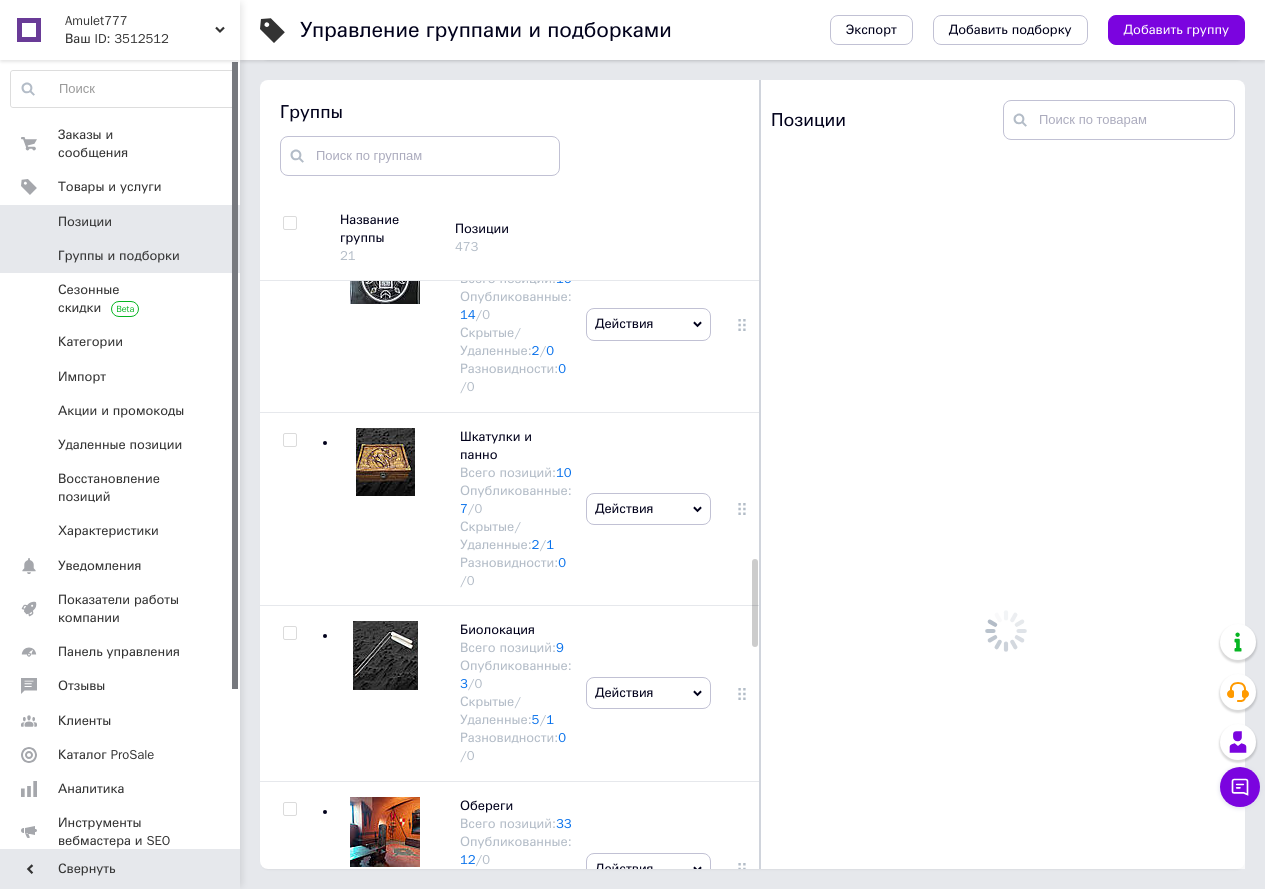 click on "Позиции" at bounding box center [85, 222] 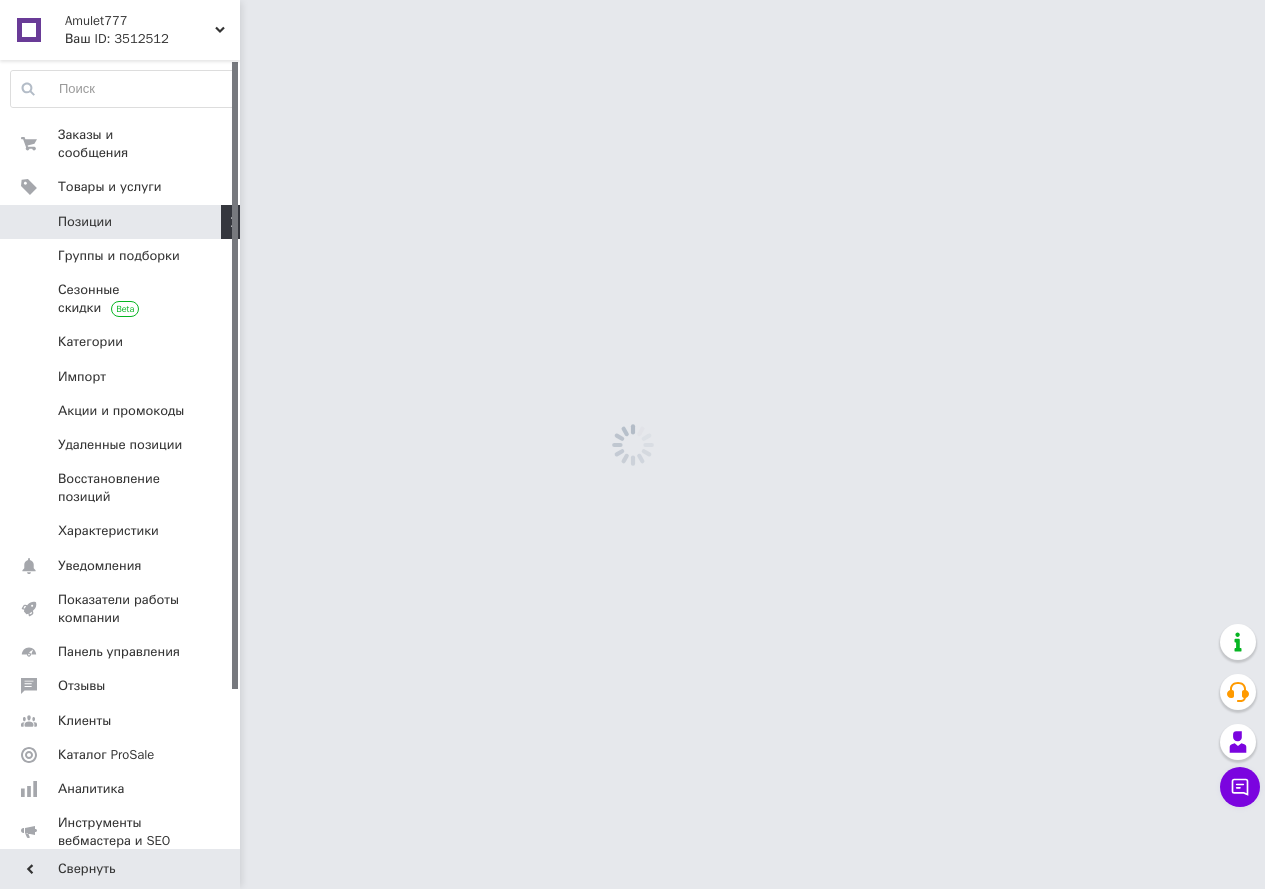 scroll, scrollTop: 0, scrollLeft: 0, axis: both 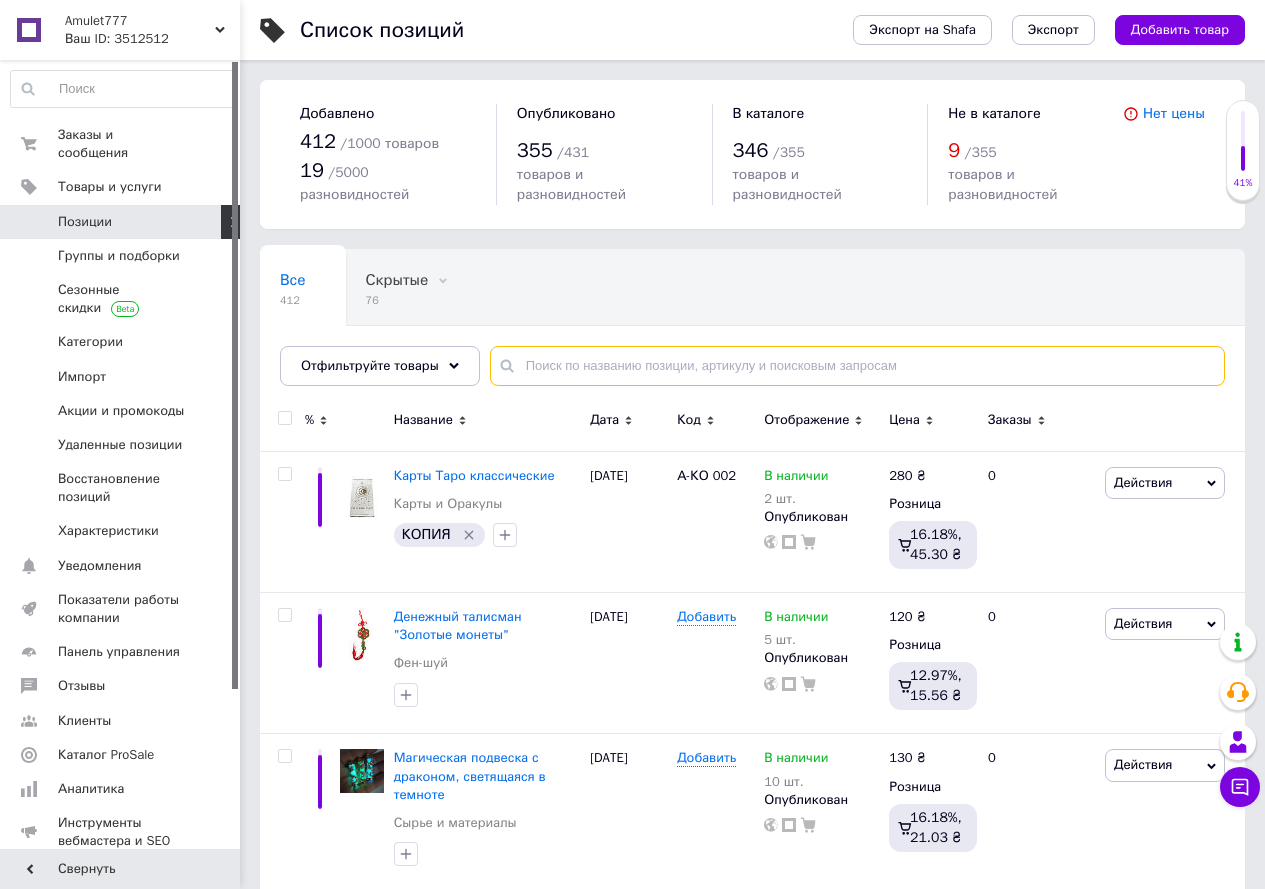 click at bounding box center (857, 366) 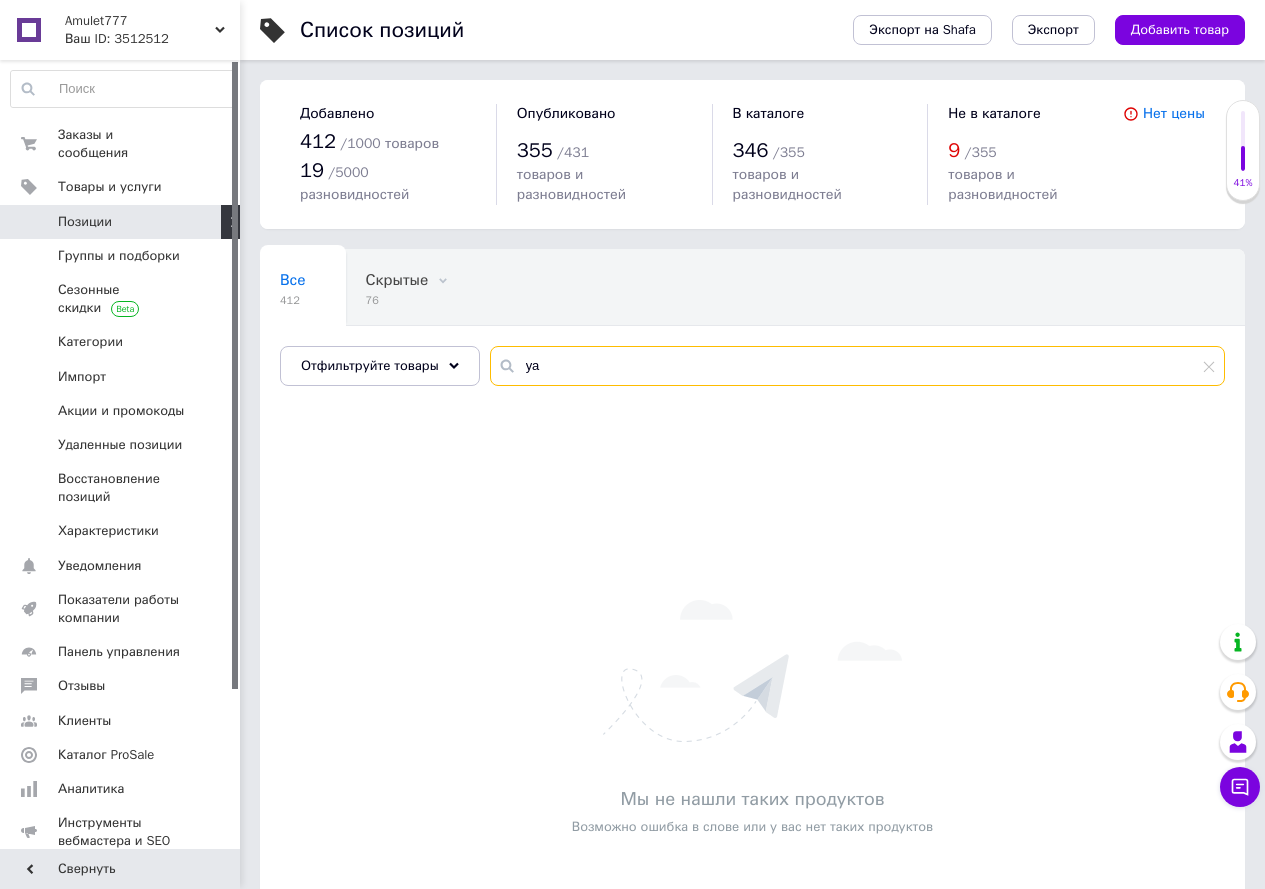 type on "у" 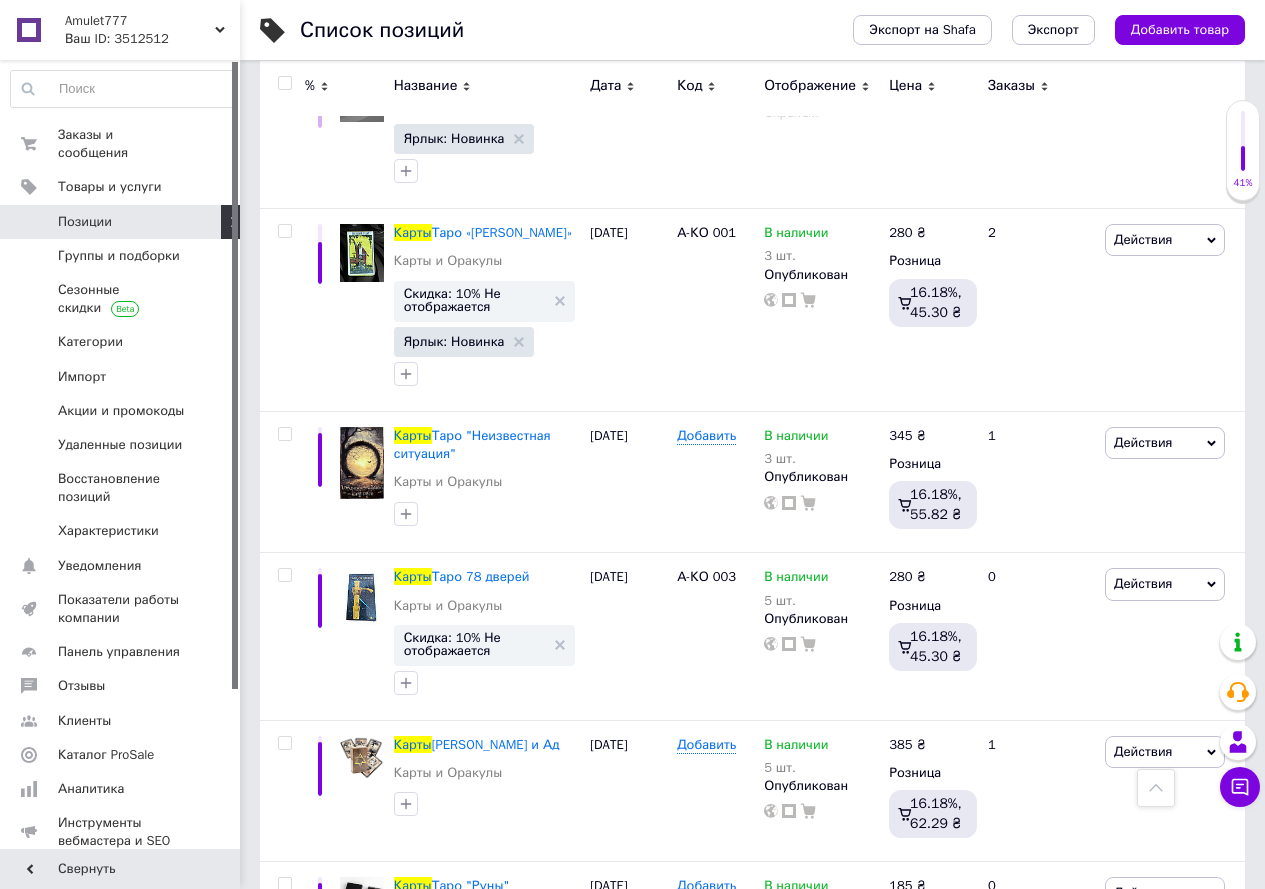 scroll, scrollTop: 0, scrollLeft: 0, axis: both 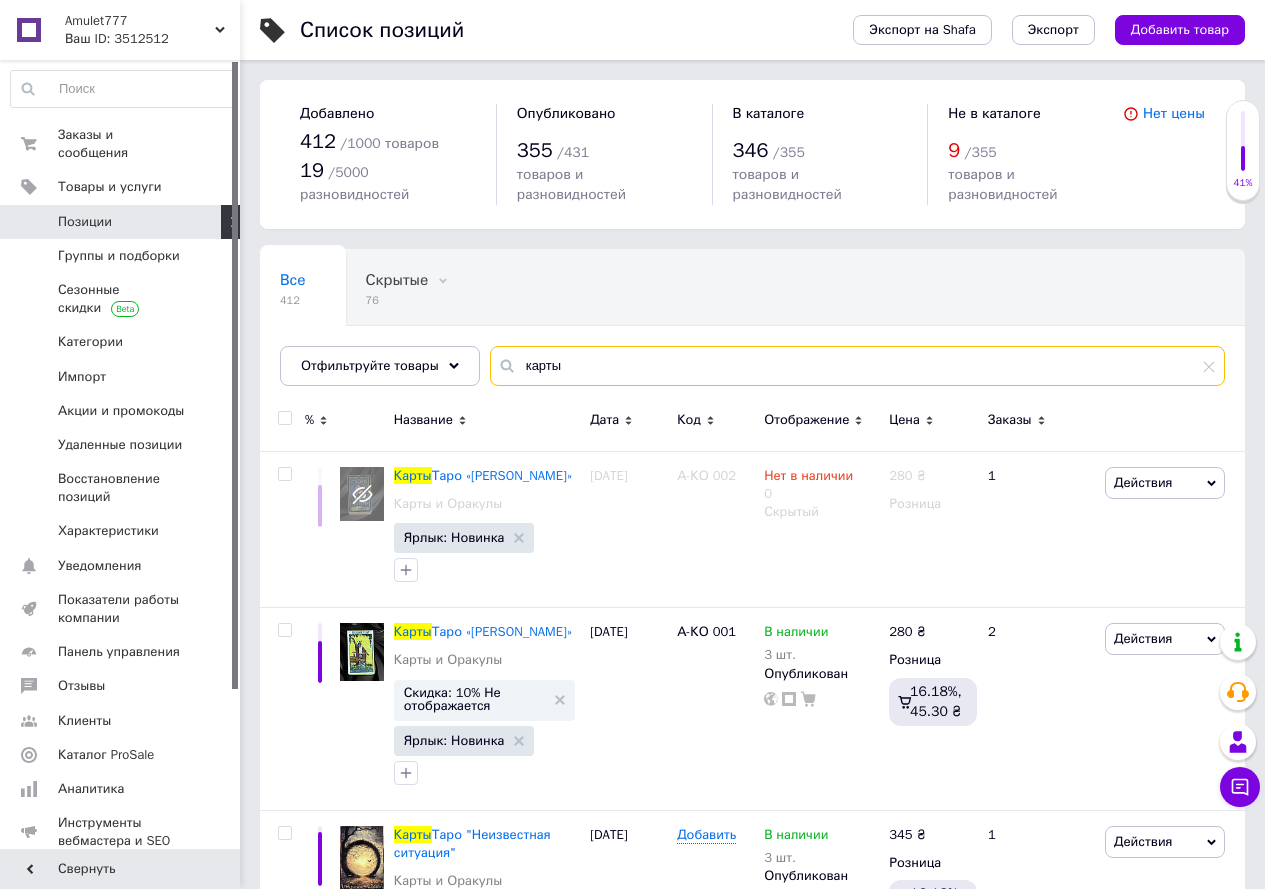 type on "карты" 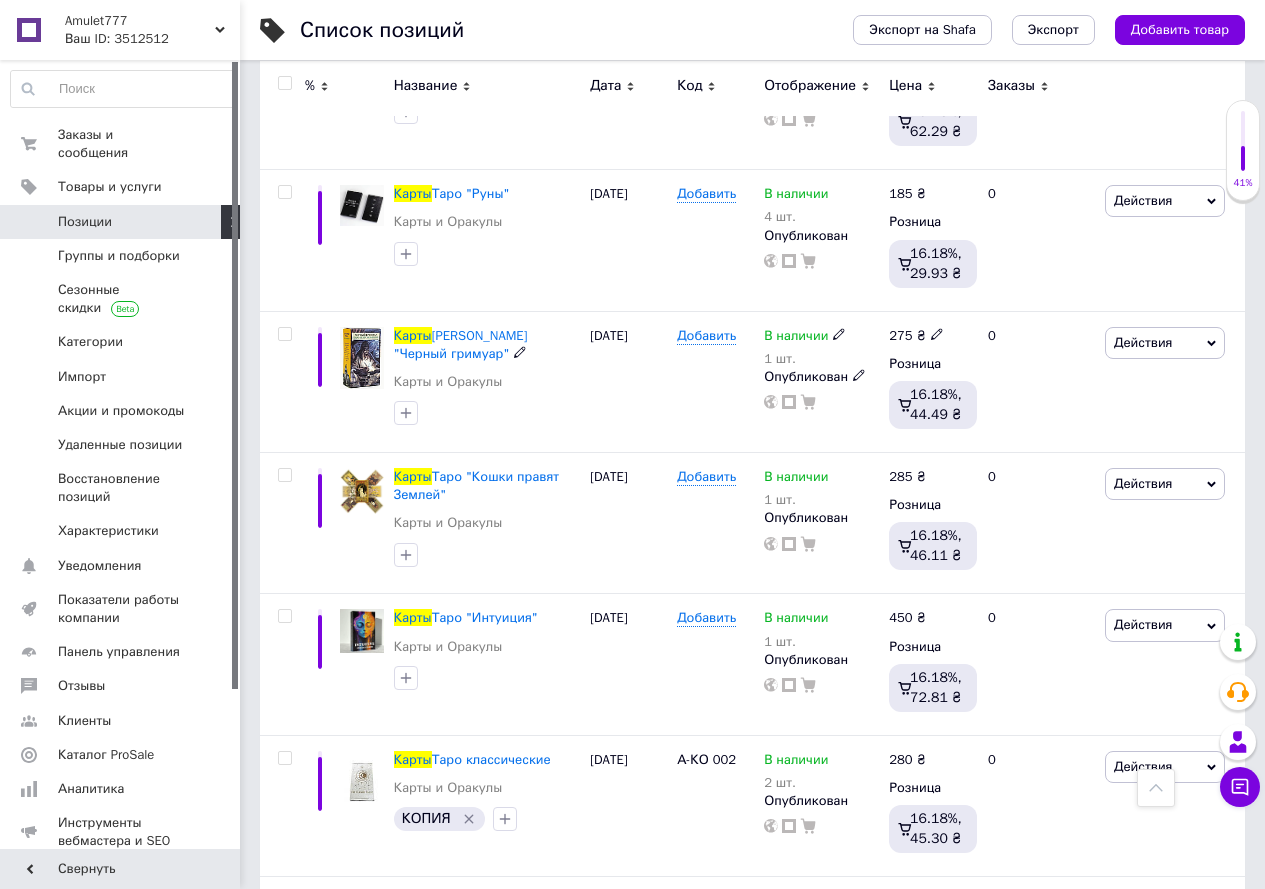 scroll, scrollTop: 1100, scrollLeft: 0, axis: vertical 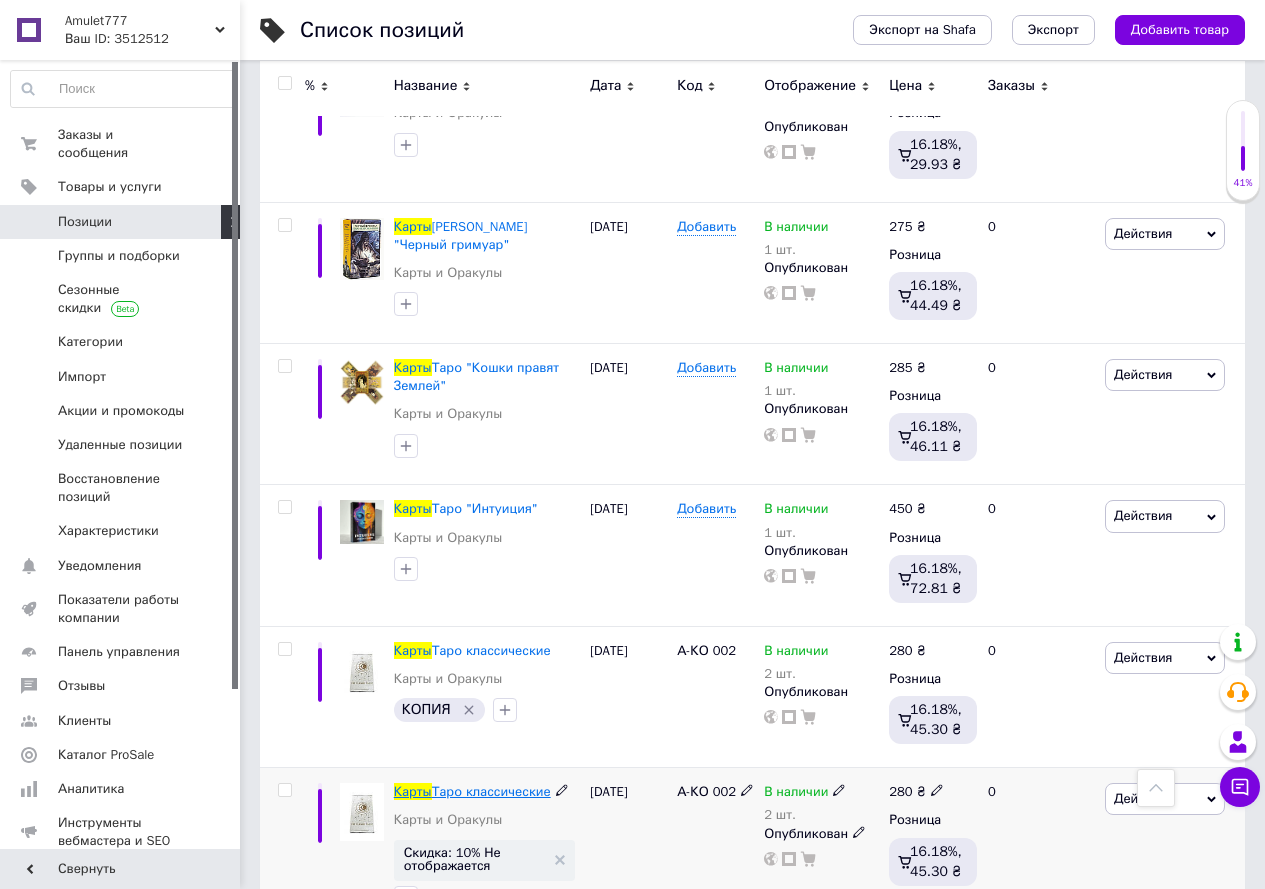 click on "Таро классические" at bounding box center [491, 791] 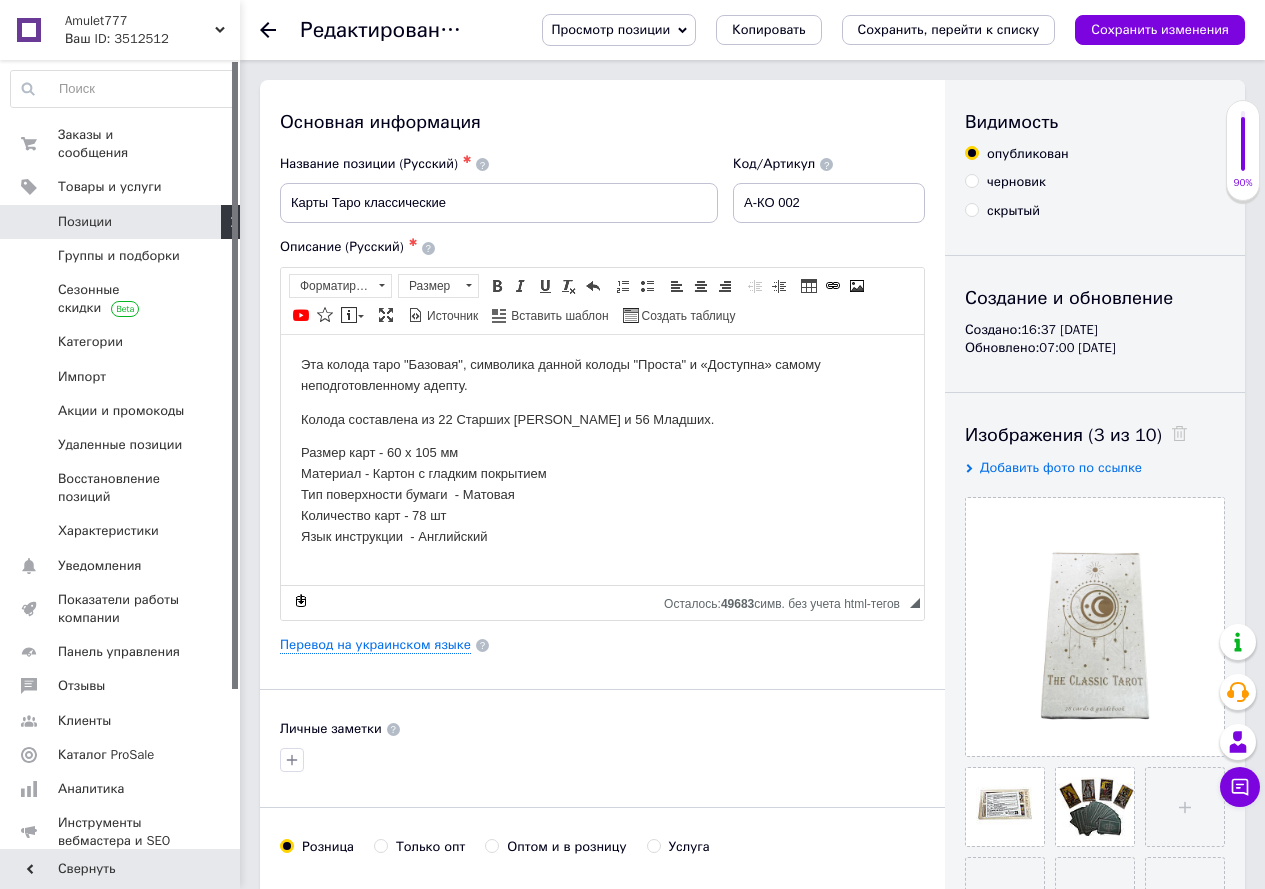 scroll, scrollTop: 0, scrollLeft: 0, axis: both 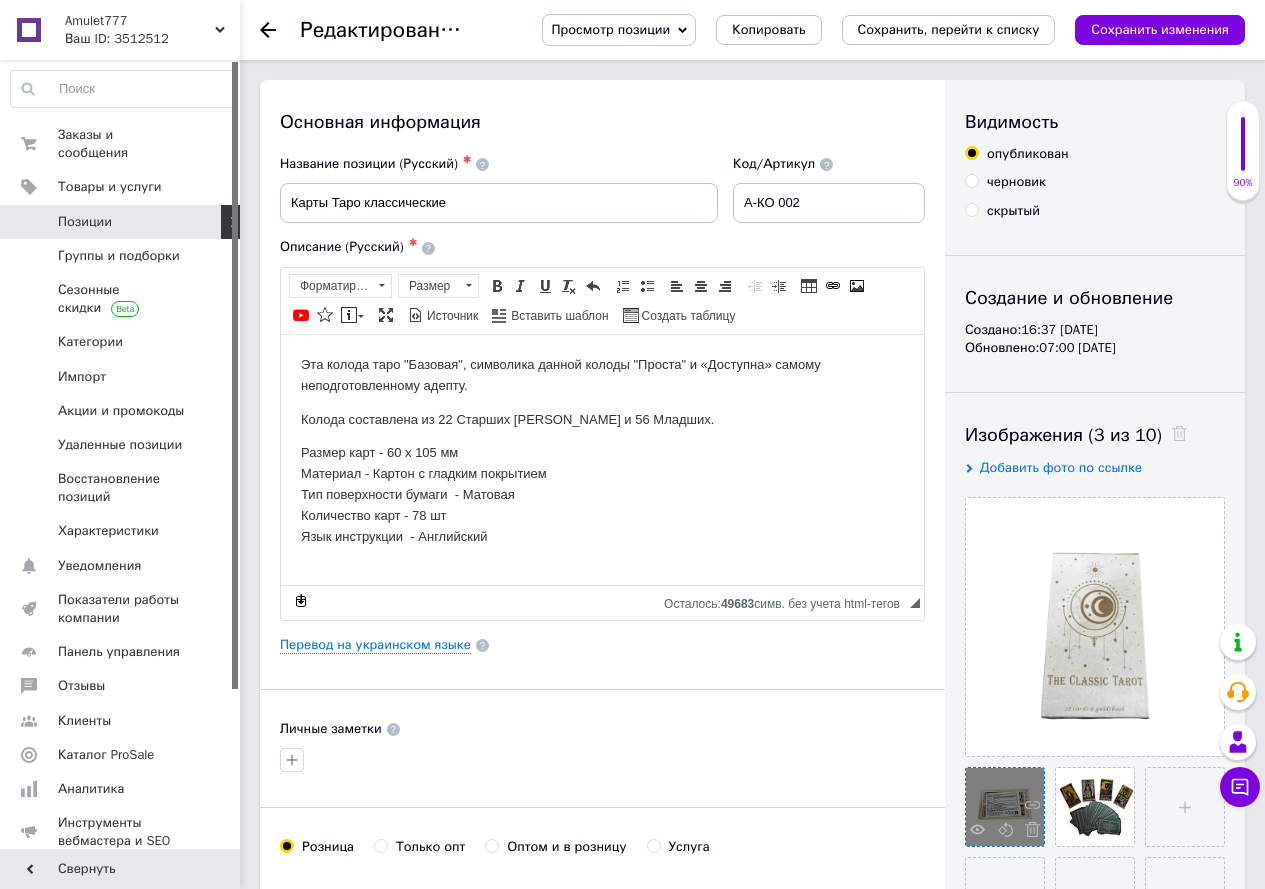 click at bounding box center (1005, 807) 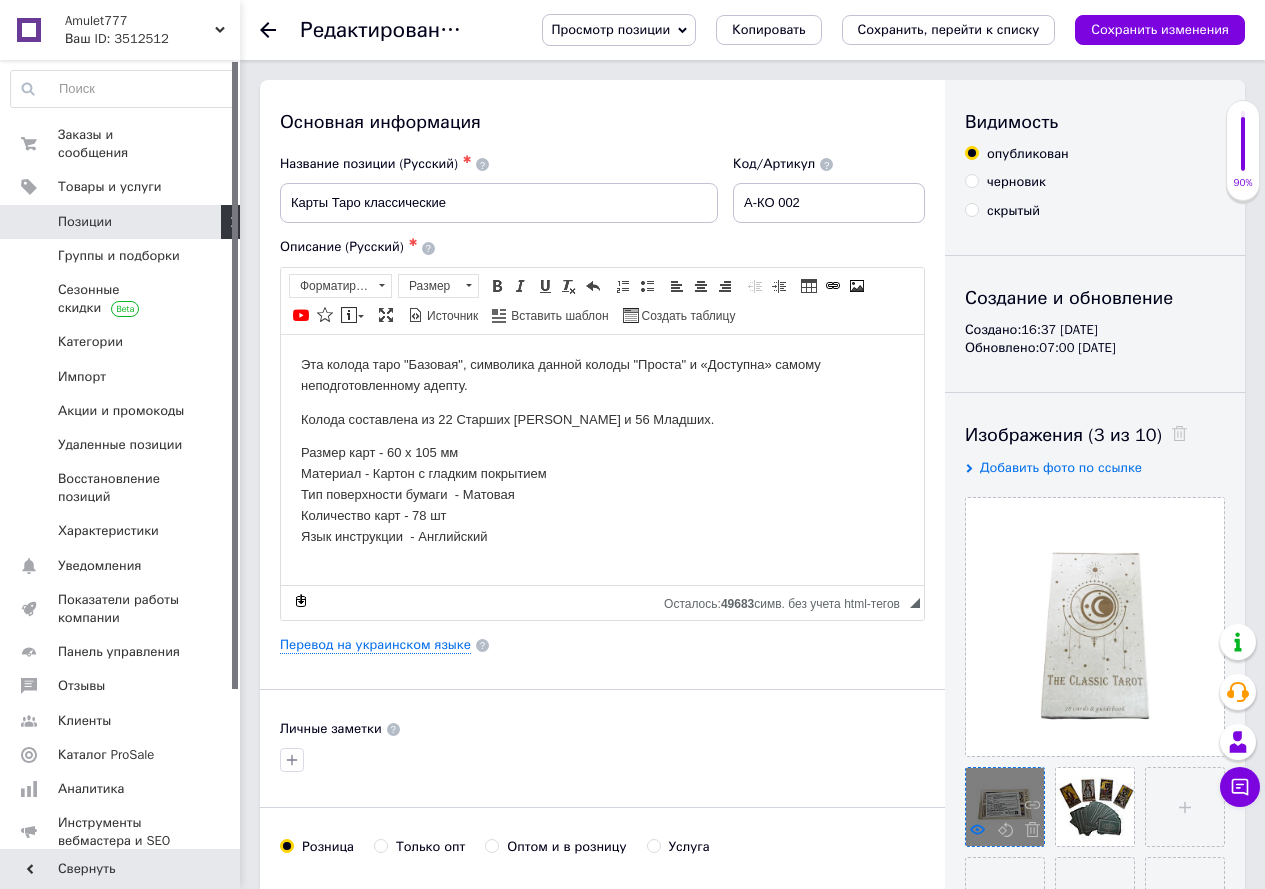 click 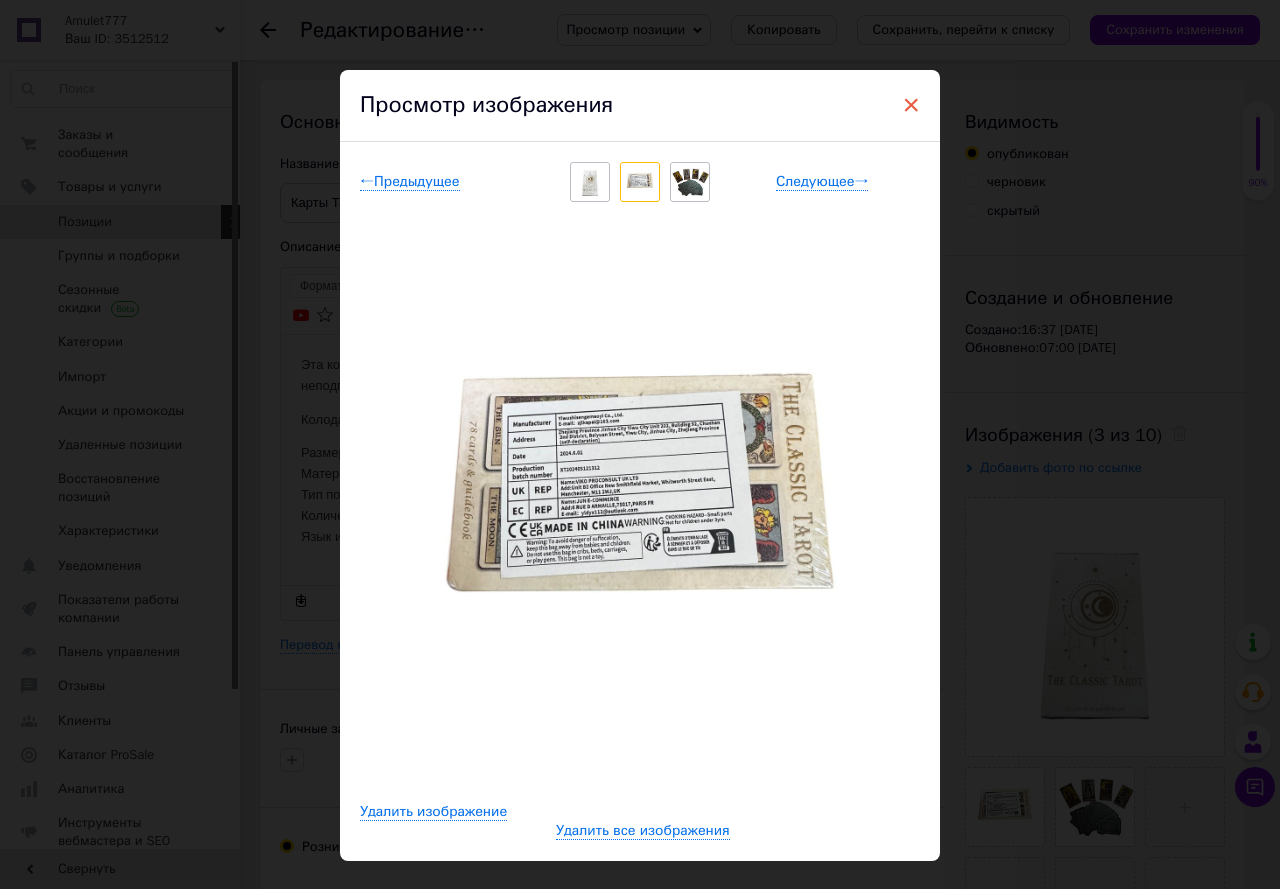 click on "×" at bounding box center [911, 105] 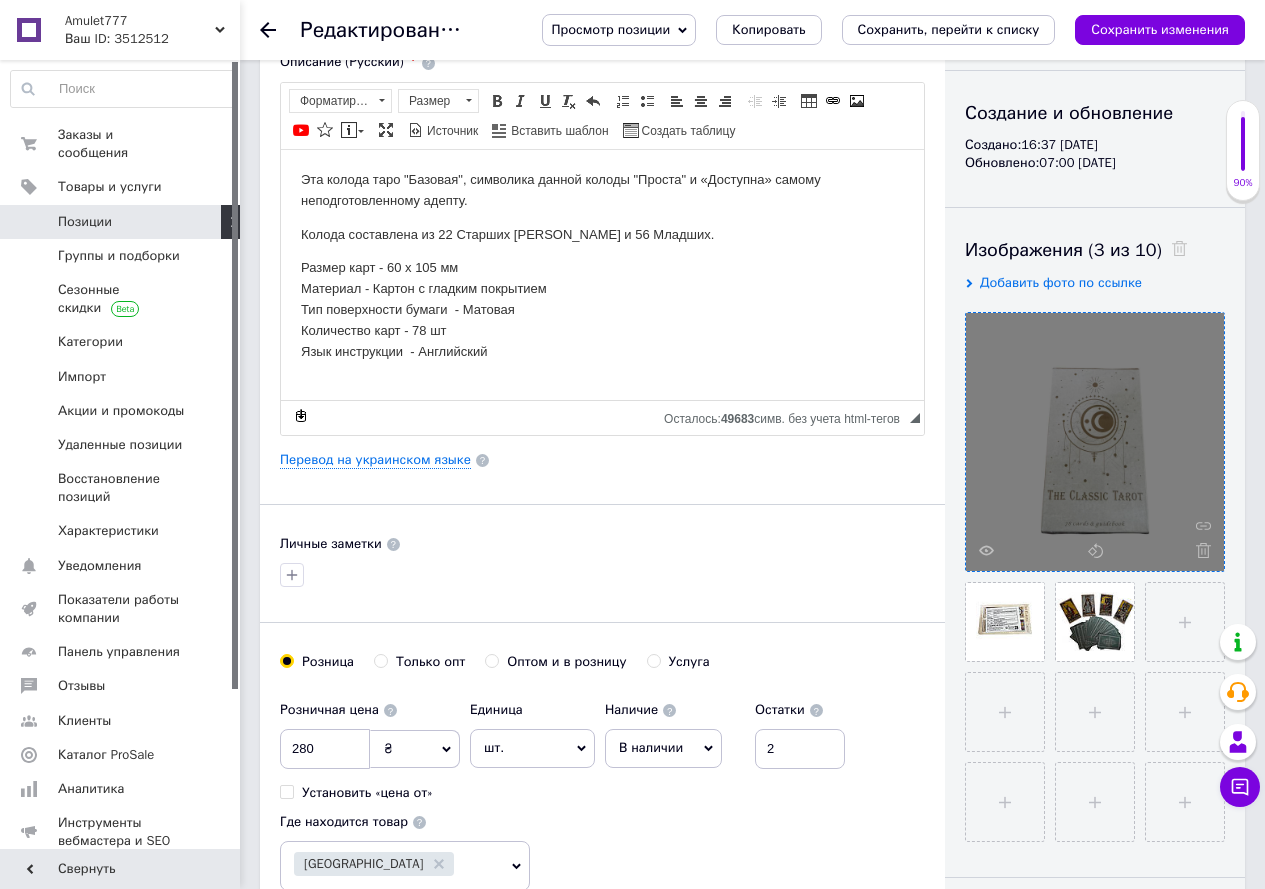 scroll, scrollTop: 200, scrollLeft: 0, axis: vertical 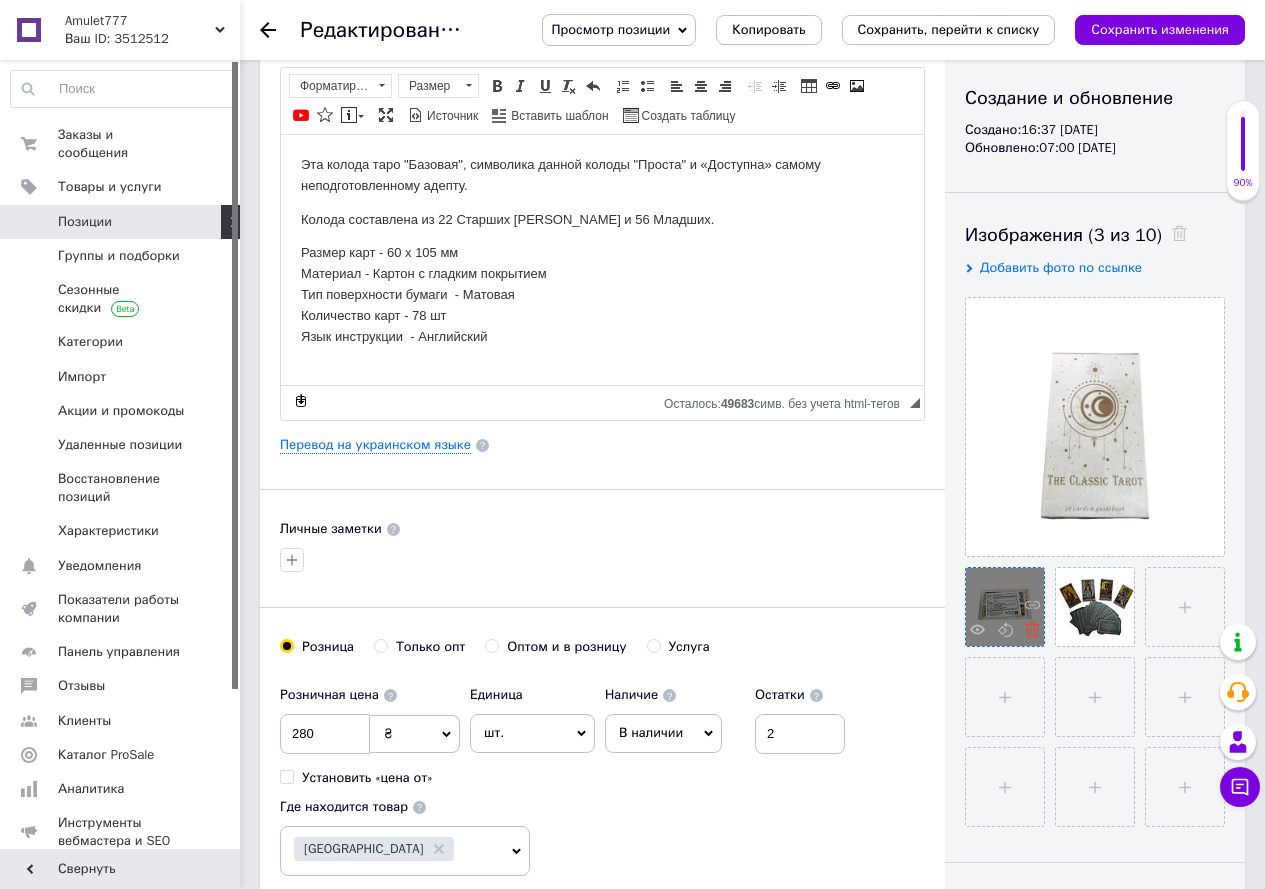 click 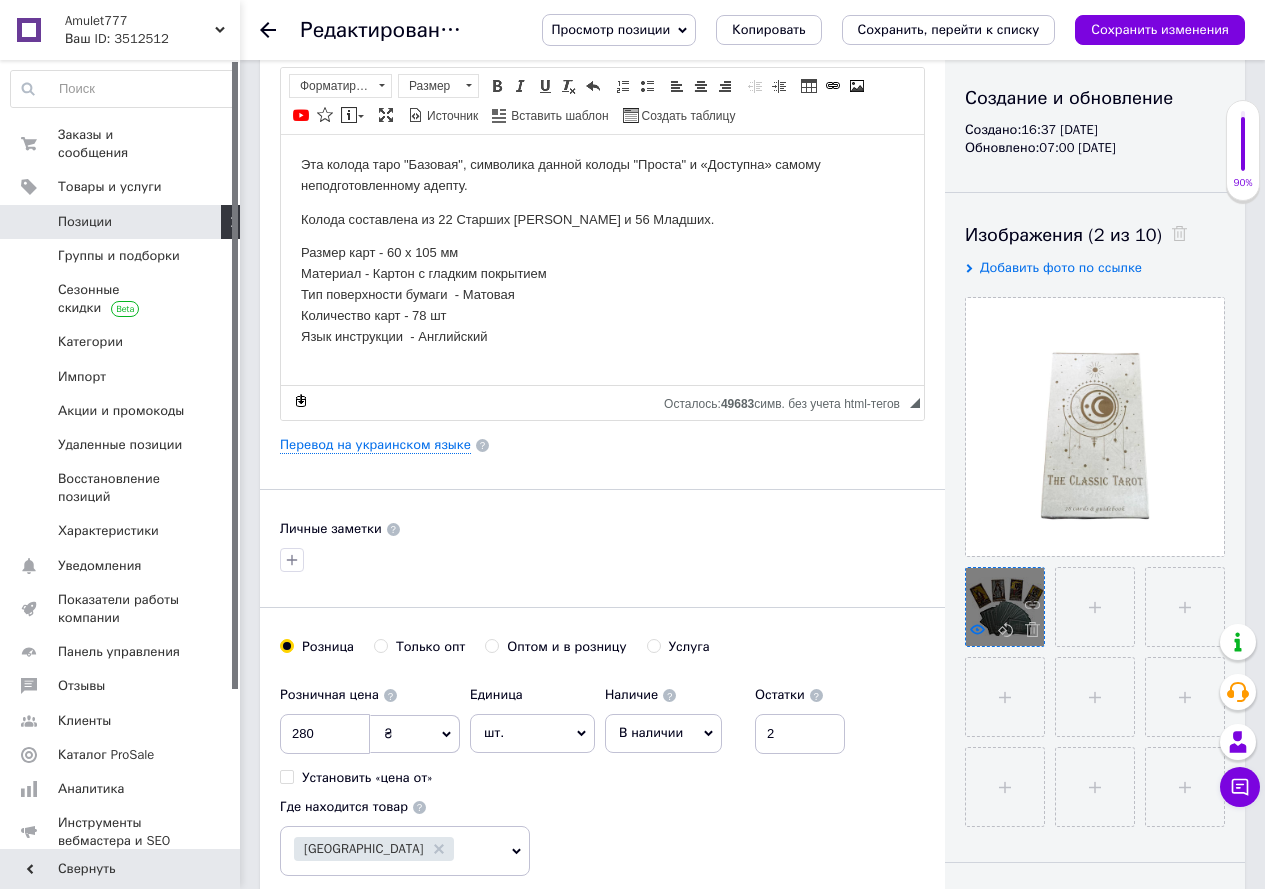 click 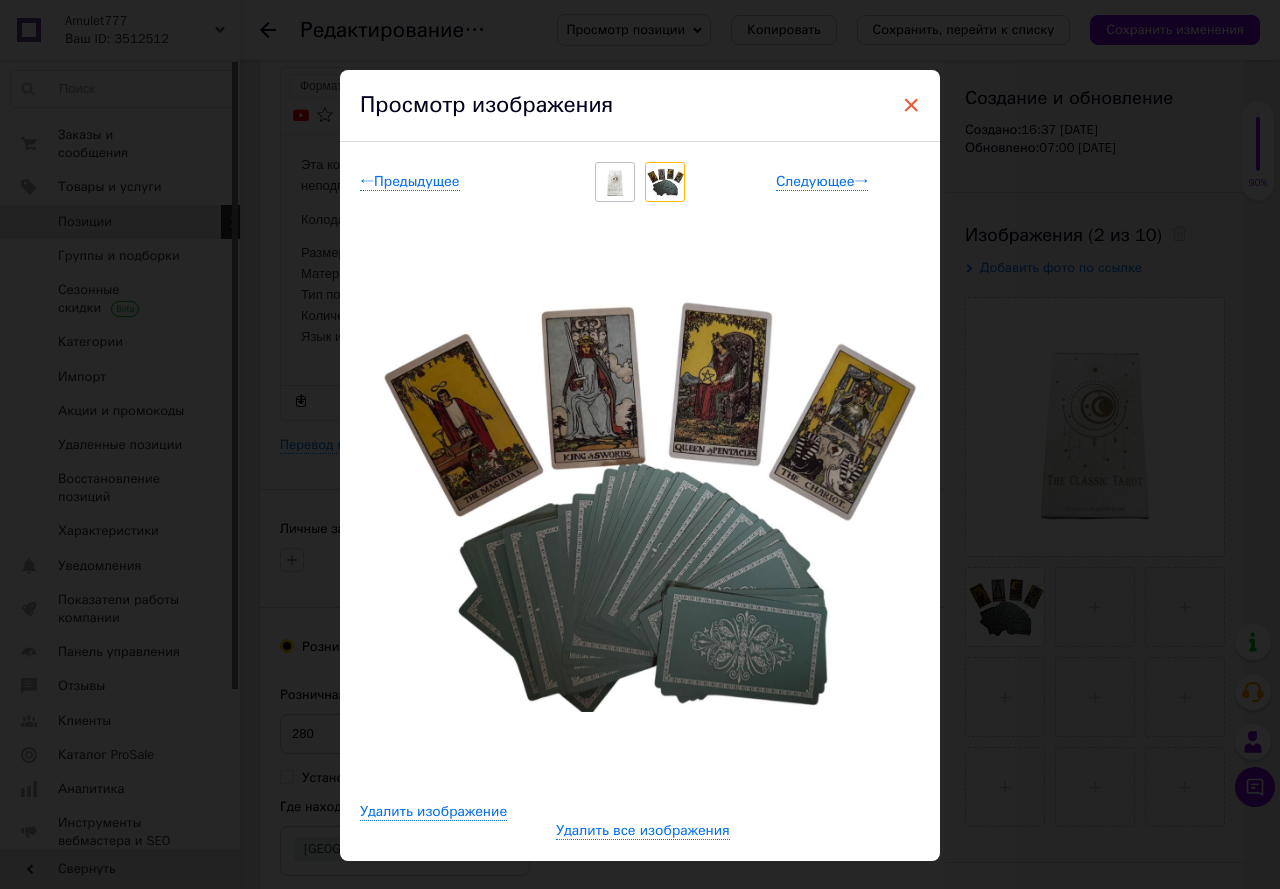 drag, startPoint x: 908, startPoint y: 101, endPoint x: 174, endPoint y: 33, distance: 737.1431 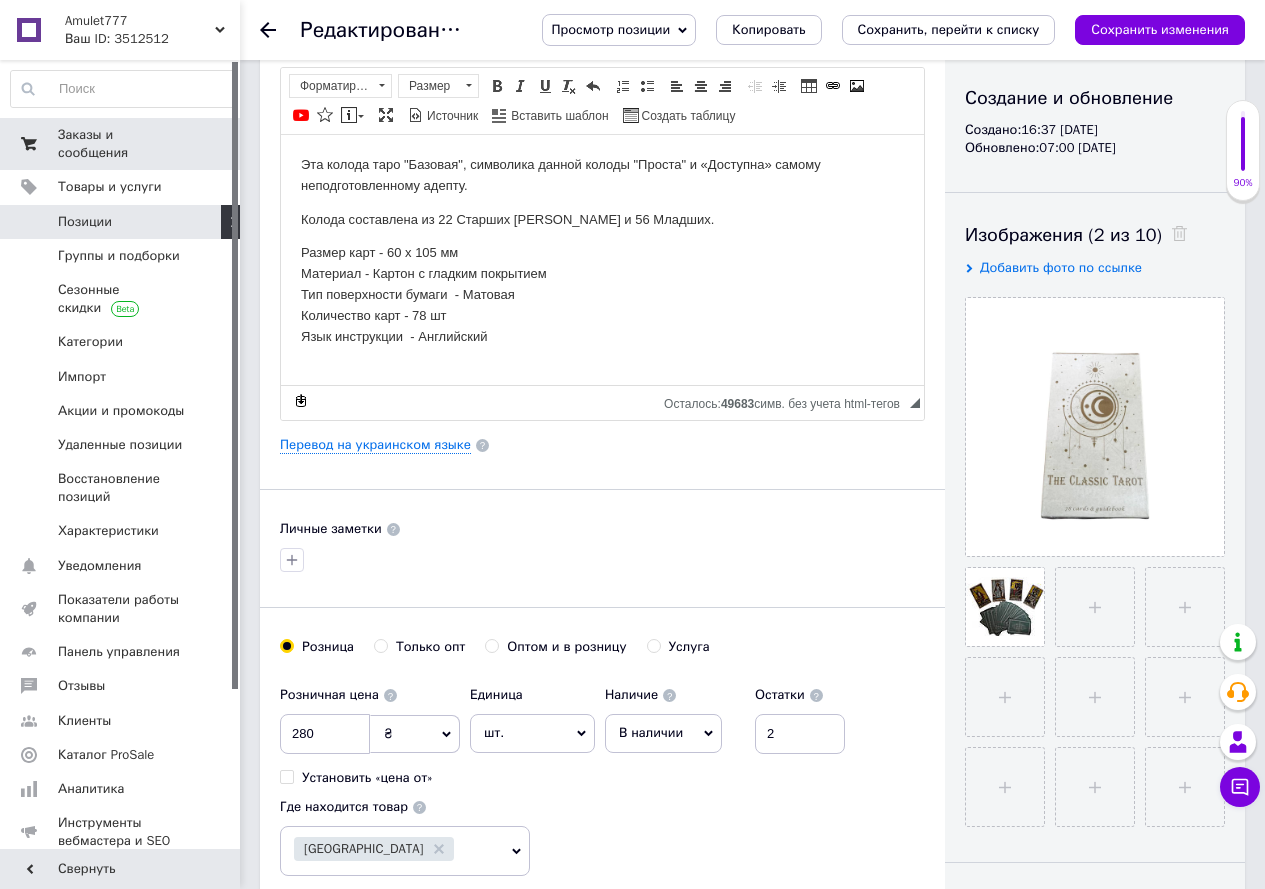 click on "Заказы и сообщения" at bounding box center [121, 144] 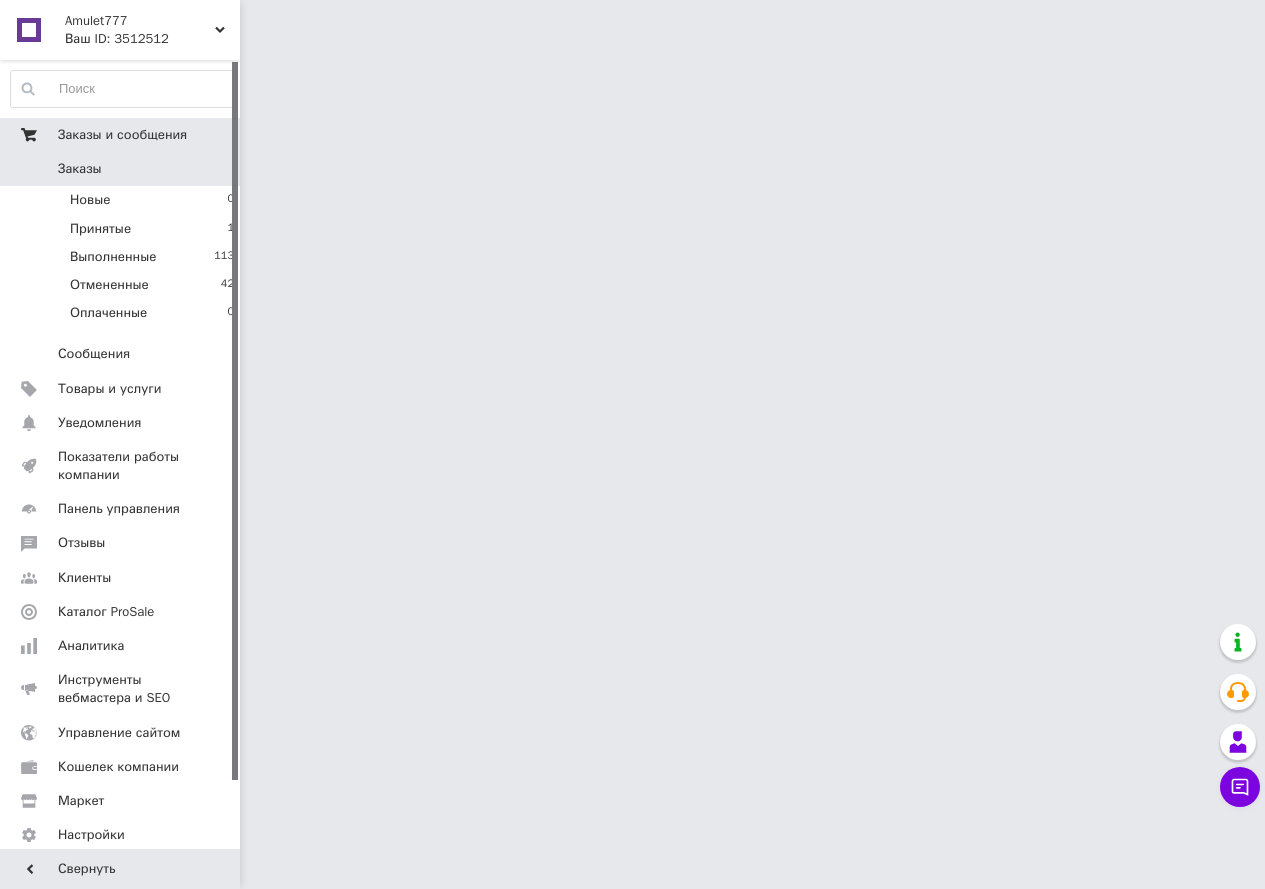 scroll, scrollTop: 0, scrollLeft: 0, axis: both 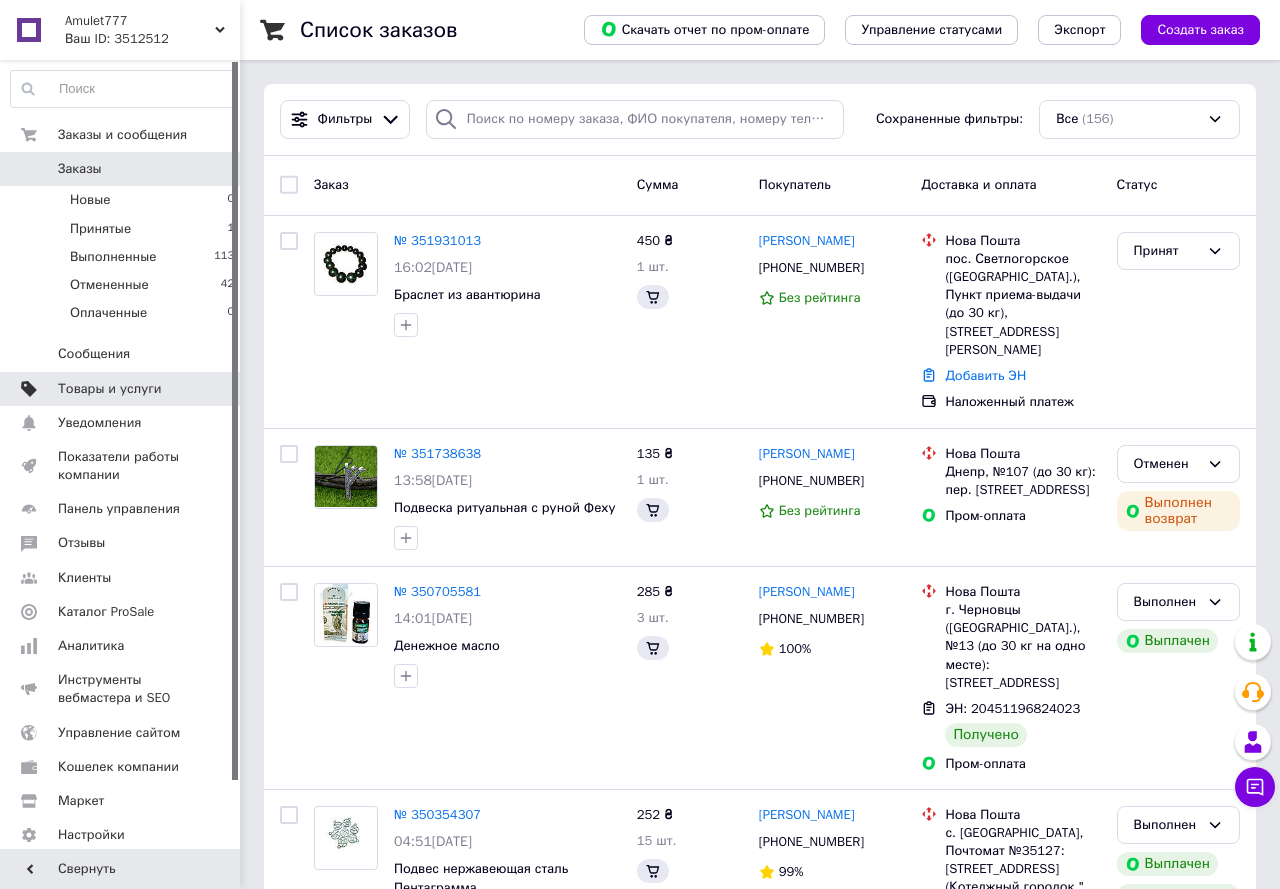 click on "Товары и услуги" at bounding box center [110, 389] 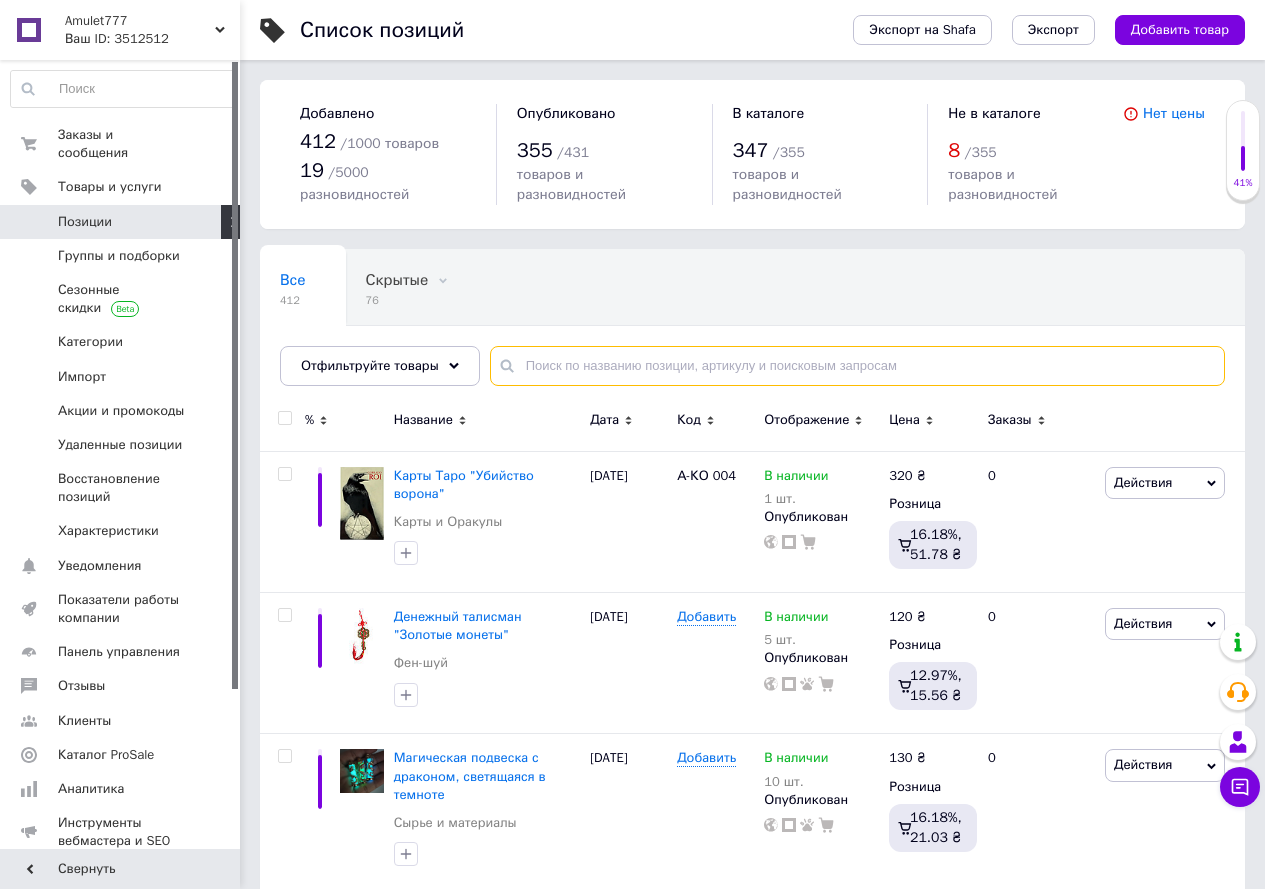 click at bounding box center (857, 366) 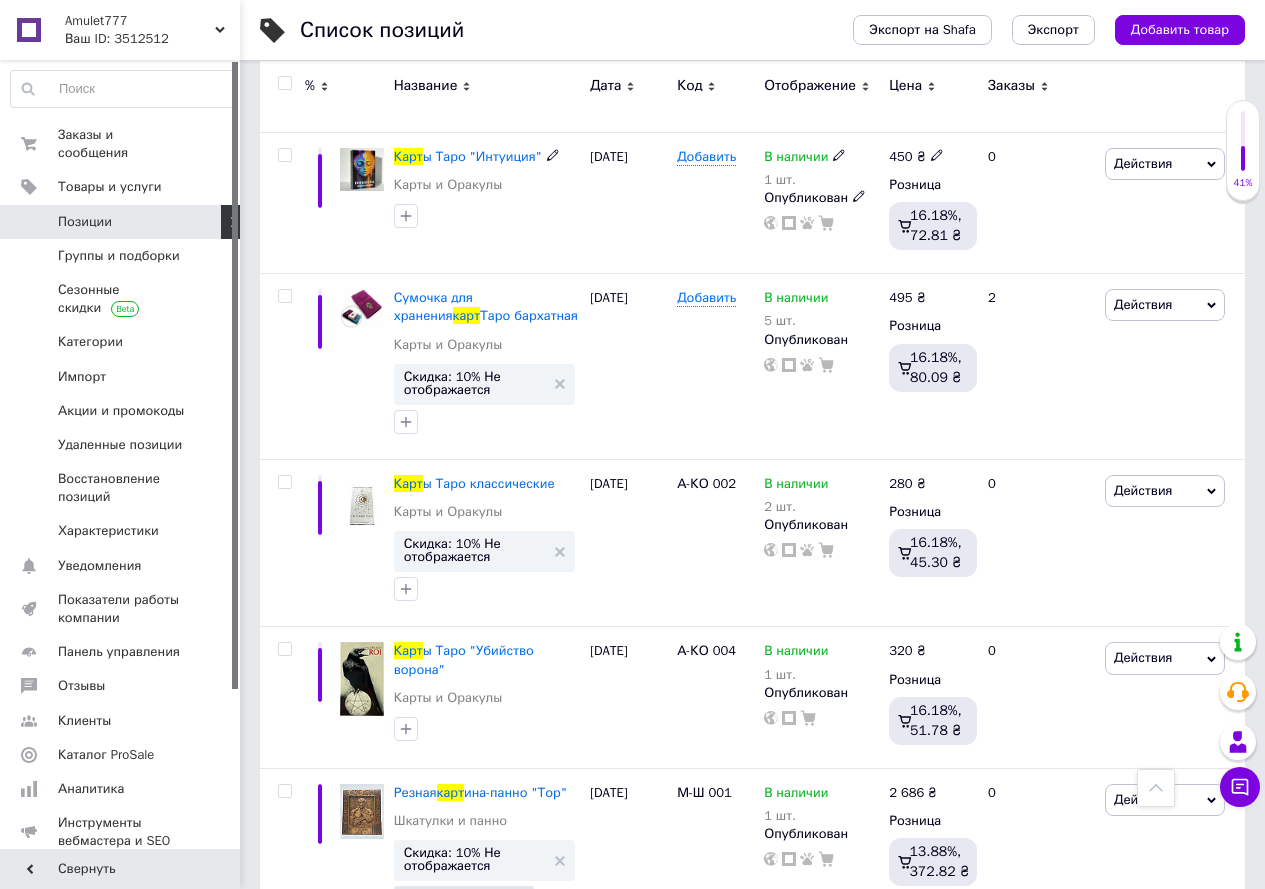 scroll, scrollTop: 1700, scrollLeft: 0, axis: vertical 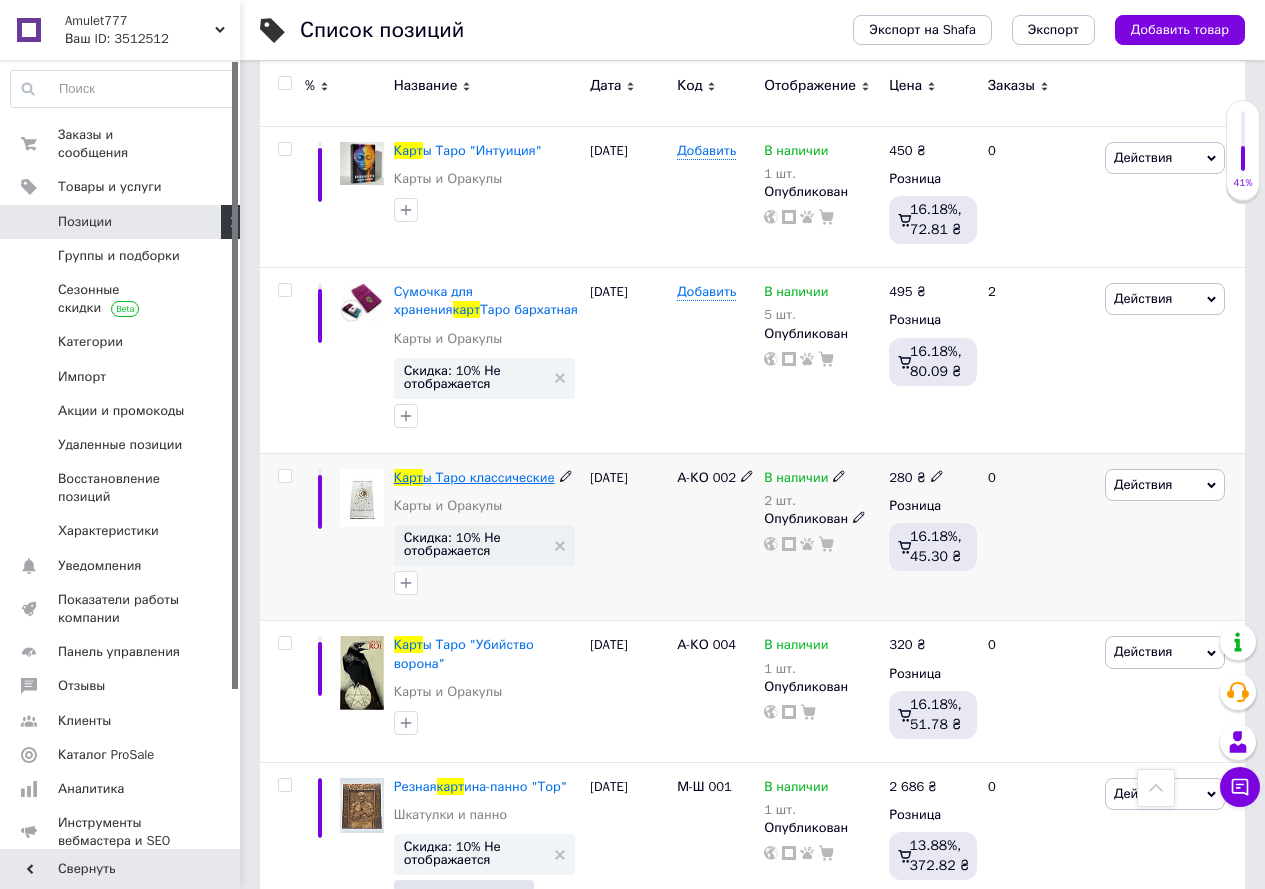 type on "карт" 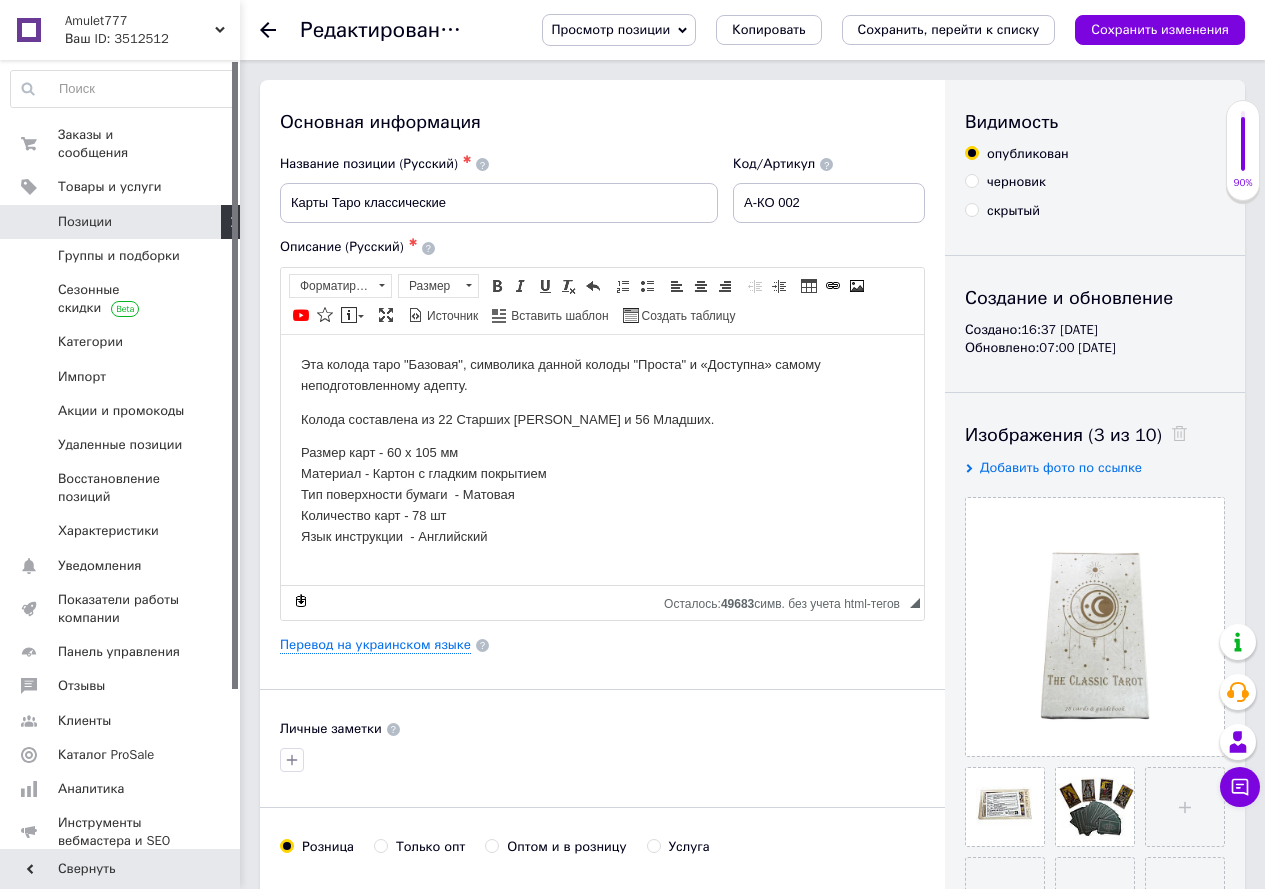 scroll, scrollTop: 3, scrollLeft: 0, axis: vertical 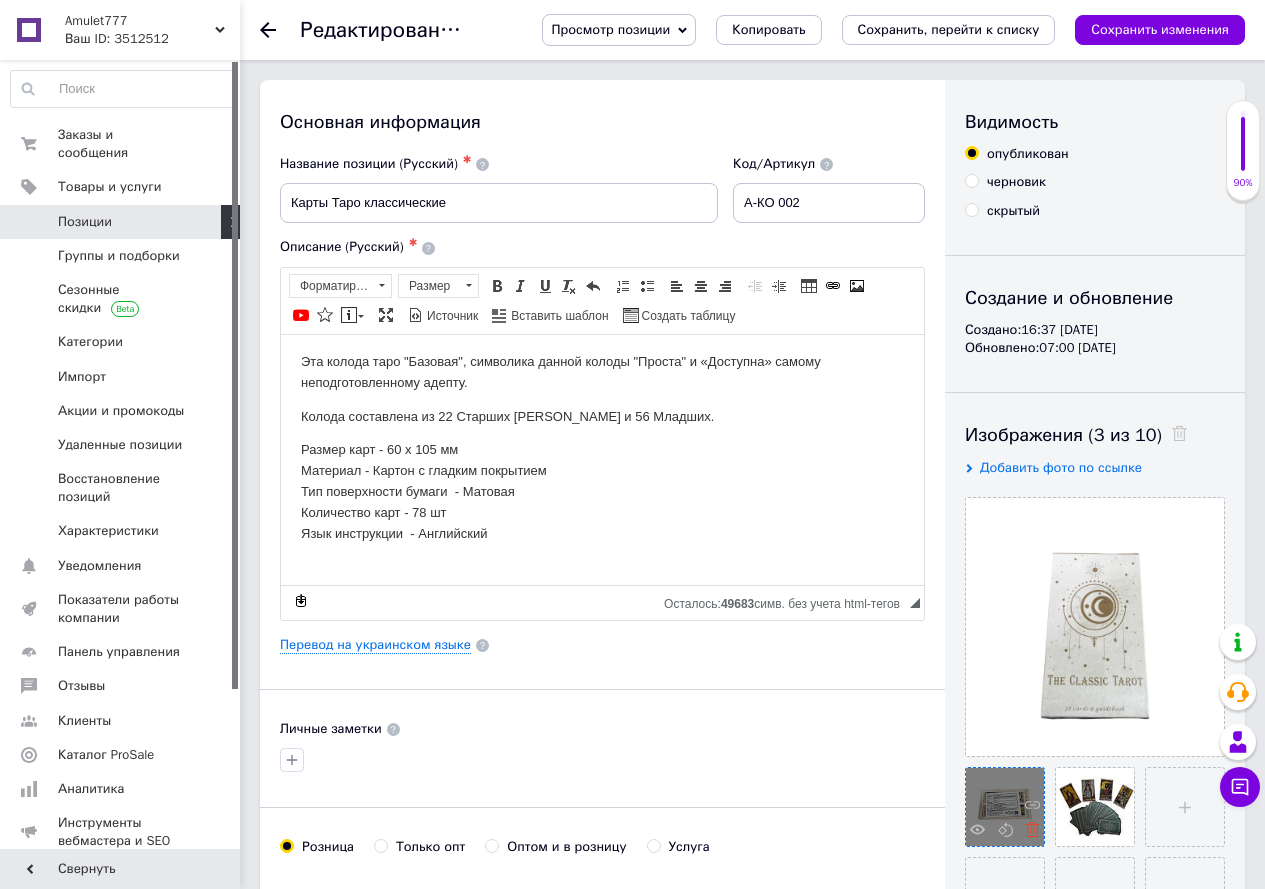 click 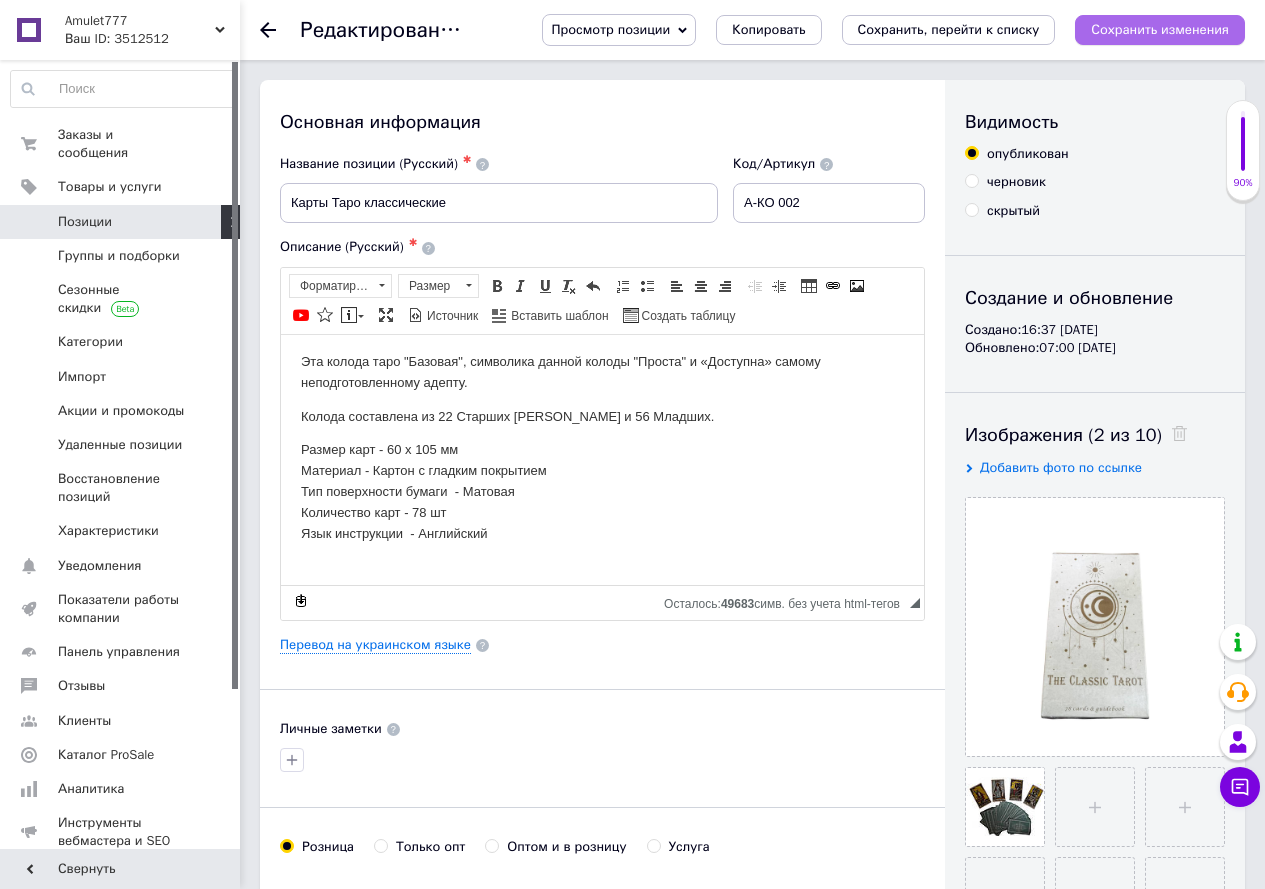 click on "Сохранить изменения" at bounding box center [1160, 29] 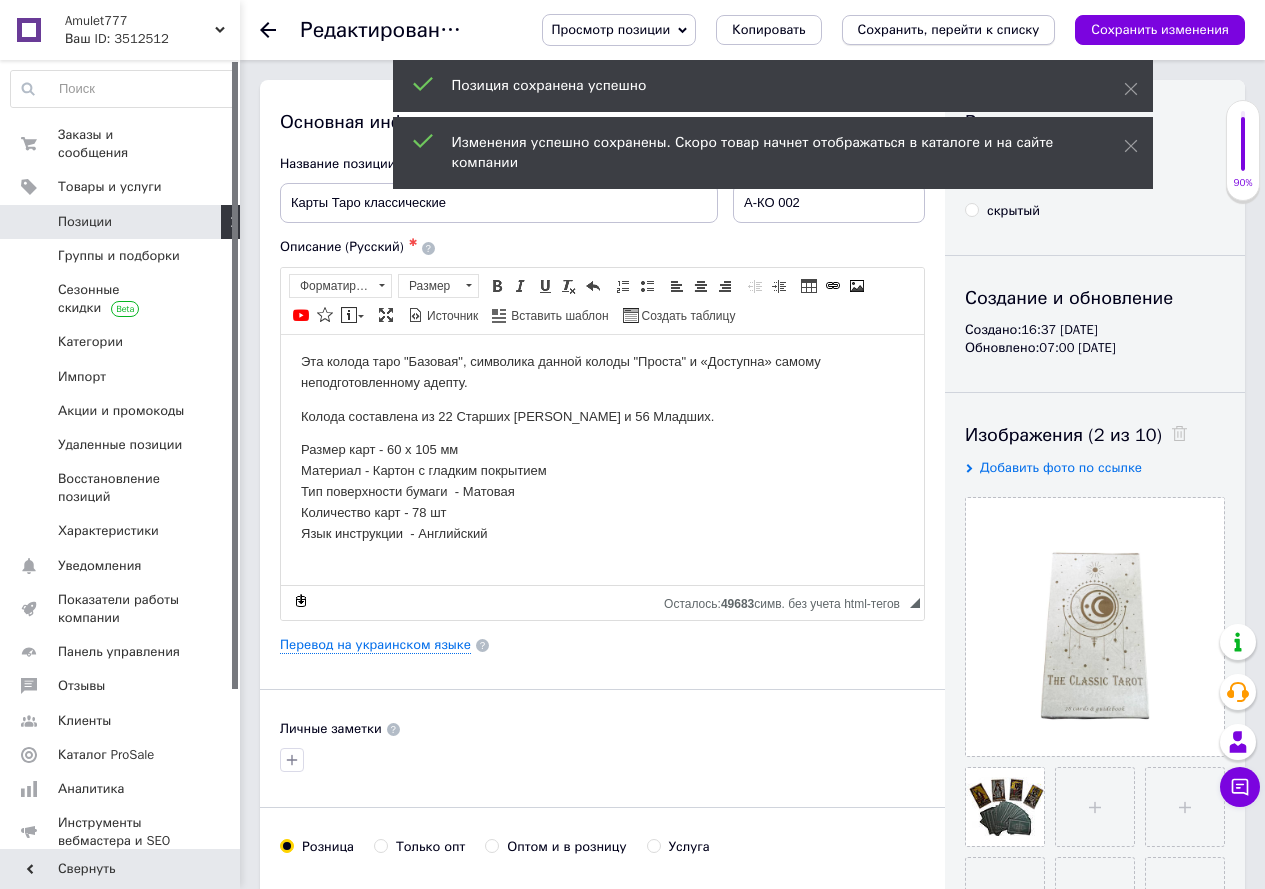 click on "Сохранить, перейти к списку" at bounding box center (949, 29) 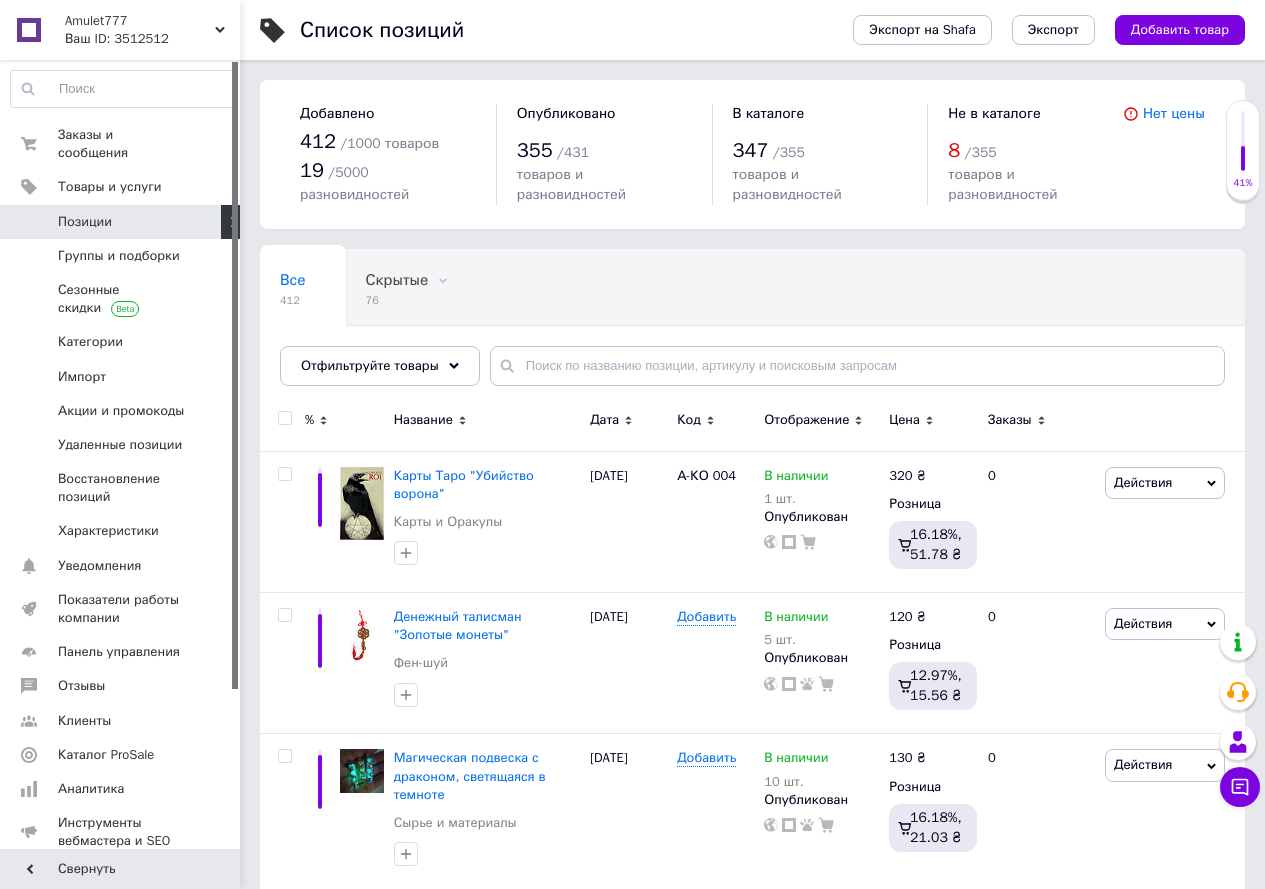 click on "Позиции" at bounding box center [121, 222] 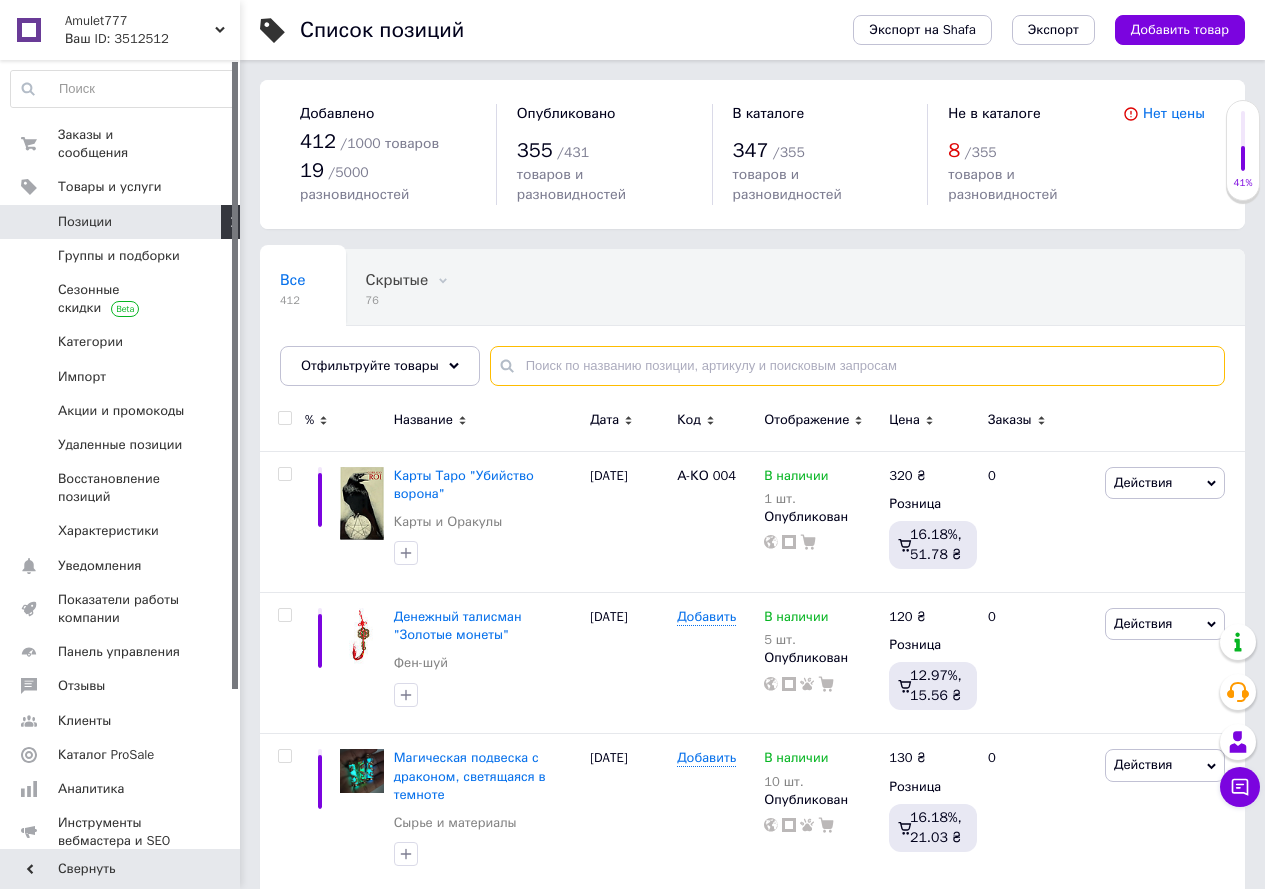 click at bounding box center [857, 366] 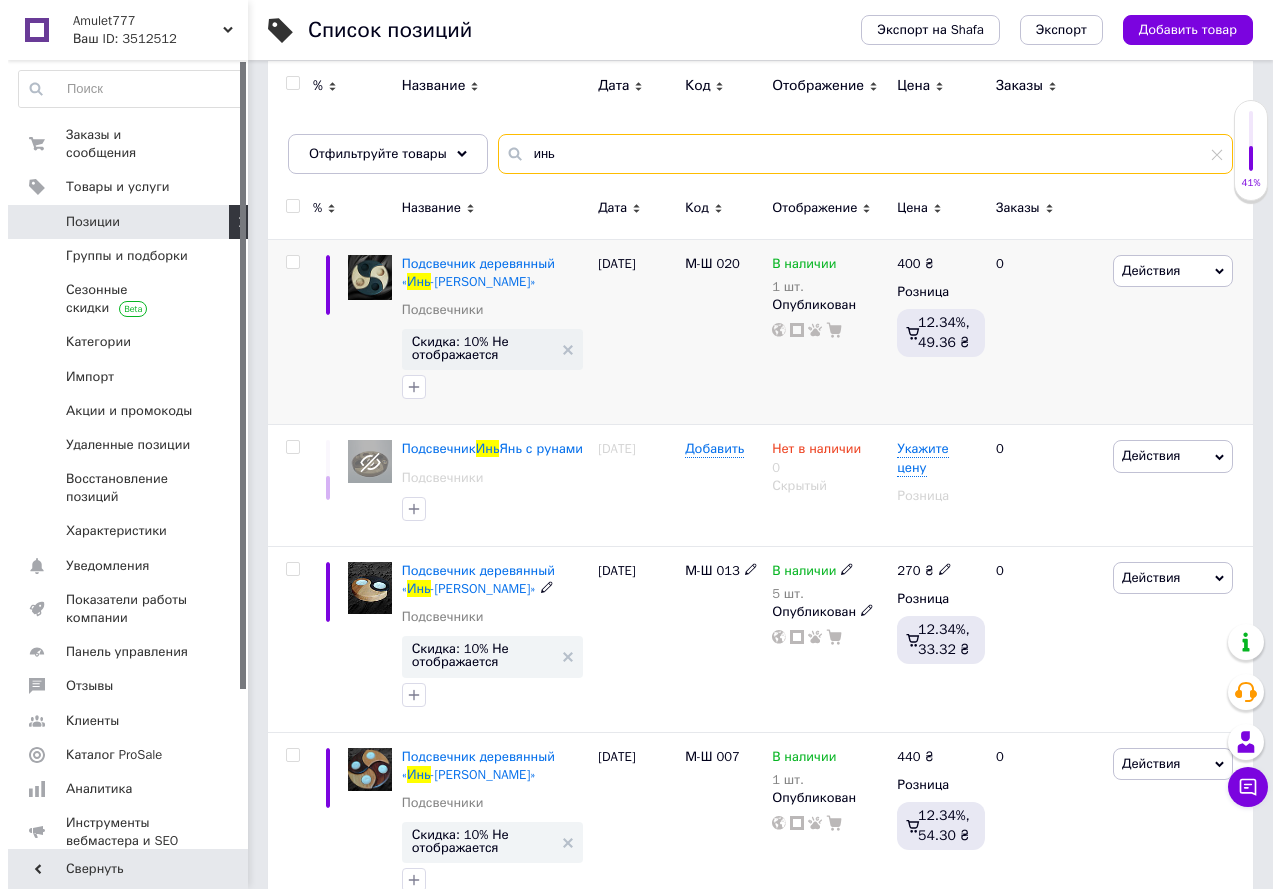 scroll, scrollTop: 0, scrollLeft: 0, axis: both 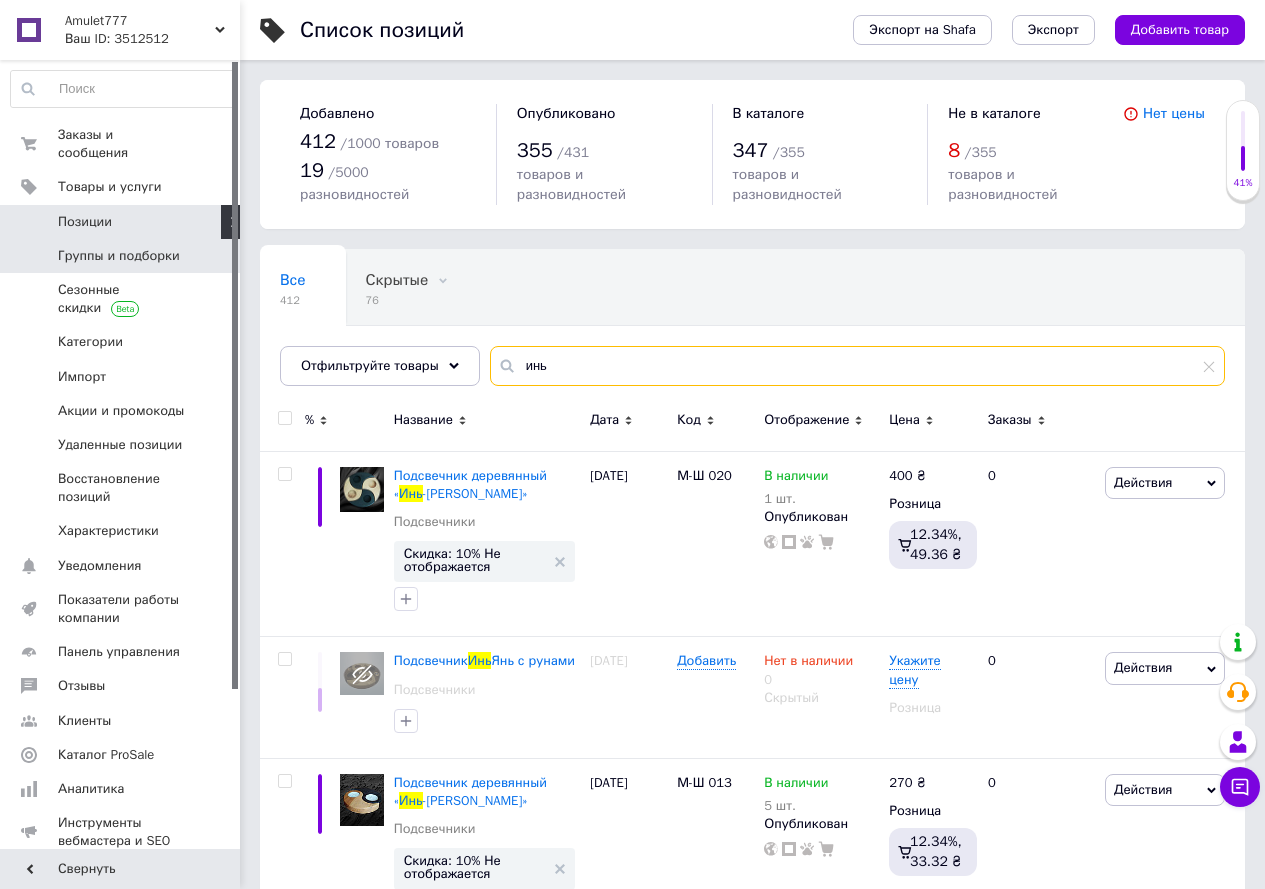 type on "инь" 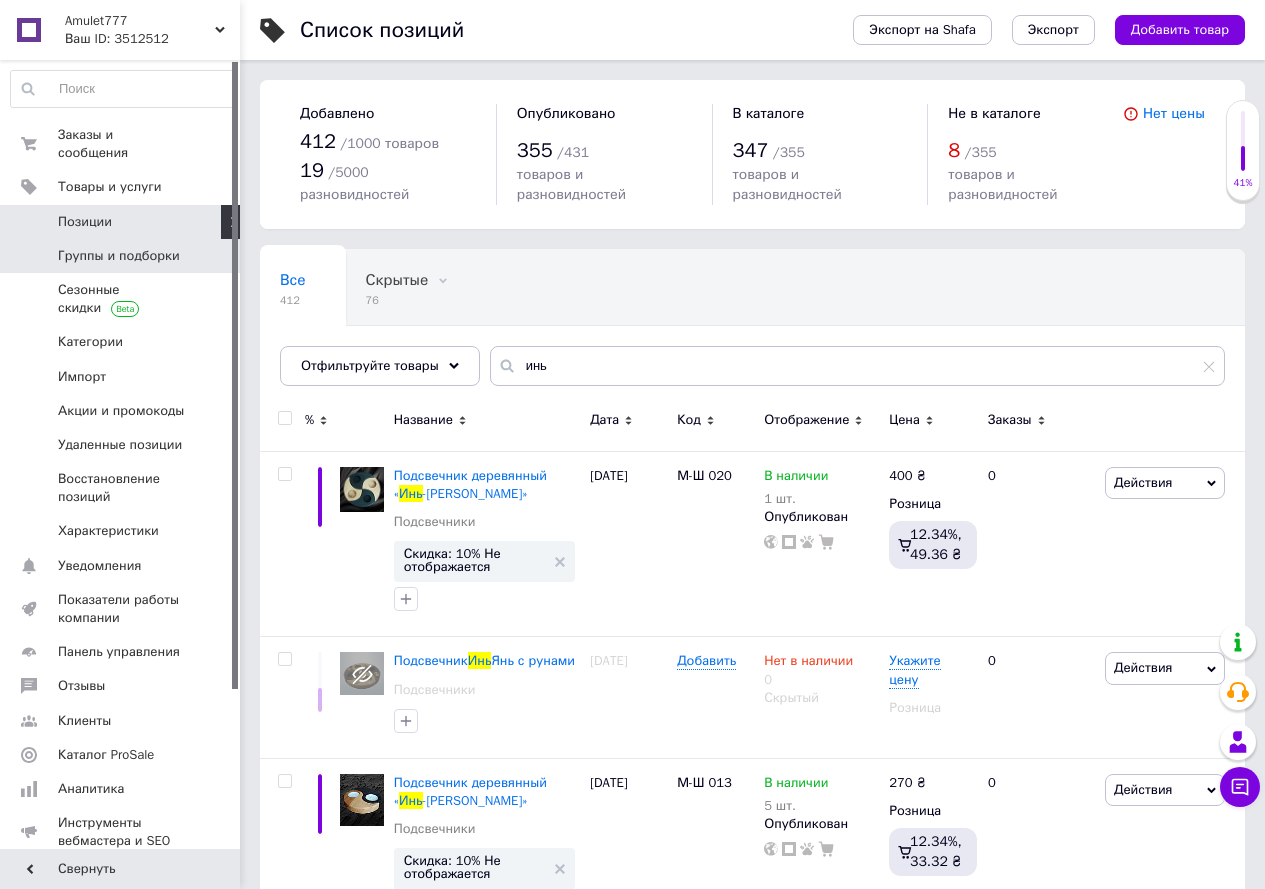 click on "Группы и подборки" at bounding box center [119, 256] 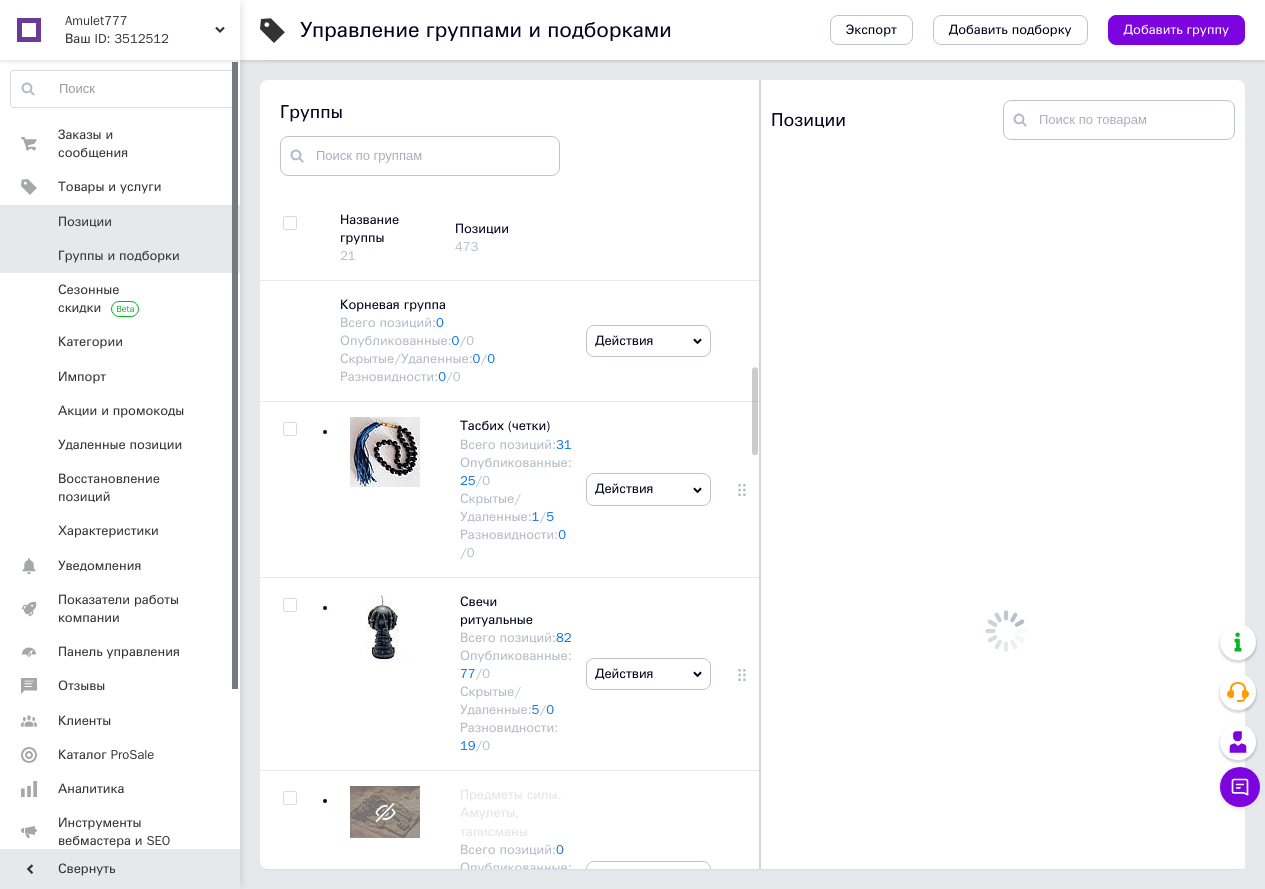 scroll, scrollTop: 113, scrollLeft: 0, axis: vertical 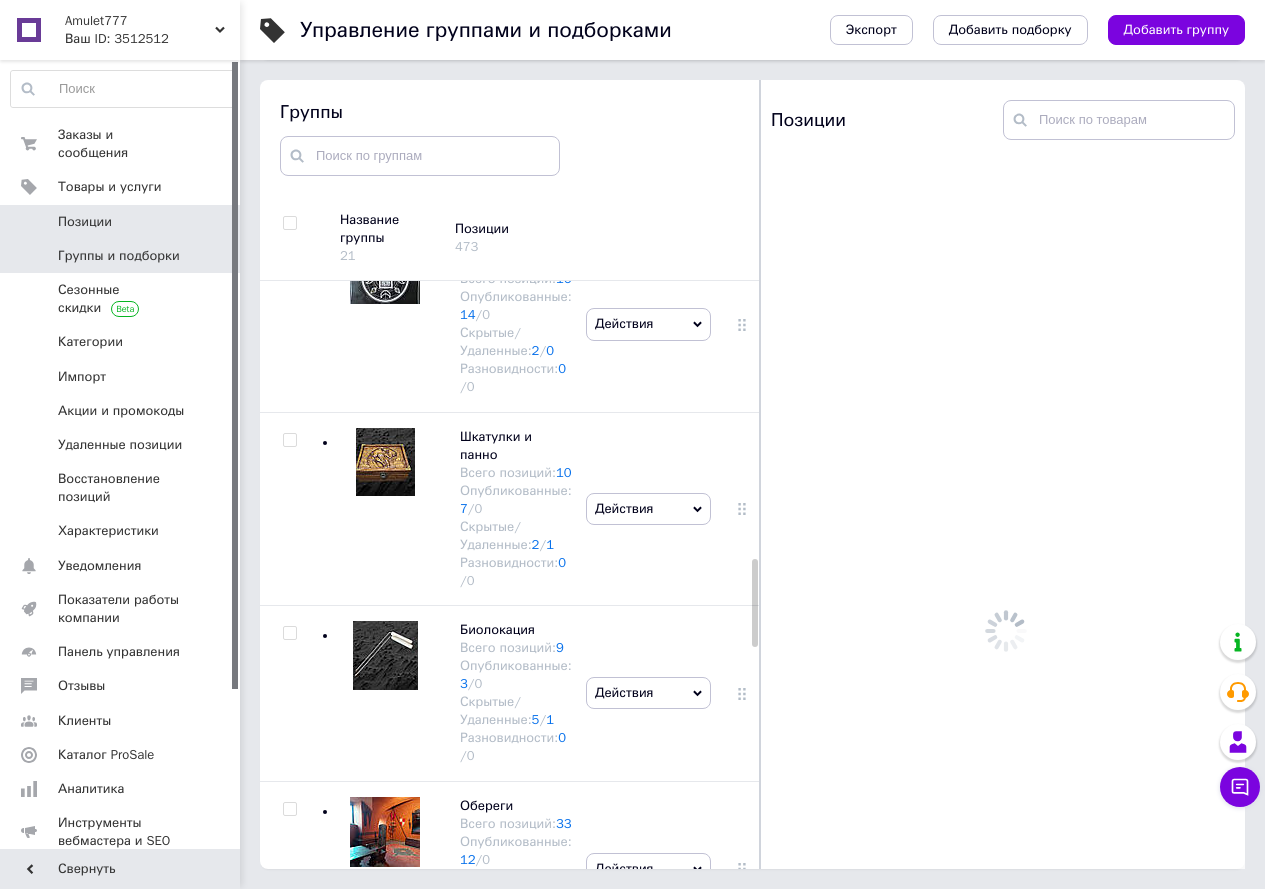 click on "Позиции" at bounding box center (85, 222) 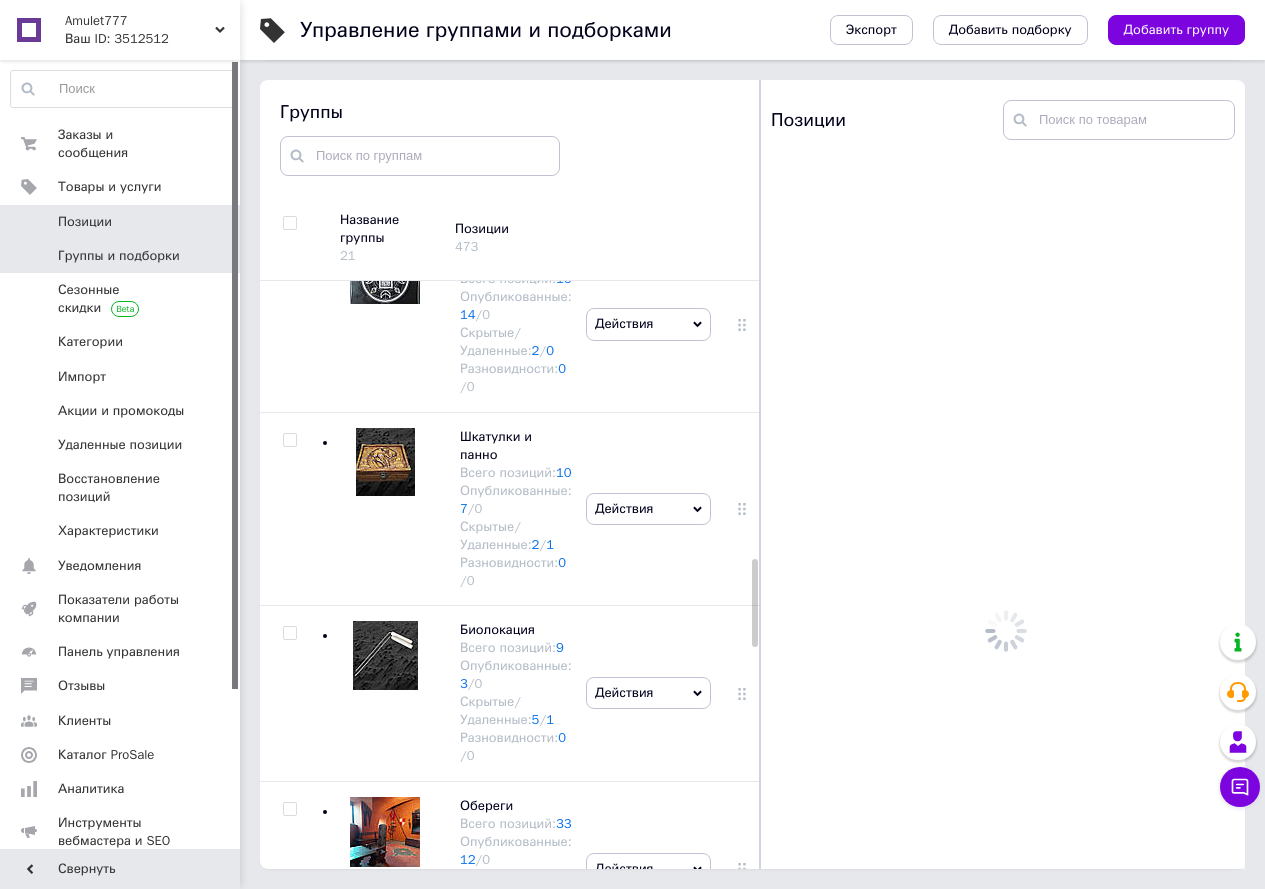 scroll, scrollTop: 0, scrollLeft: 0, axis: both 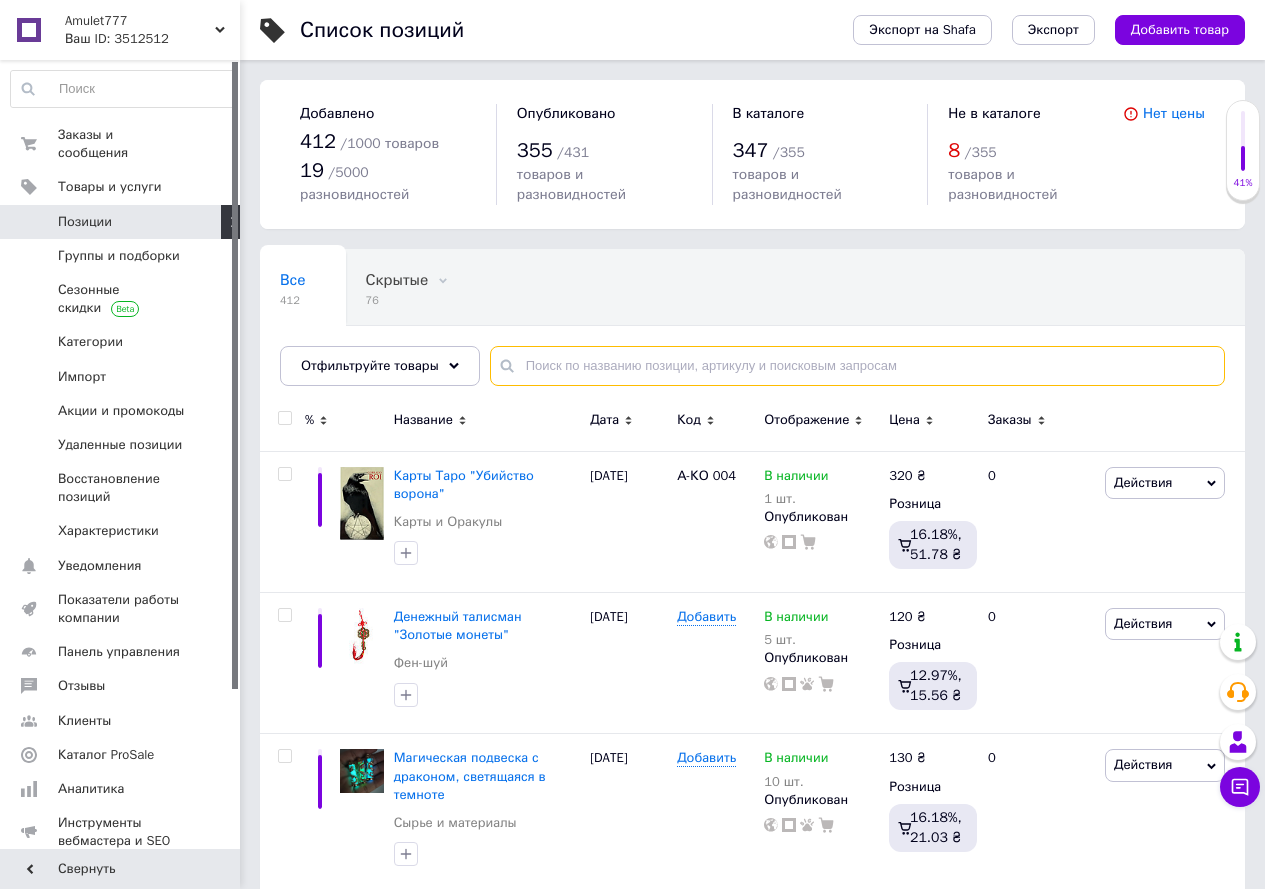 click at bounding box center (857, 366) 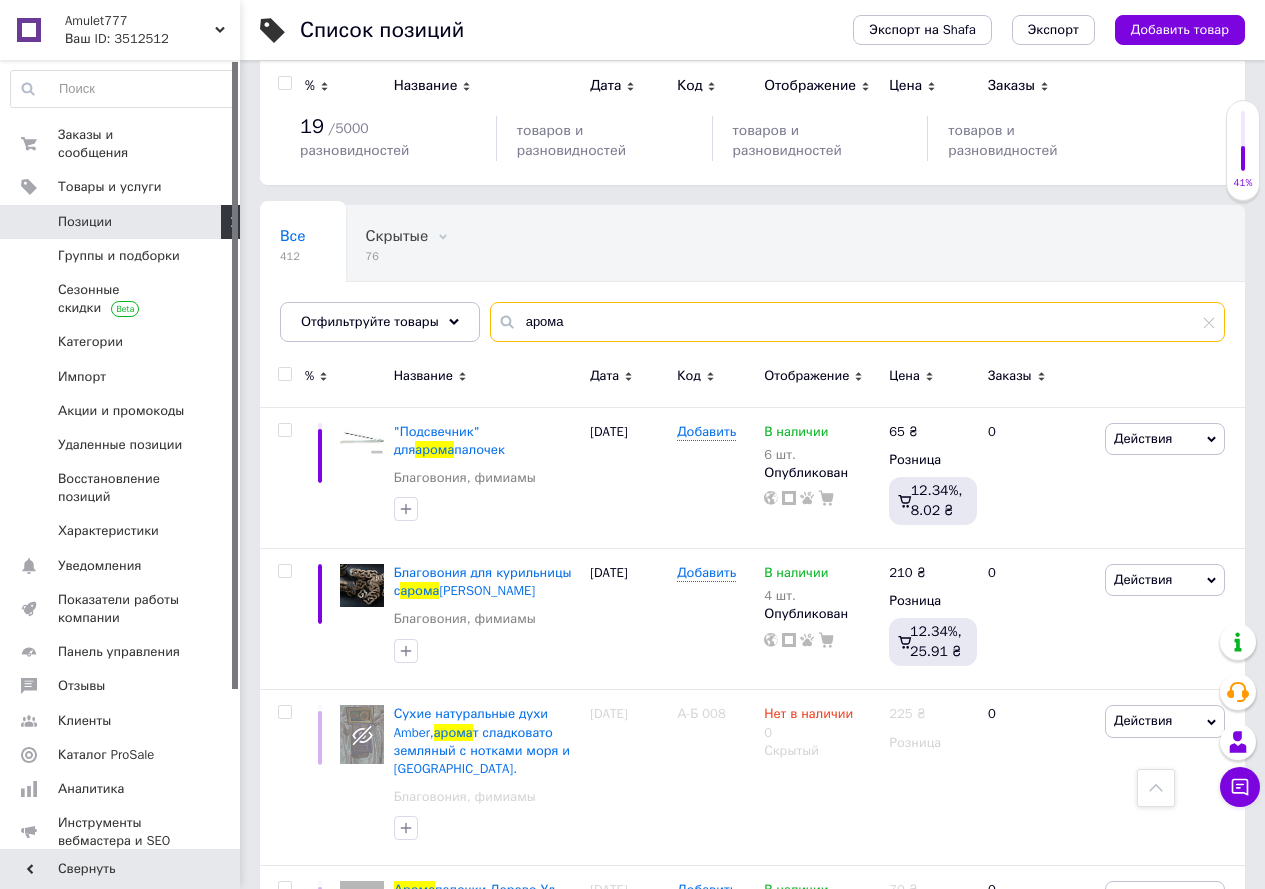 scroll, scrollTop: 0, scrollLeft: 0, axis: both 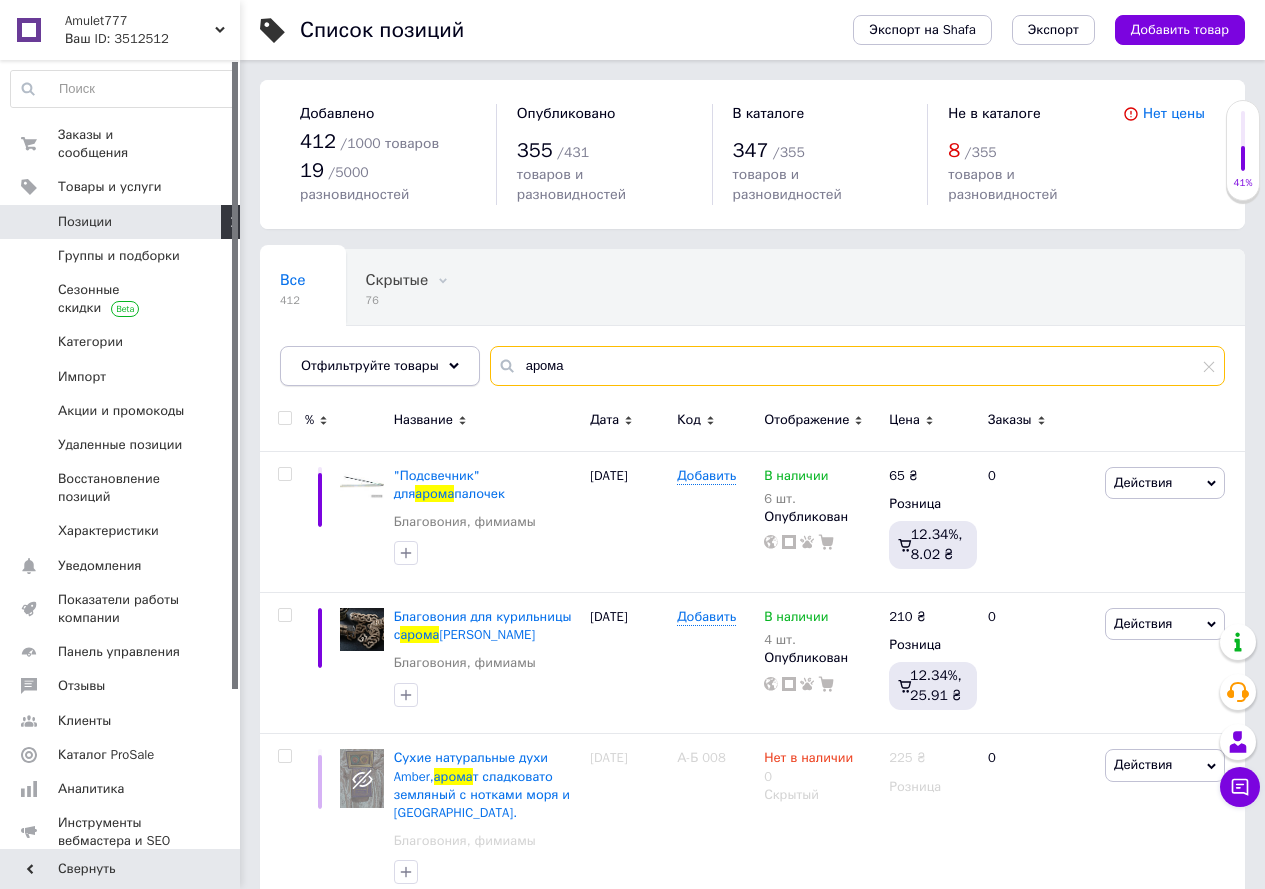 drag, startPoint x: 501, startPoint y: 356, endPoint x: 472, endPoint y: 358, distance: 29.068884 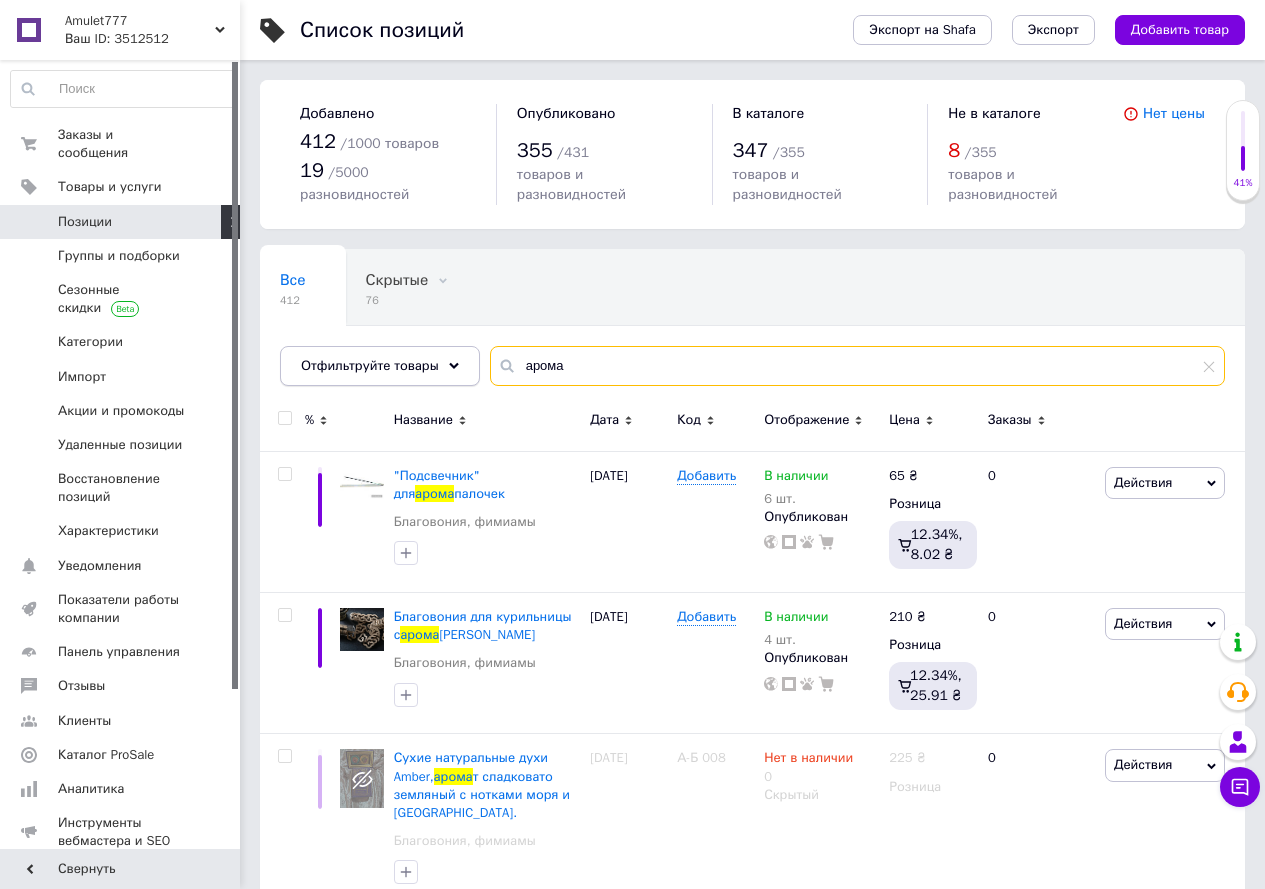 type on "А" 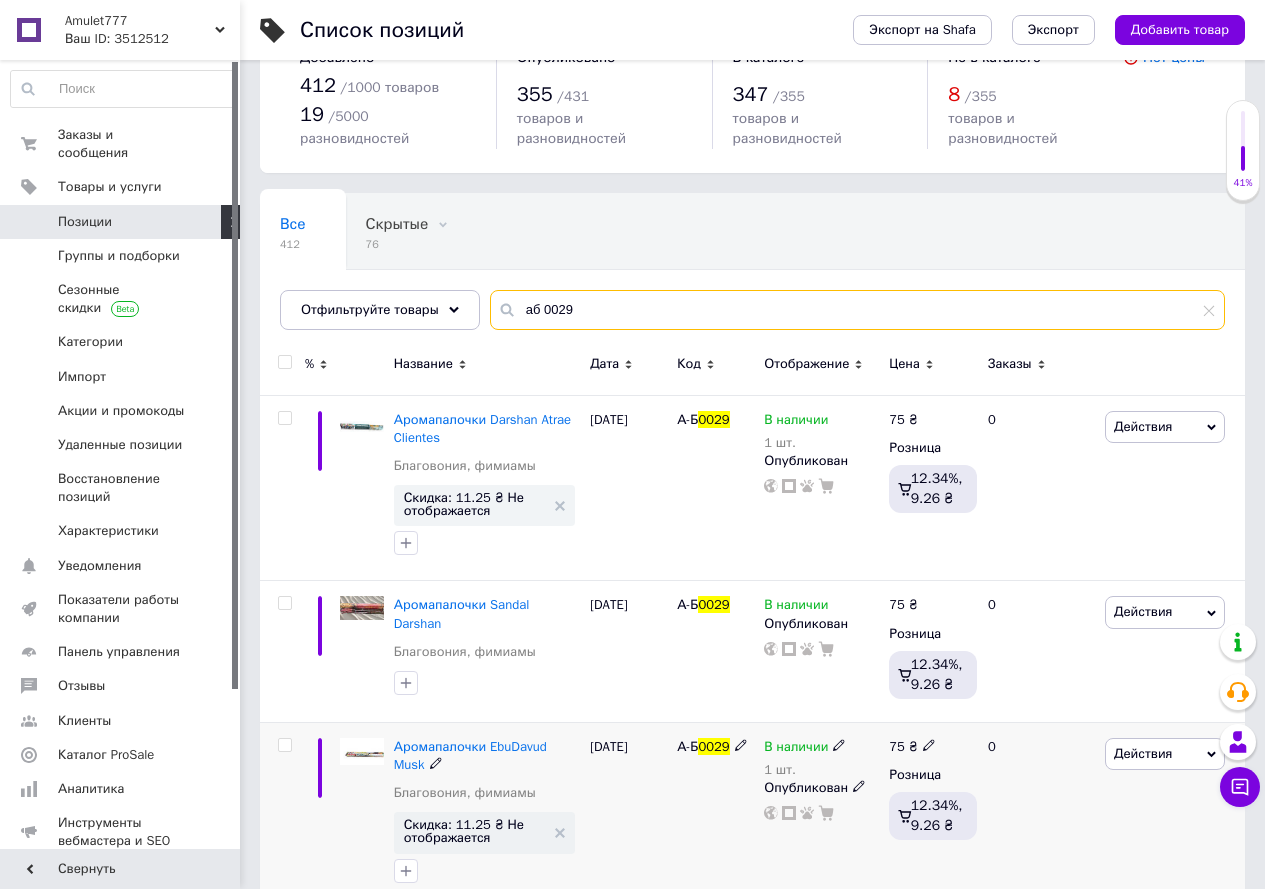 scroll, scrollTop: 75, scrollLeft: 0, axis: vertical 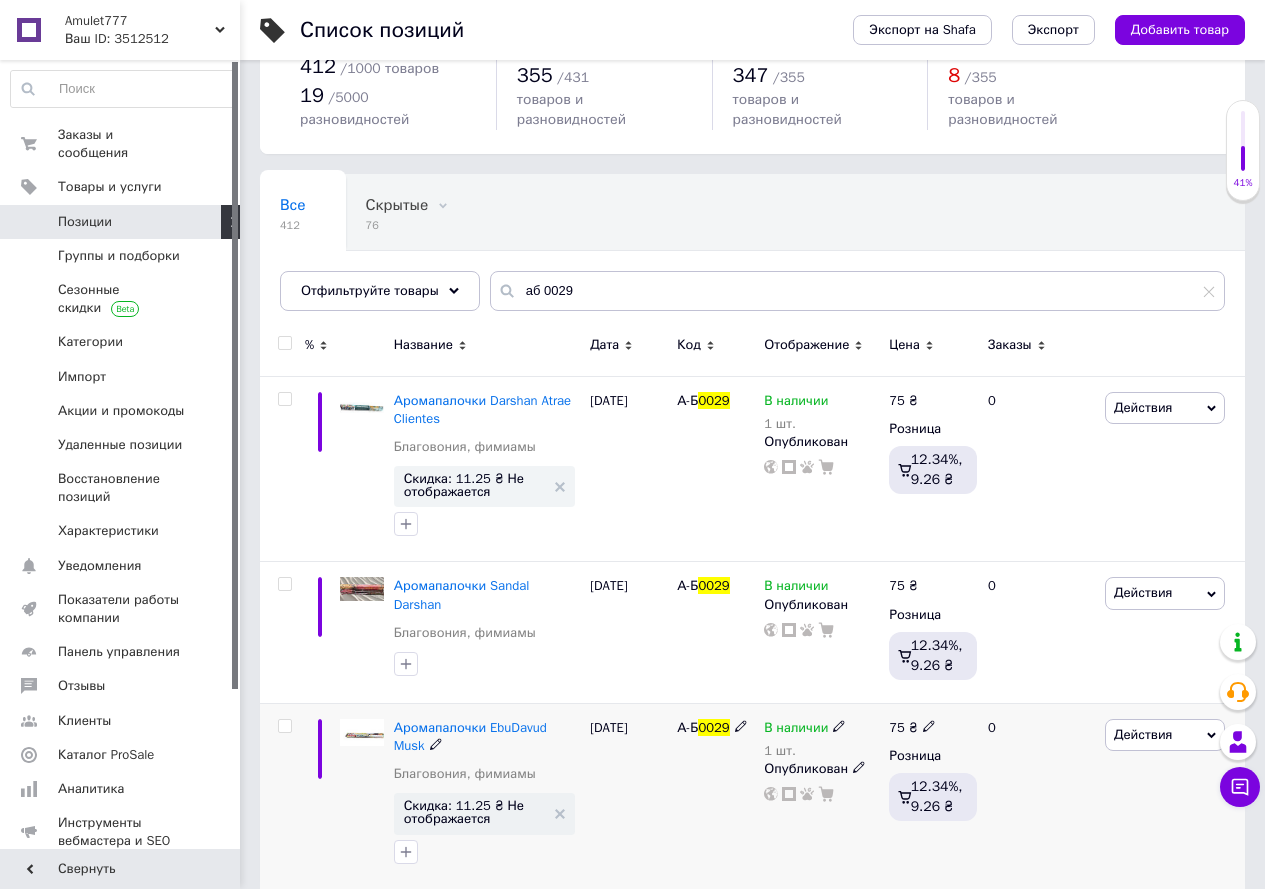 click on "Действия" at bounding box center [1143, 734] 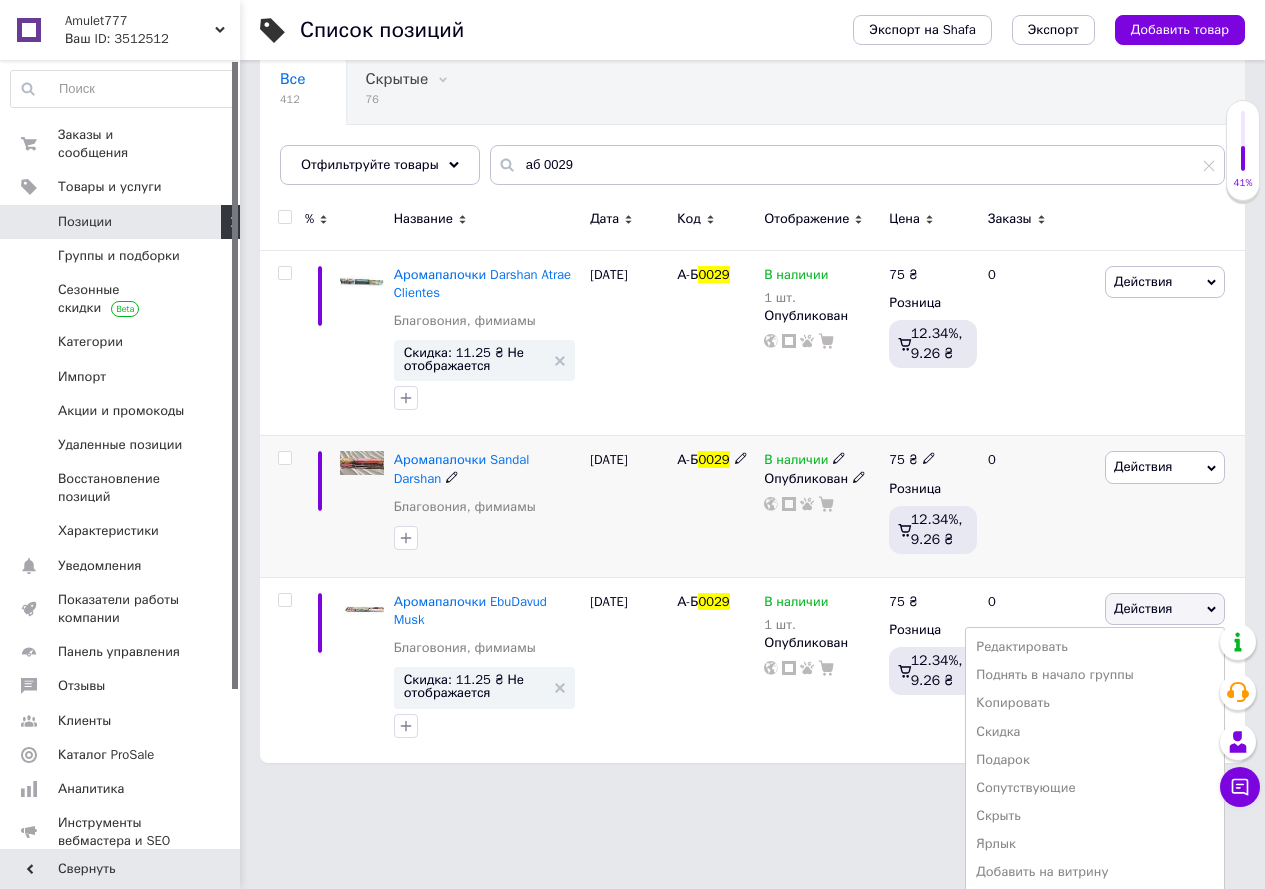 scroll, scrollTop: 241, scrollLeft: 0, axis: vertical 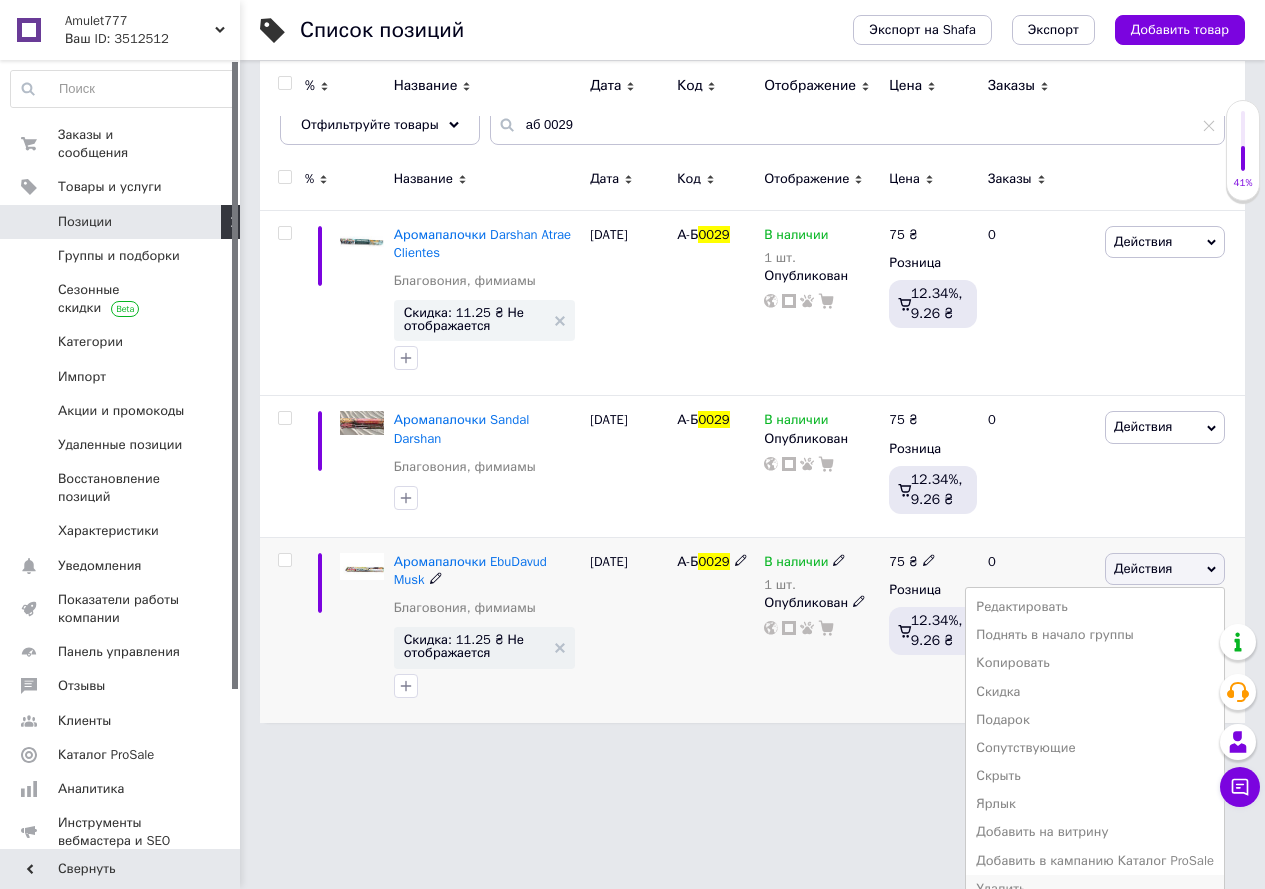 click on "Удалить" at bounding box center [1095, 889] 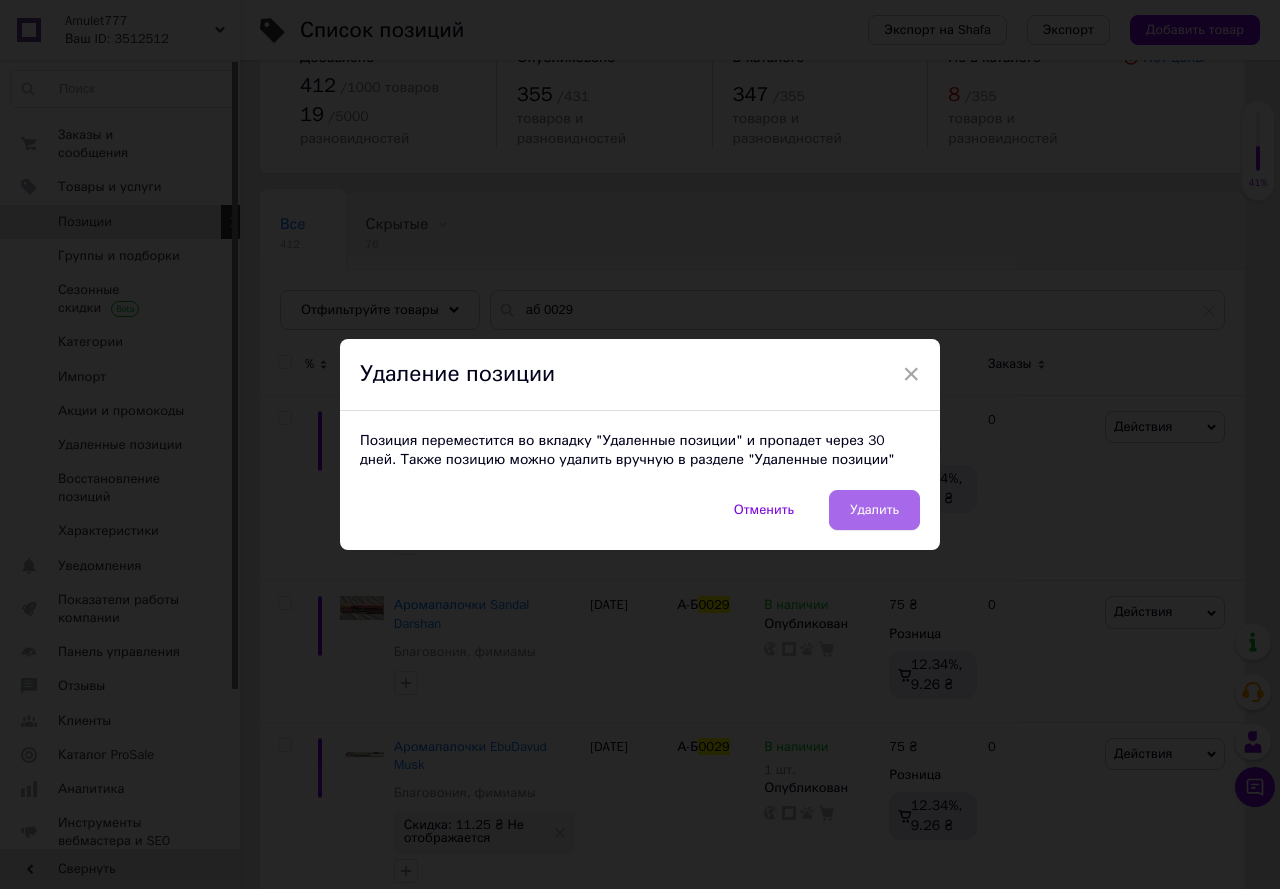 click on "Удалить" at bounding box center (874, 510) 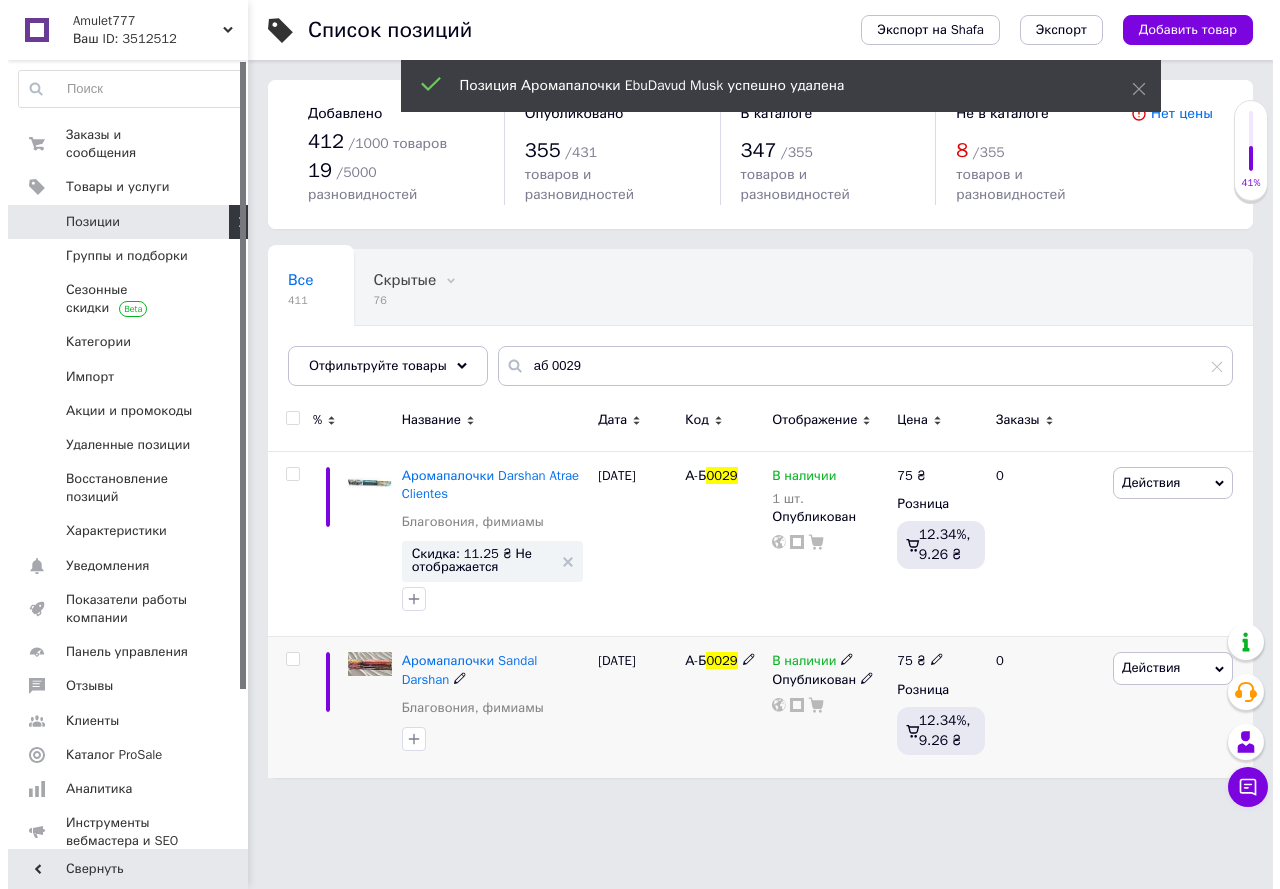 scroll, scrollTop: 0, scrollLeft: 0, axis: both 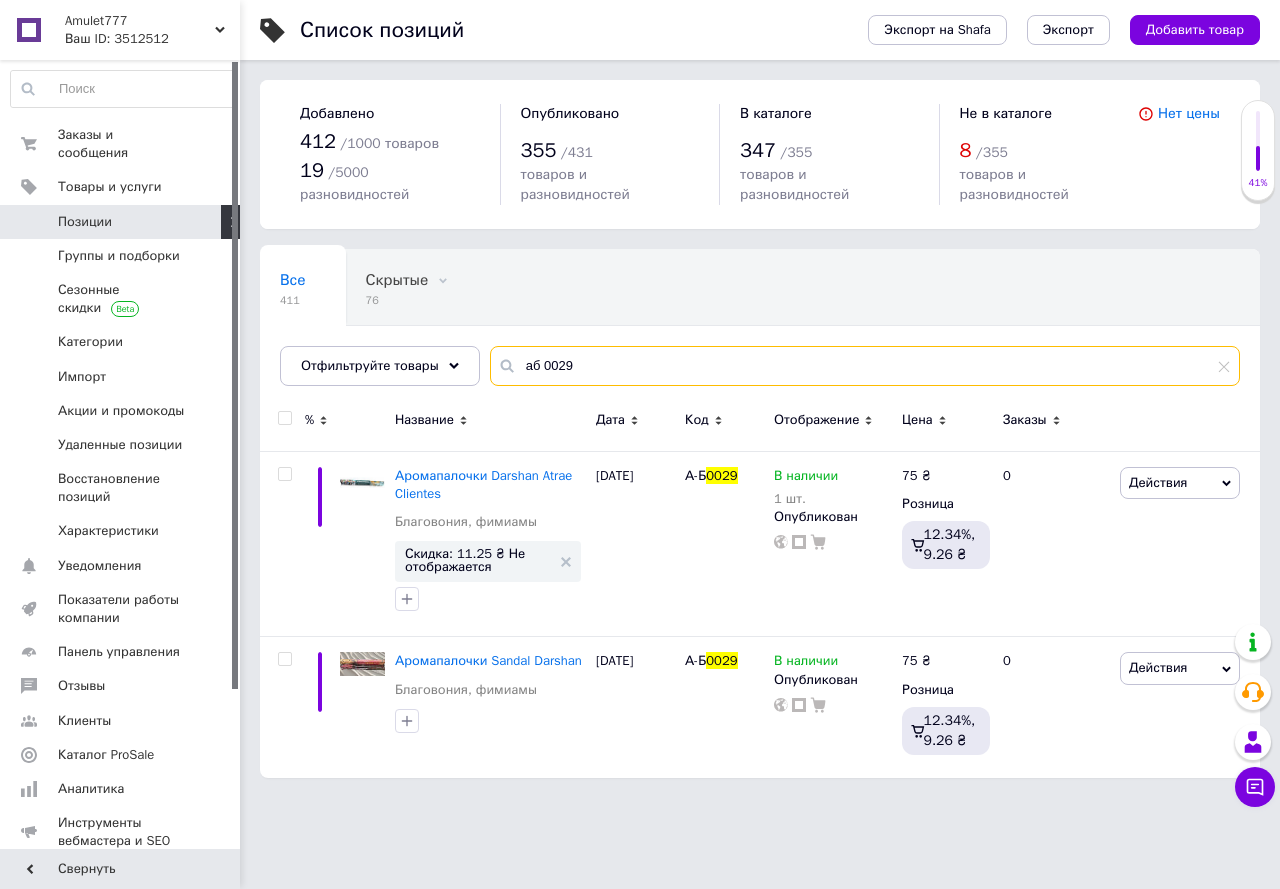 drag, startPoint x: 576, startPoint y: 341, endPoint x: 512, endPoint y: 346, distance: 64.195015 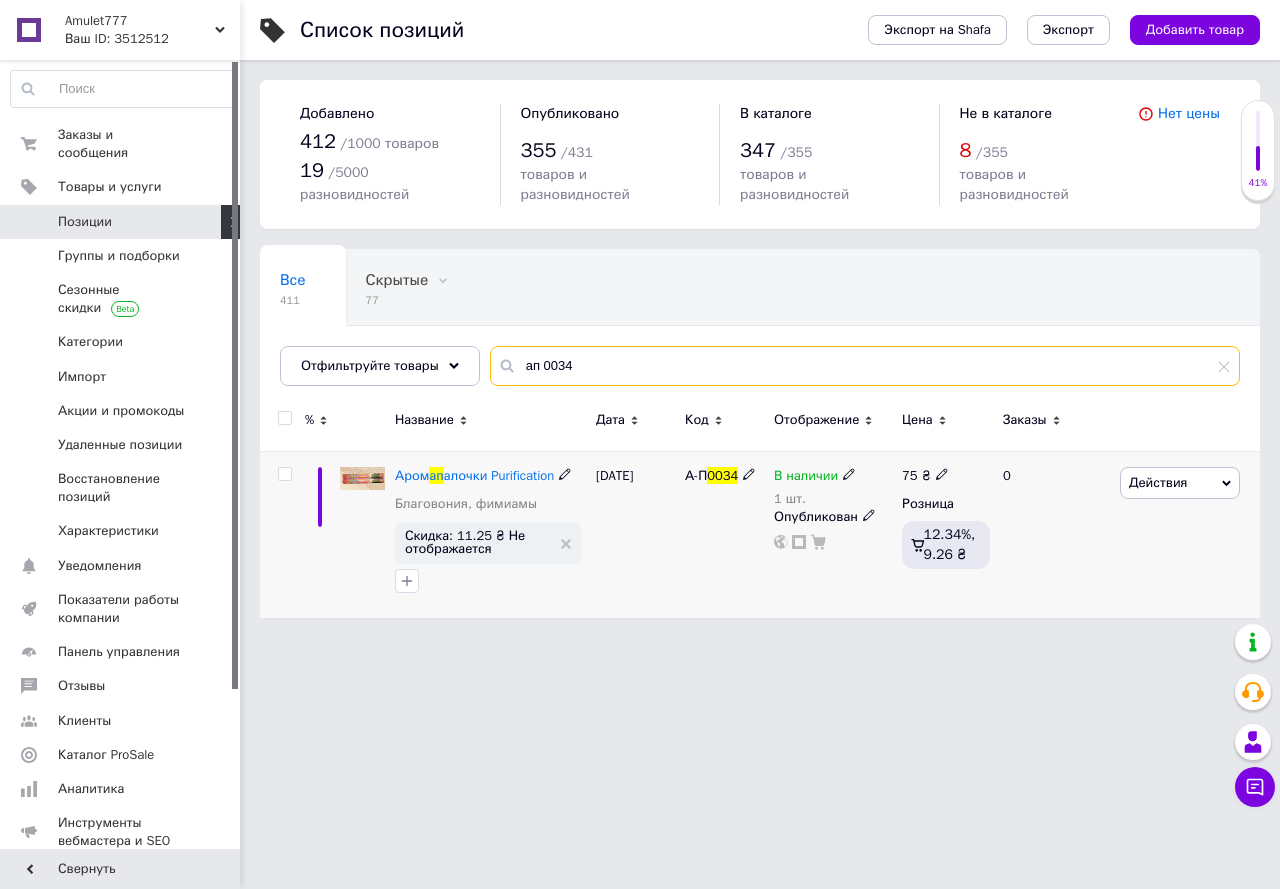 type on "ап 0034" 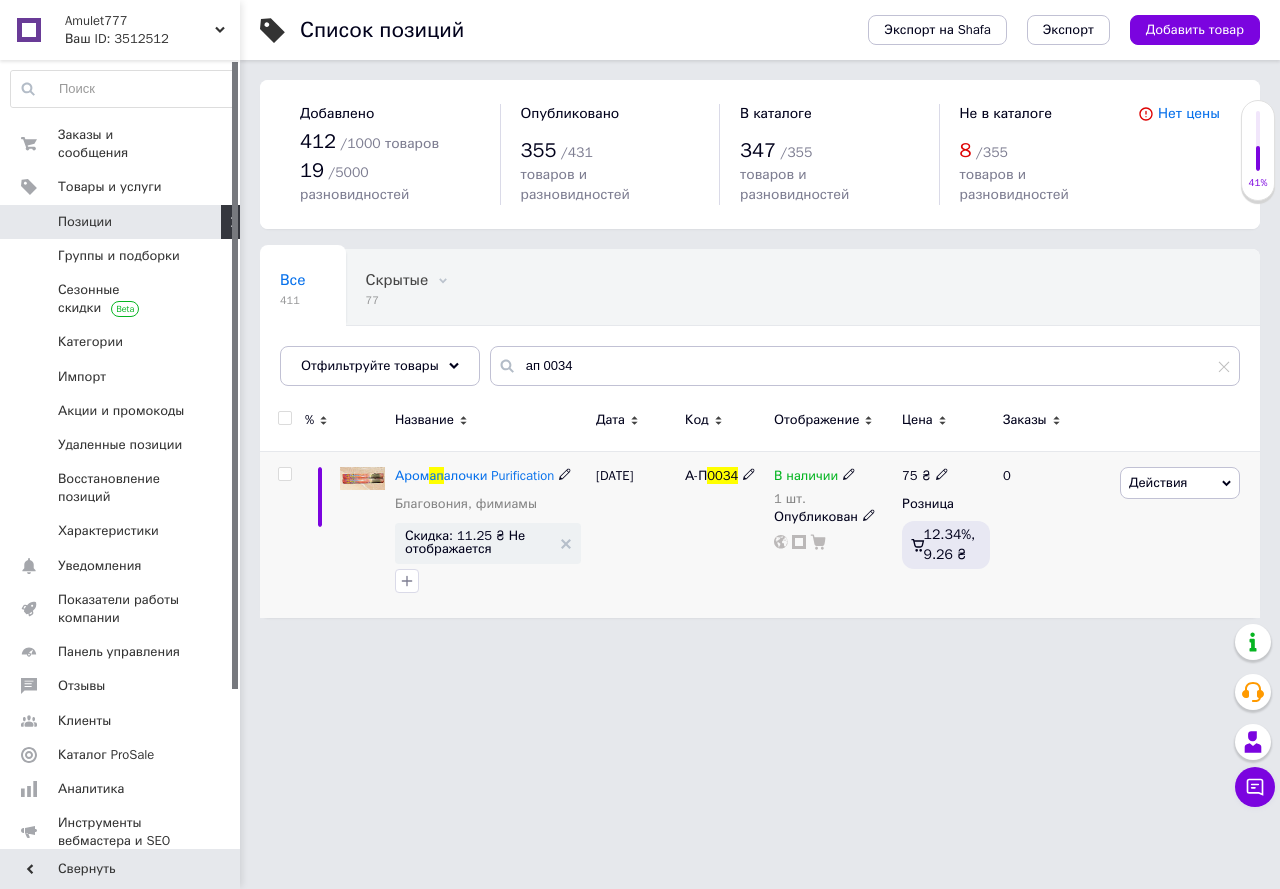 click 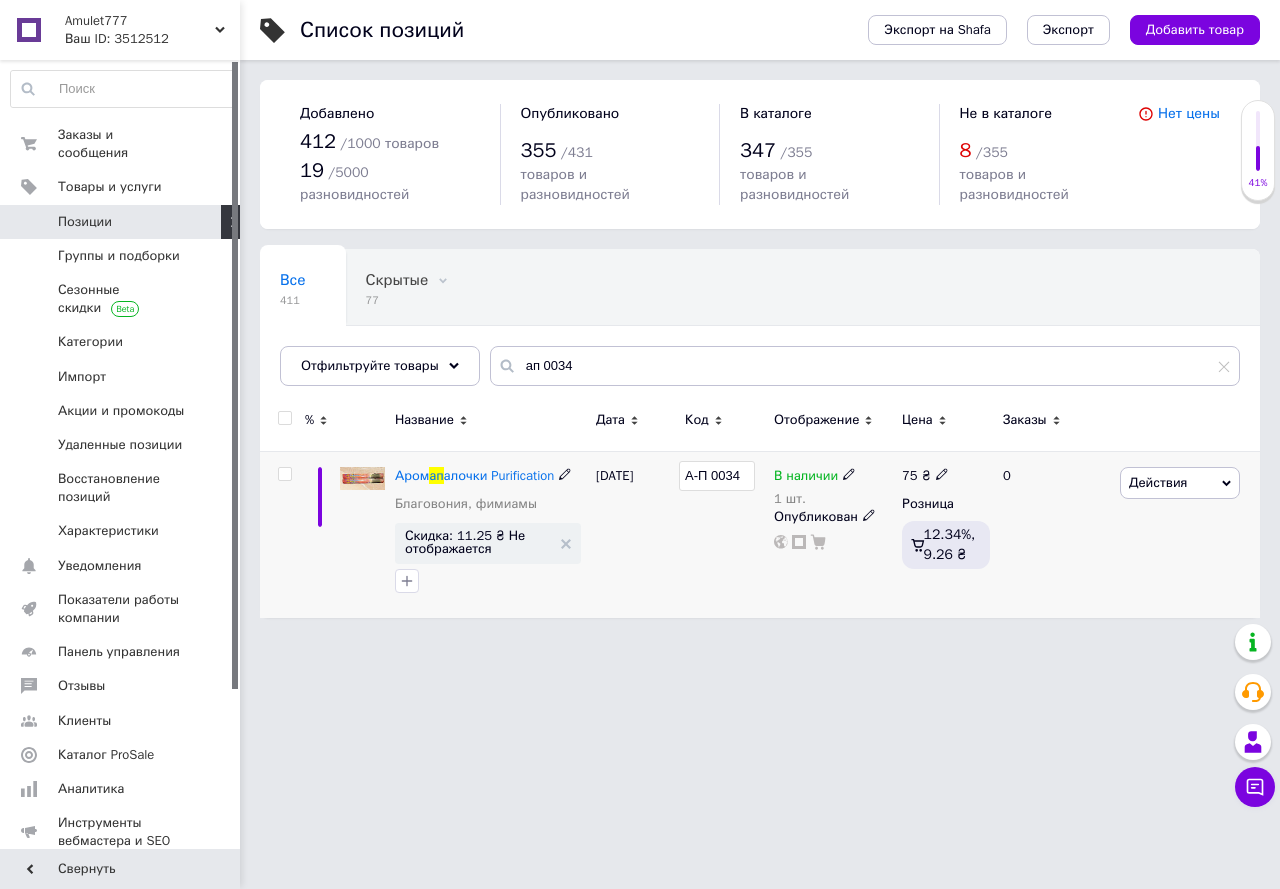 click on "А-П 0034" at bounding box center [717, 476] 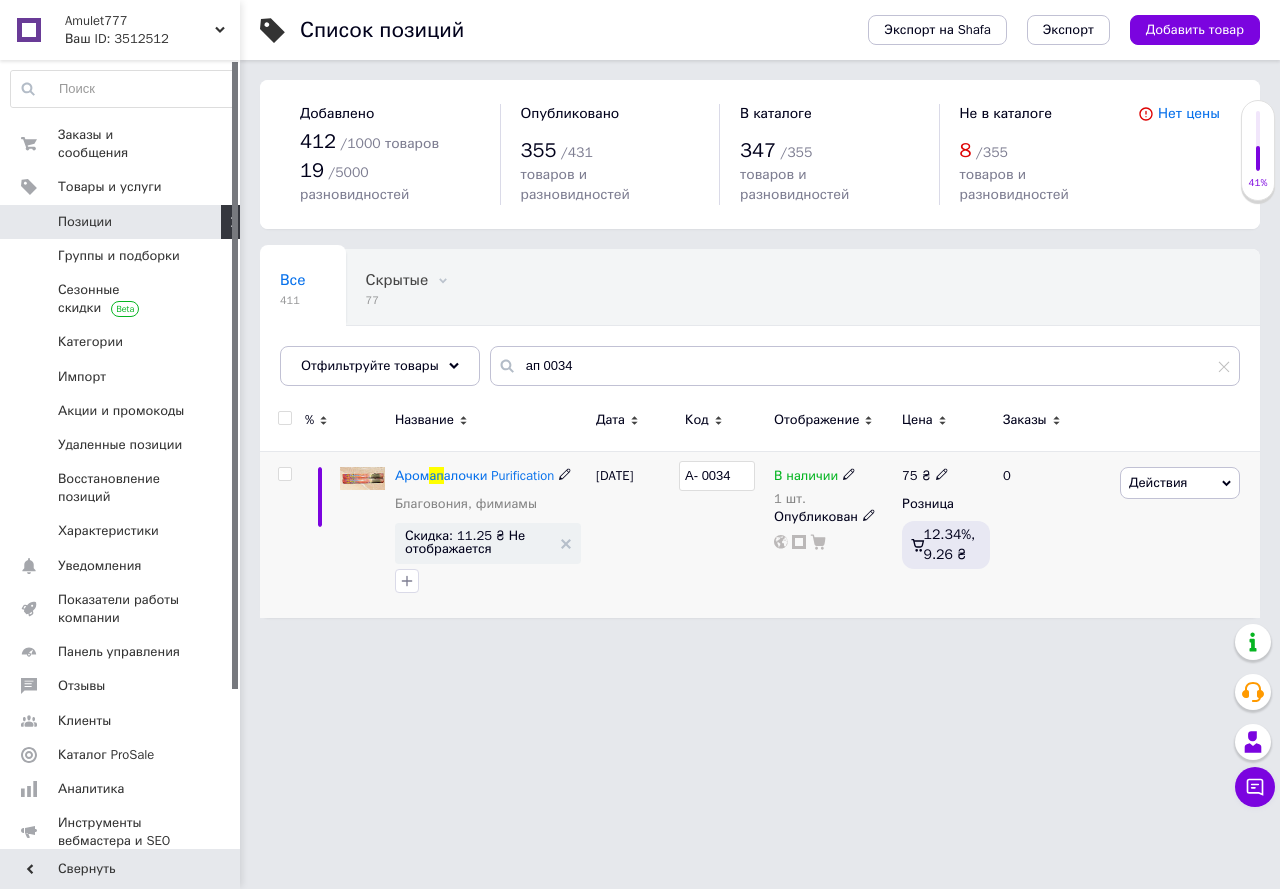 type on "А-Б 0034" 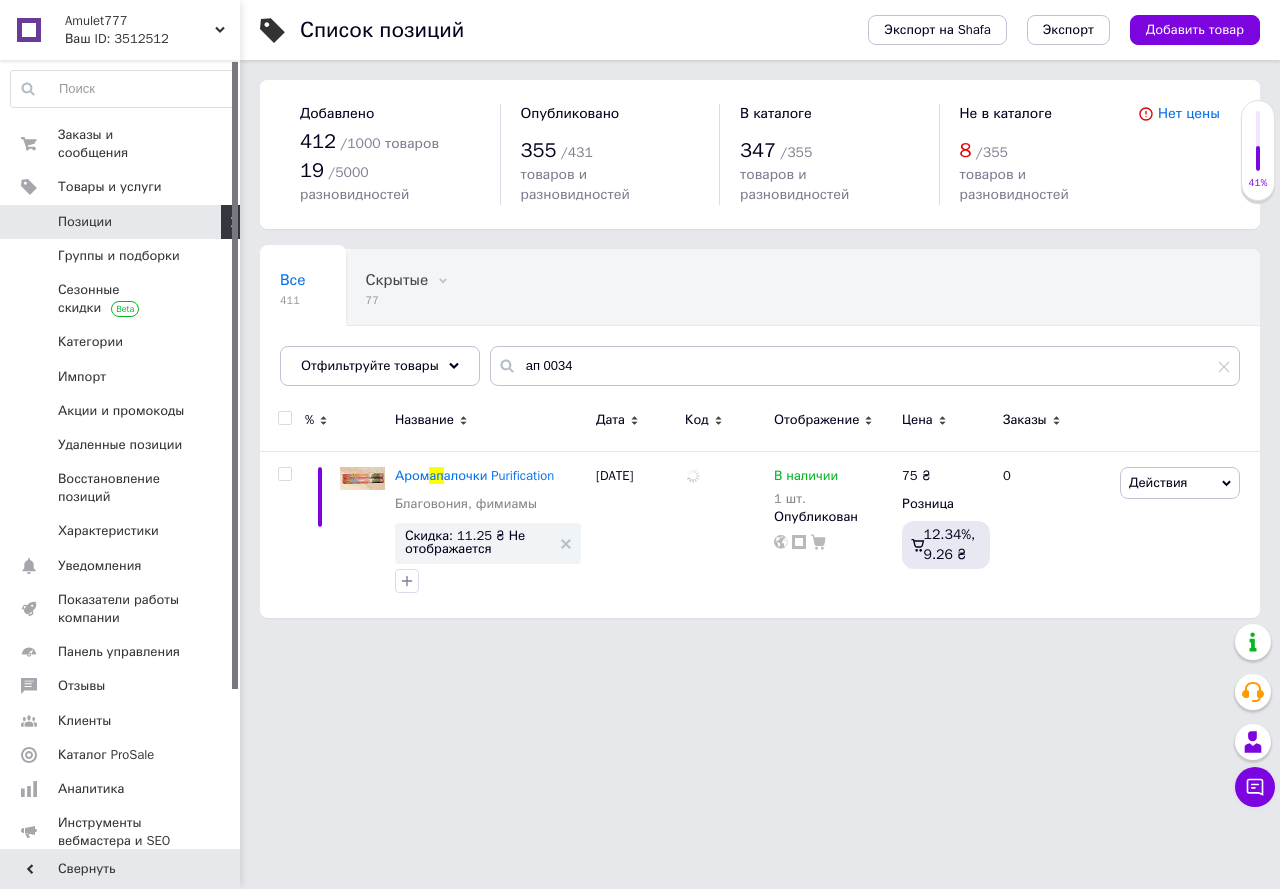 click on "Amulet777 Ваш ID: 3512512 Сайт Amulet777 Кабинет покупателя Проверить состояние системы Страница на портале Справка Выйти Заказы и сообщения 0 0 Товары и услуги Позиции Группы и подборки Сезонные скидки Категории Импорт Акции и промокоды Удаленные позиции Восстановление позиций Характеристики Уведомления 0 0 Показатели работы компании Панель управления Отзывы Клиенты Каталог ProSale Аналитика Инструменты вебмастера и SEO Управление сайтом Кошелек компании Маркет Настройки Тарифы и счета Prom микс 1000 (3 месяца) Свернуть" at bounding box center [640, 319] 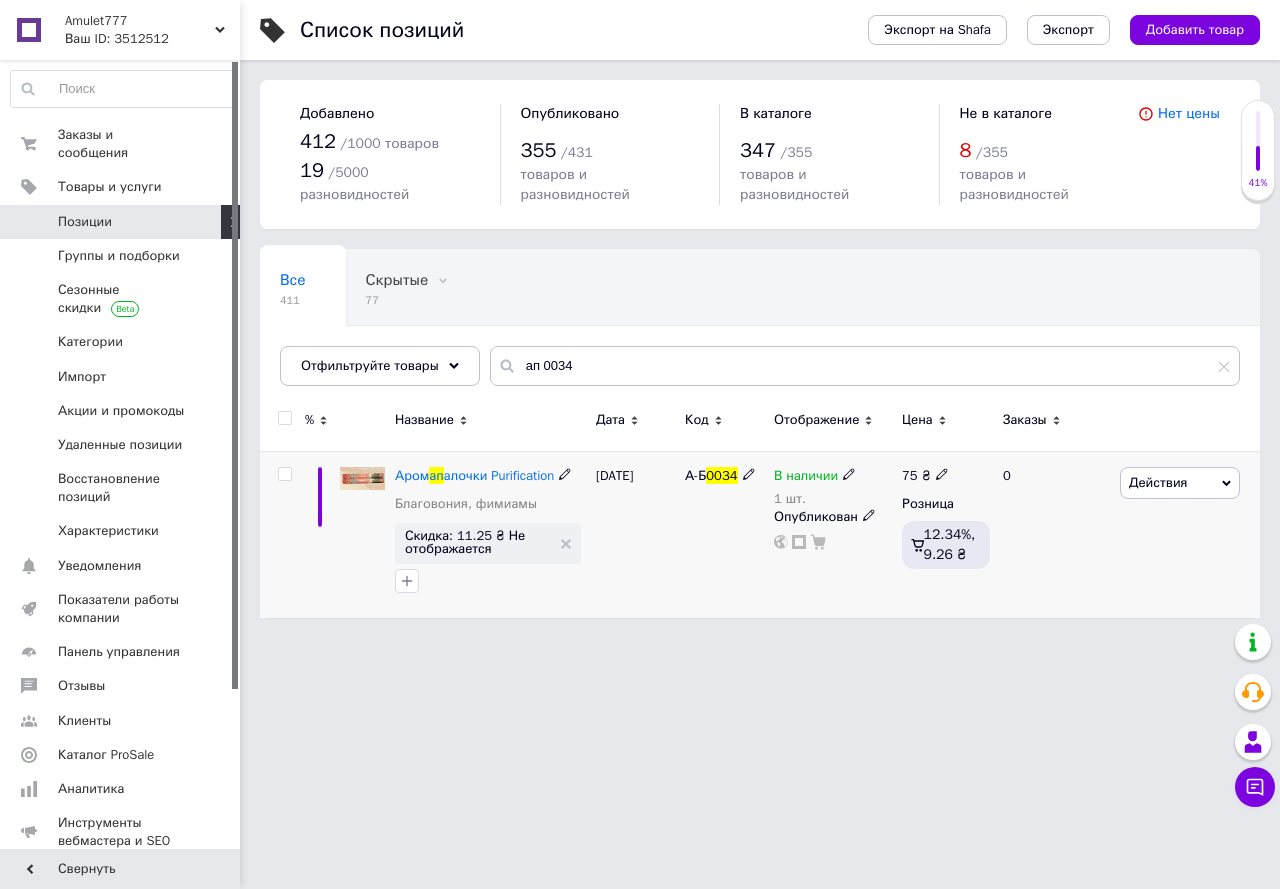click 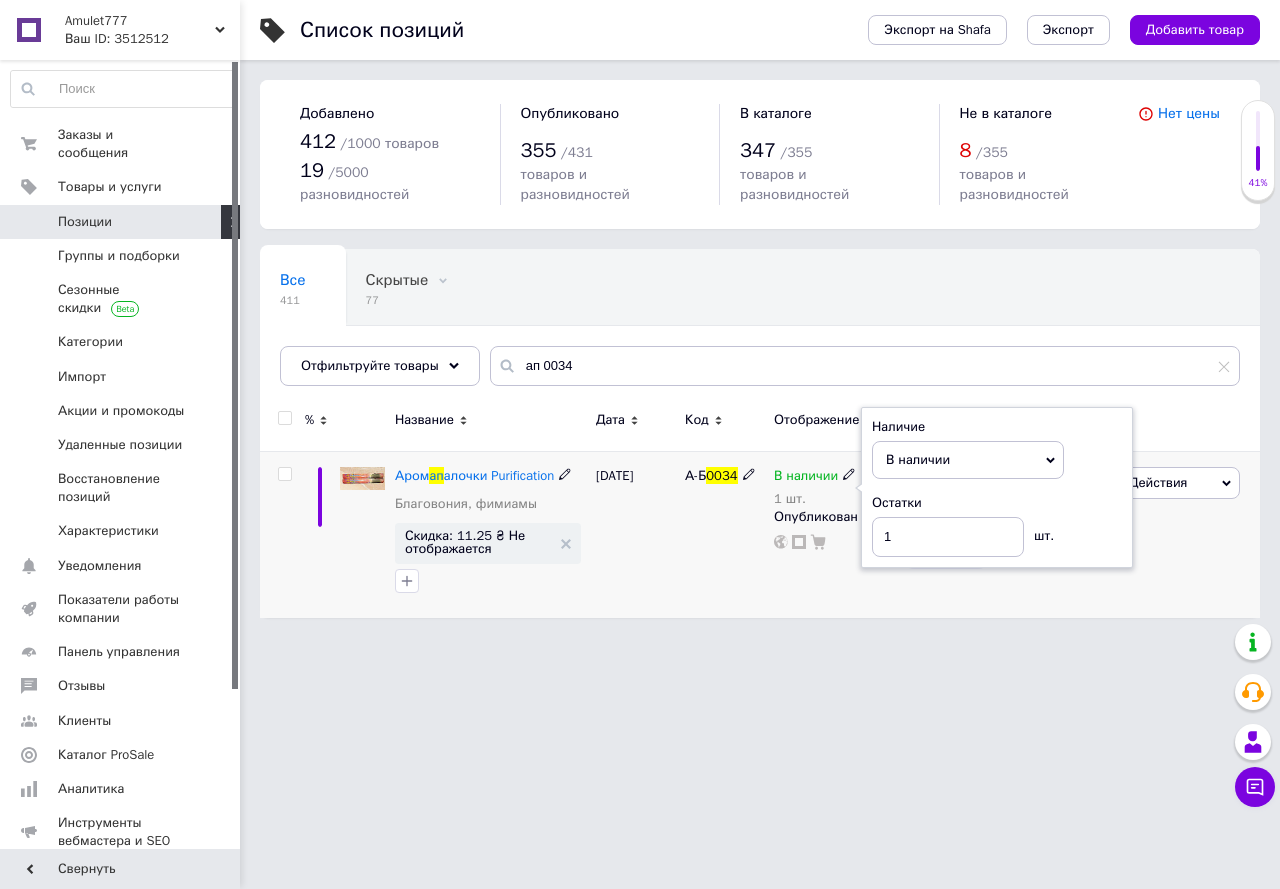 click 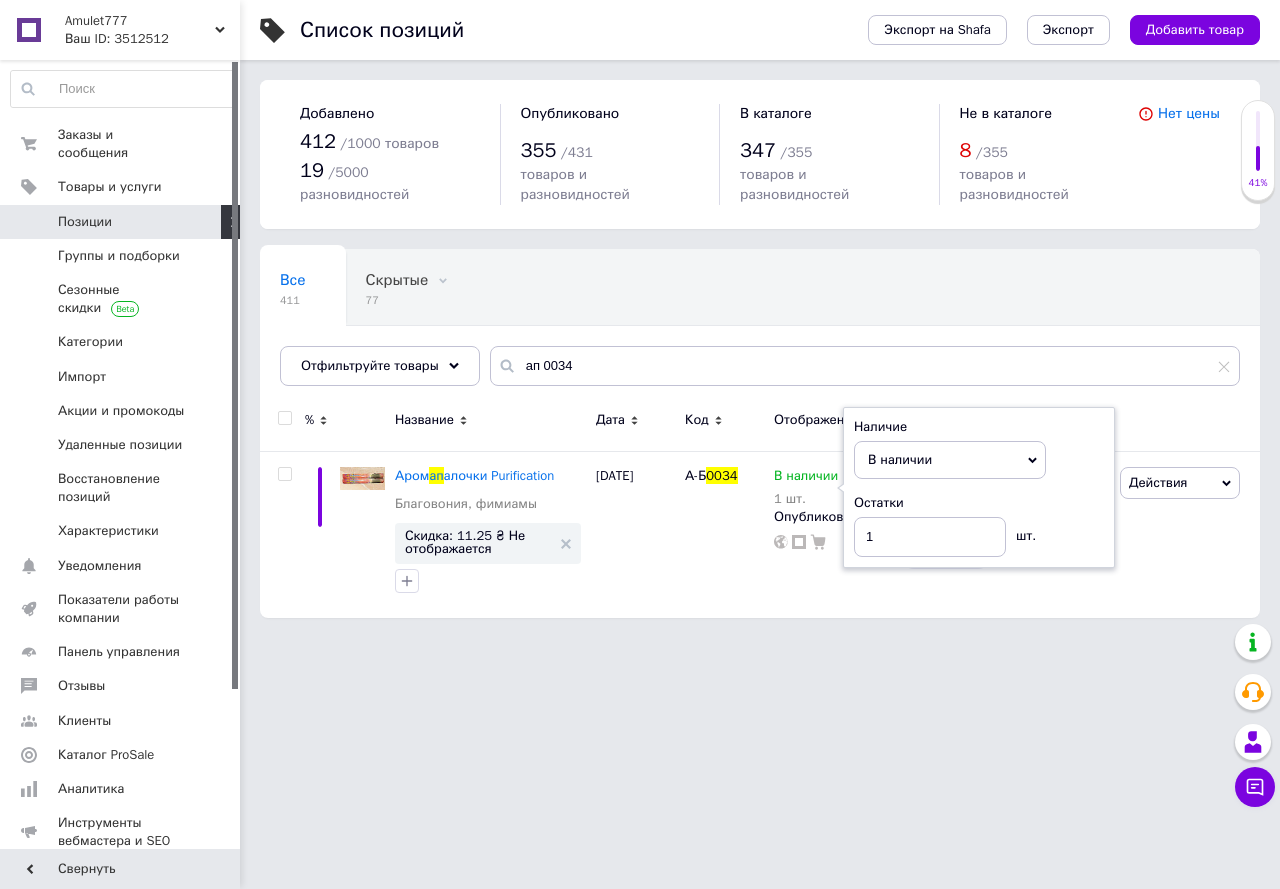 click on "Amulet777 Ваш ID: 3512512 Сайт Amulet777 Кабинет покупателя Проверить состояние системы Страница на портале Справка Выйти Заказы и сообщения 0 0 Товары и услуги Позиции Группы и подборки Сезонные скидки Категории Импорт Акции и промокоды Удаленные позиции Восстановление позиций Характеристики Уведомления 0 0 Показатели работы компании Панель управления Отзывы Клиенты Каталог ProSale Аналитика Инструменты вебмастера и SEO Управление сайтом Кошелек компании Маркет Настройки Тарифы и счета Prom микс 1000 (3 месяца) Свернуть" at bounding box center [640, 319] 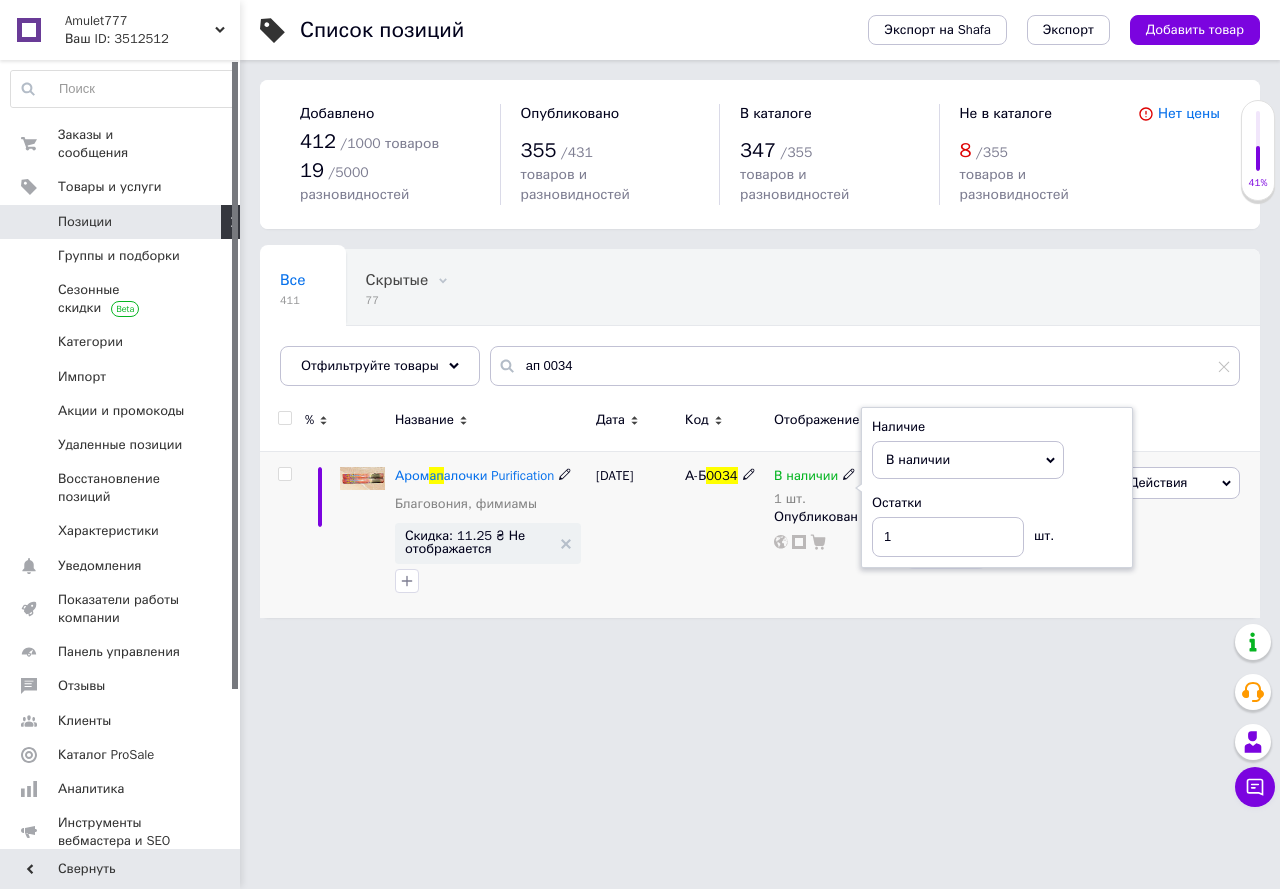click on "В наличии 1 шт. Наличие В наличии Нет в наличии Под заказ Остатки 1 шт. Опубликован" at bounding box center [833, 534] 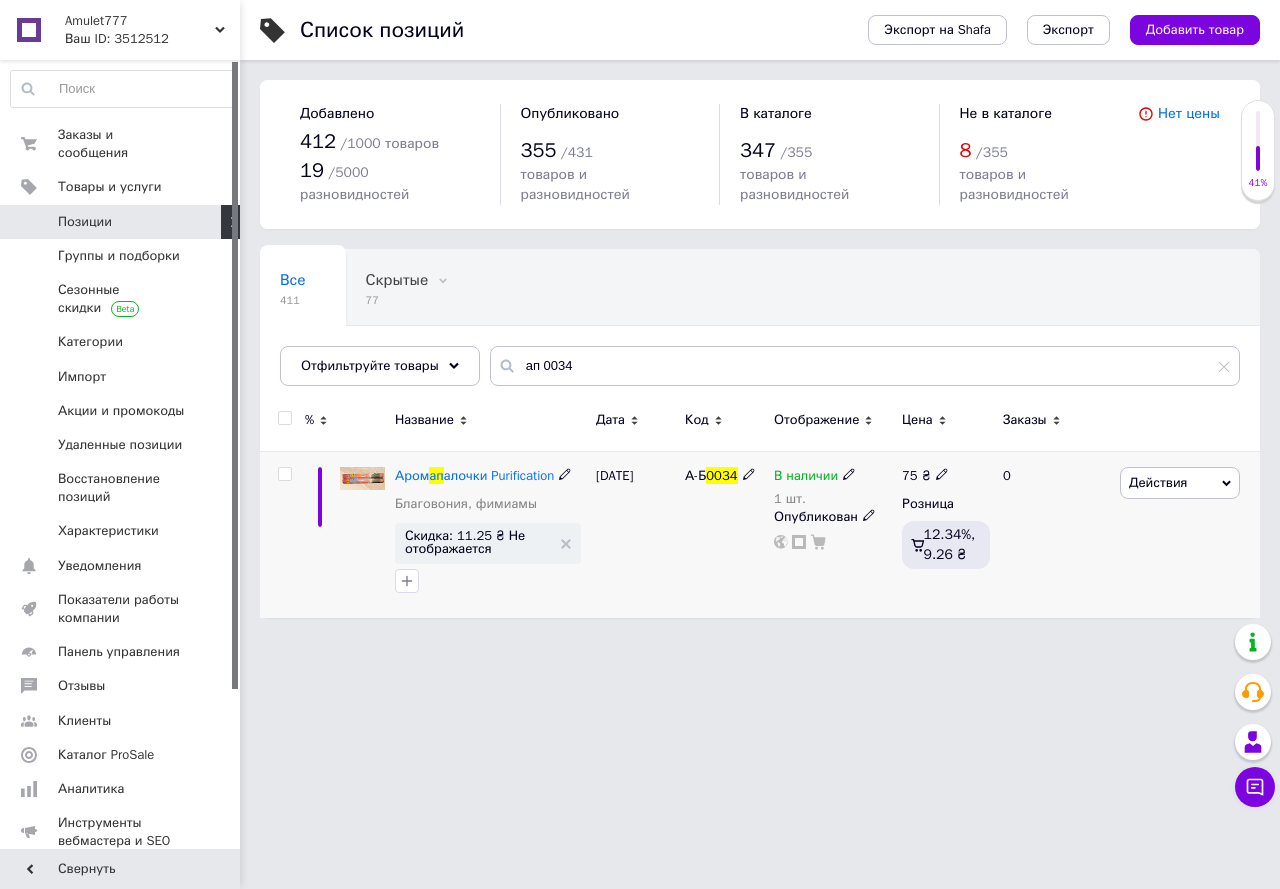 click 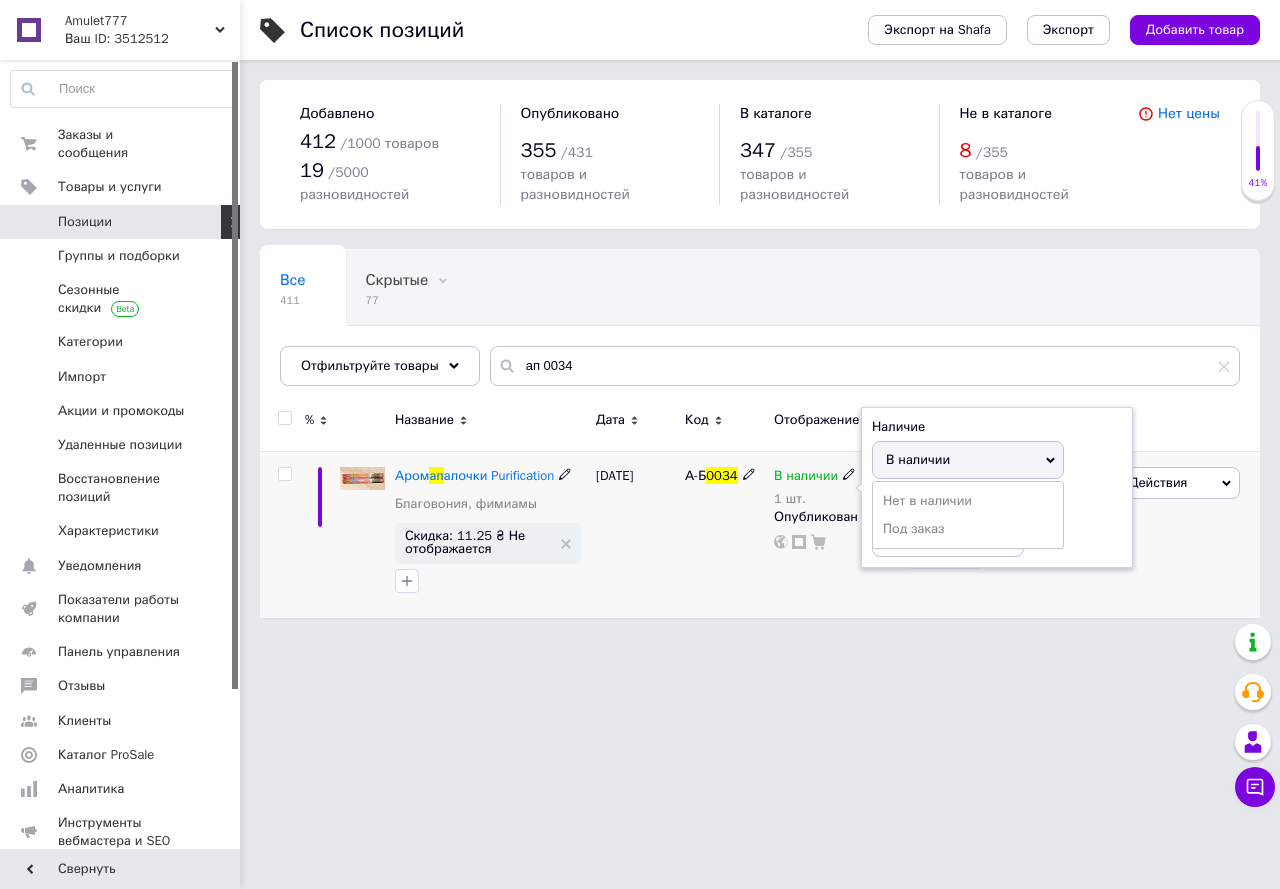 click on "Нет в наличии" at bounding box center [968, 501] 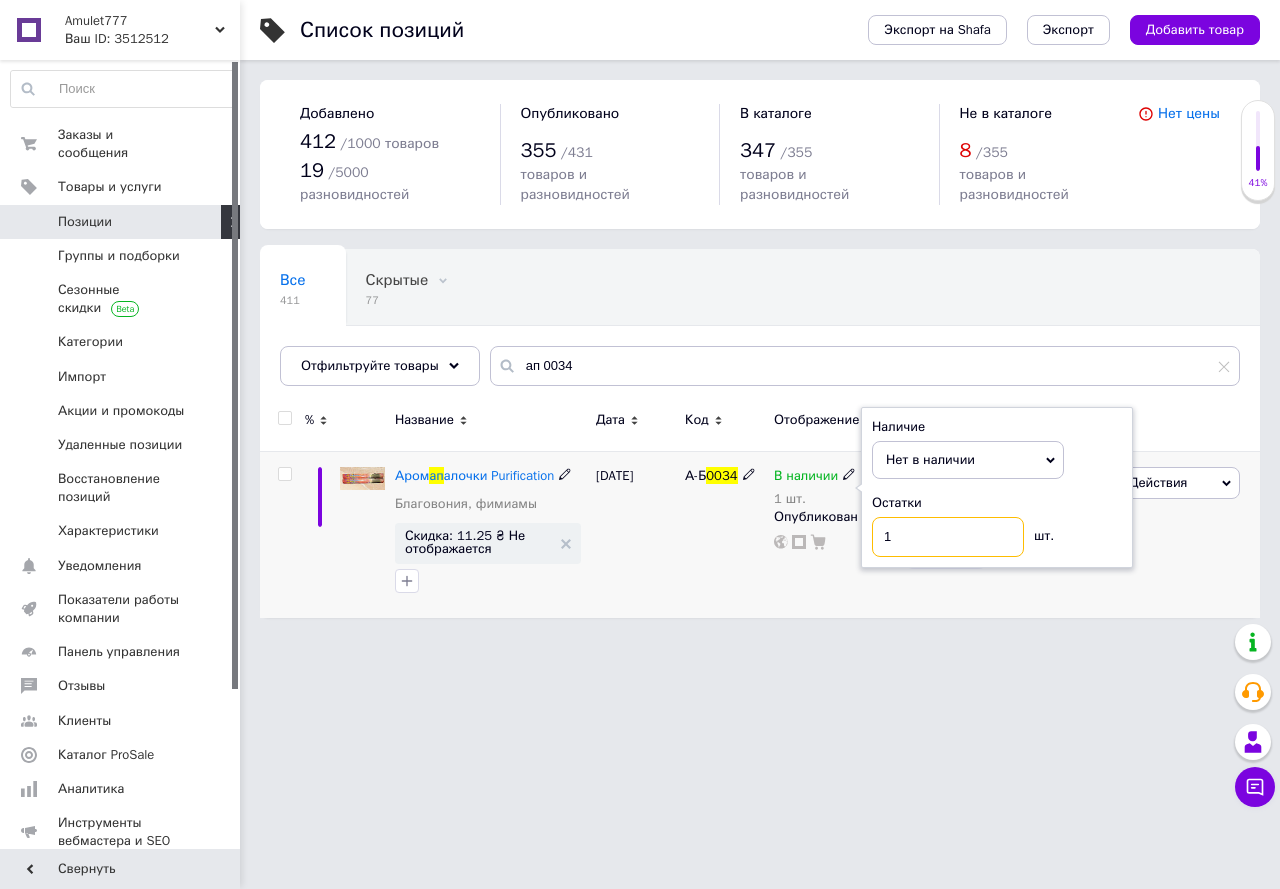 click on "1" at bounding box center [948, 537] 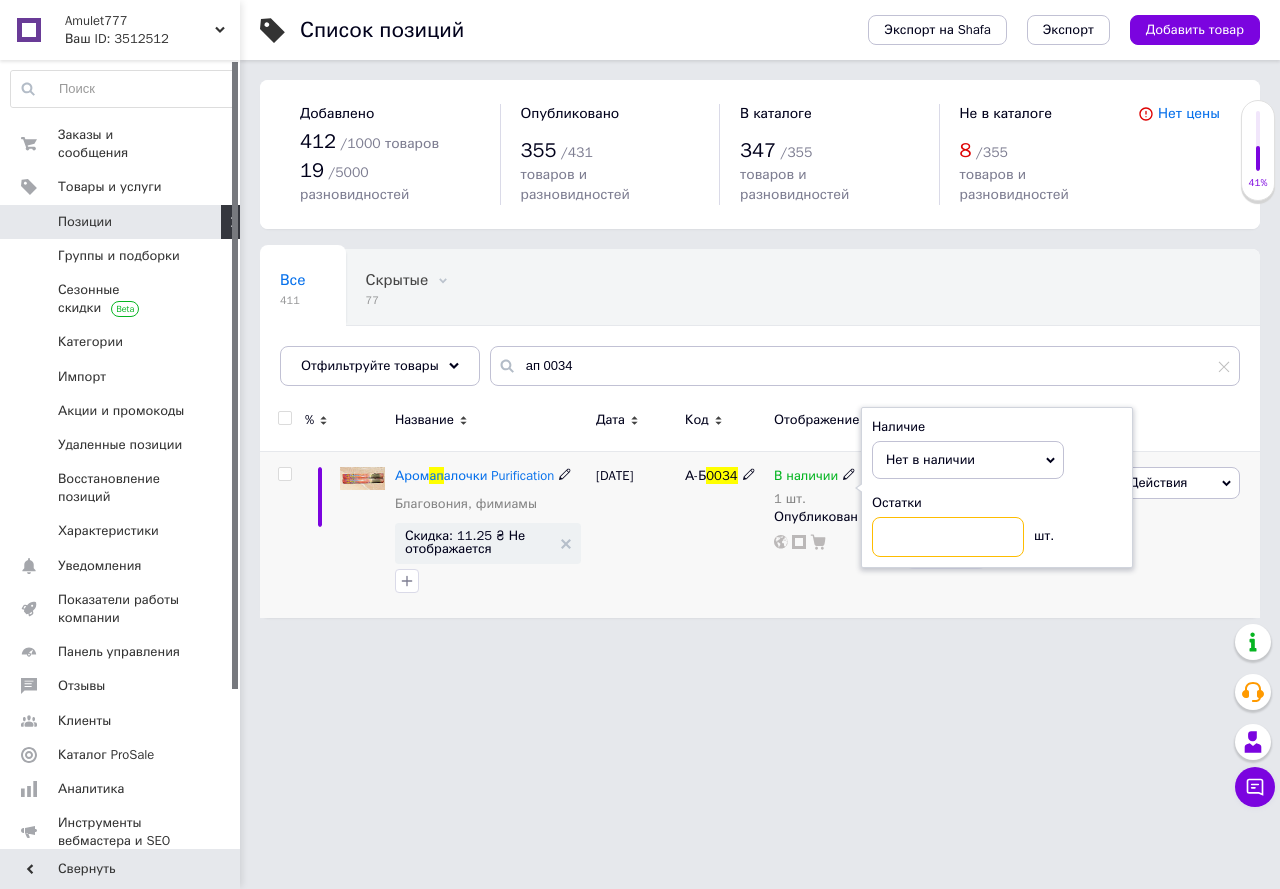 type on "0" 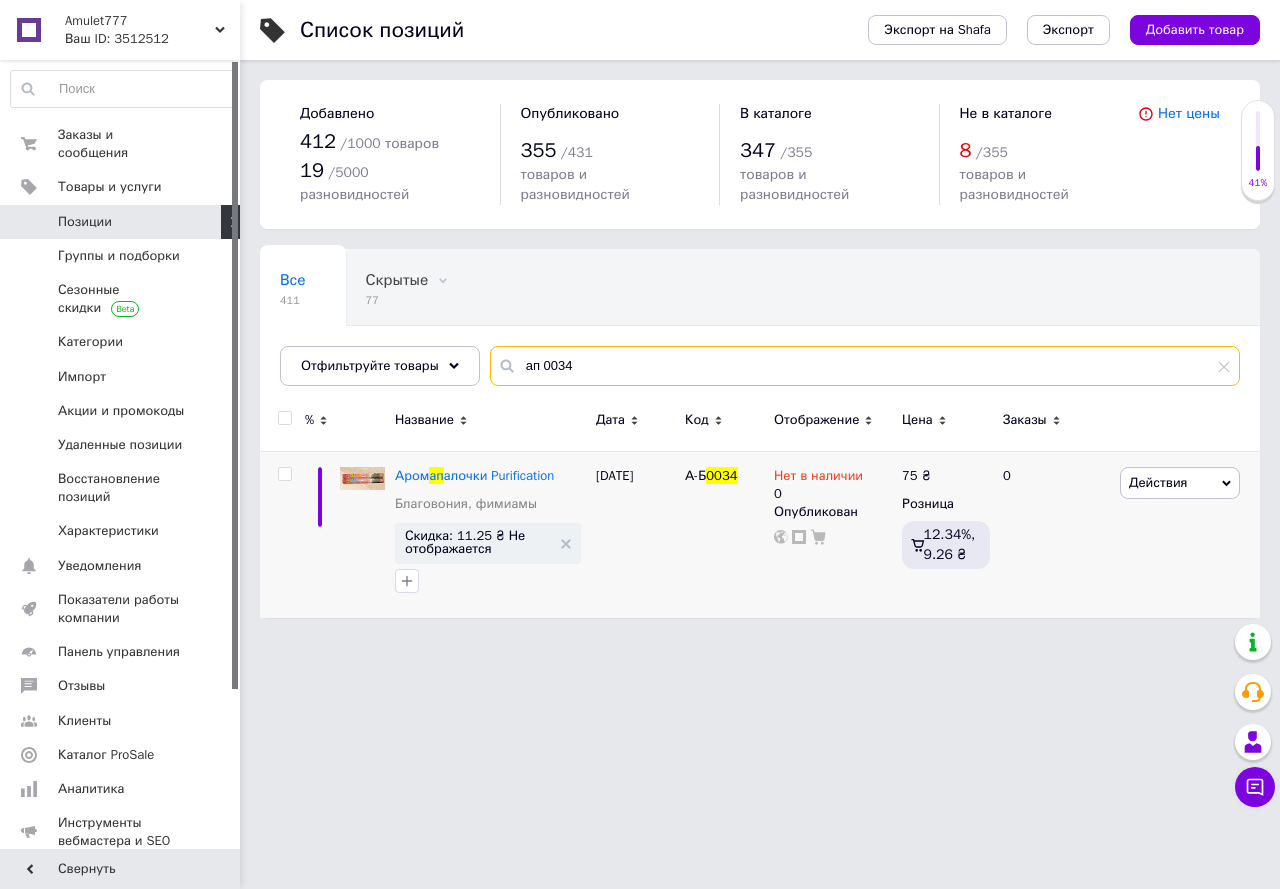 click on "ап 0034" at bounding box center [865, 366] 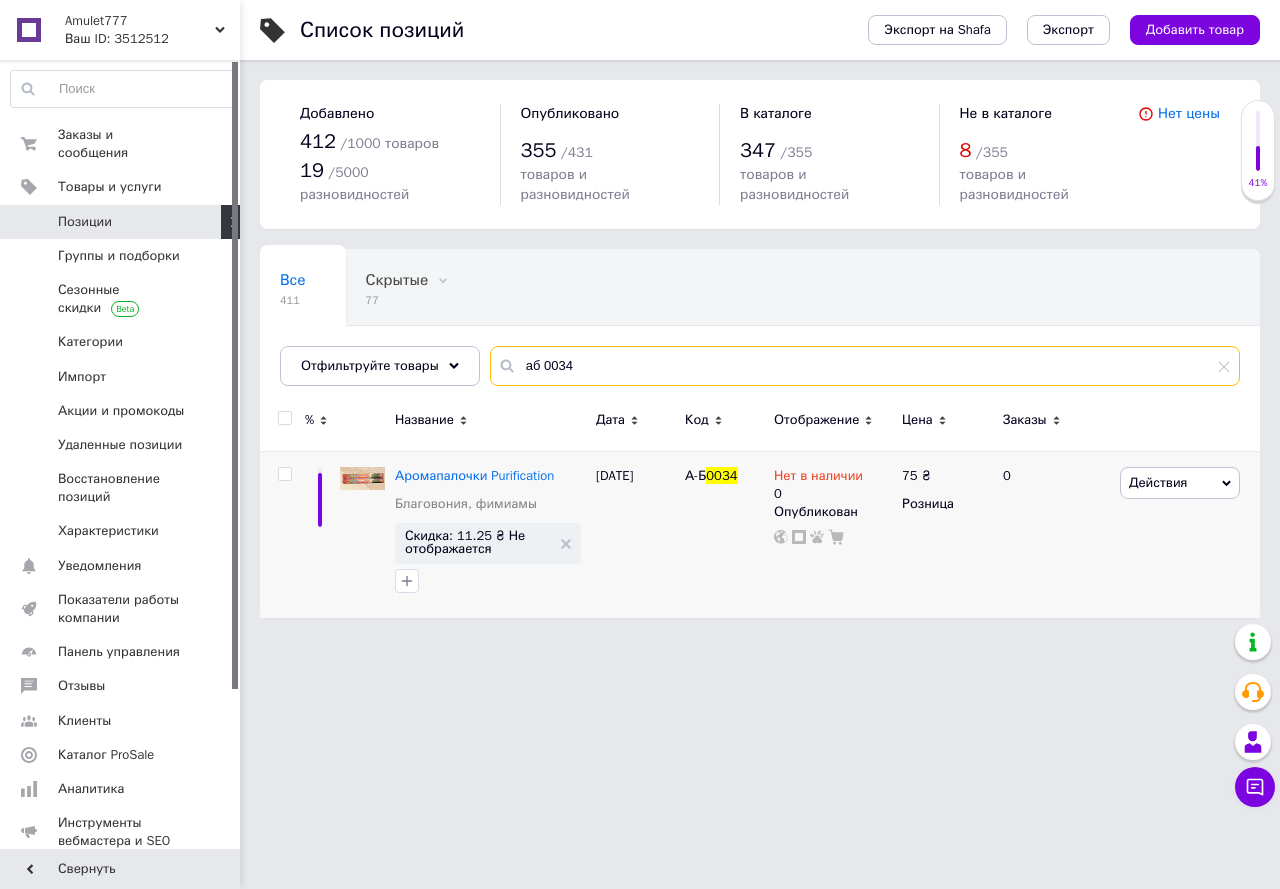 click on "аб 0034" at bounding box center [865, 366] 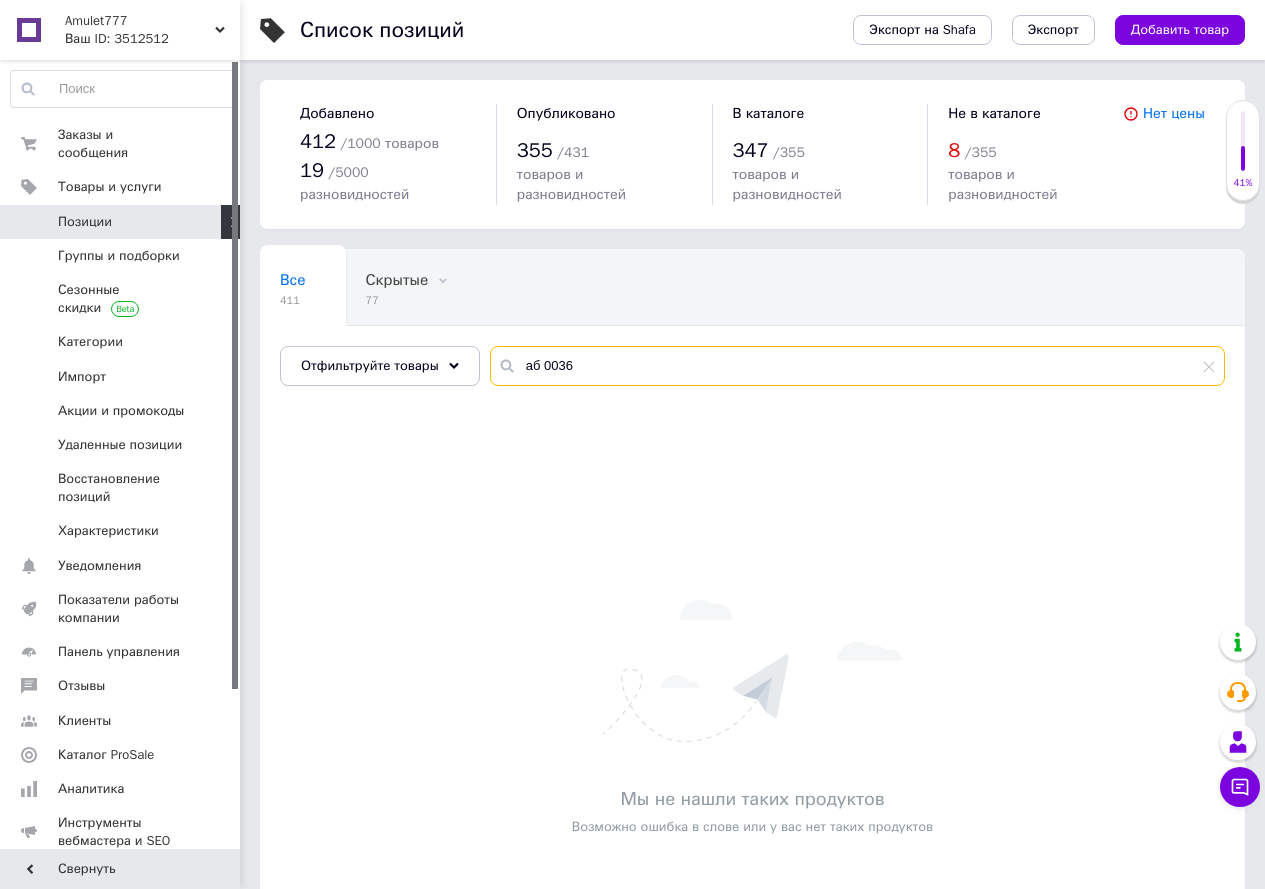 click on "аб 0036" at bounding box center [857, 366] 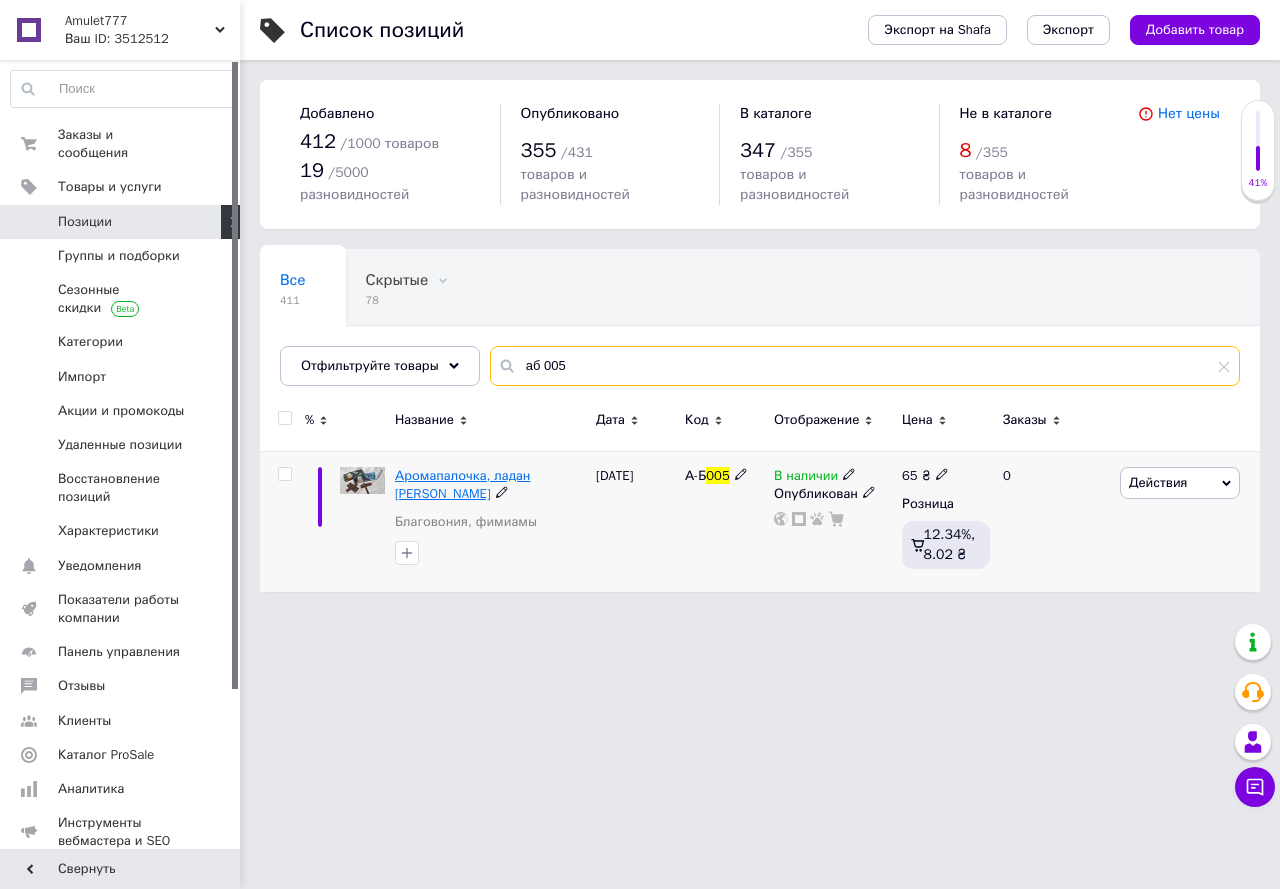 type on "аб 005" 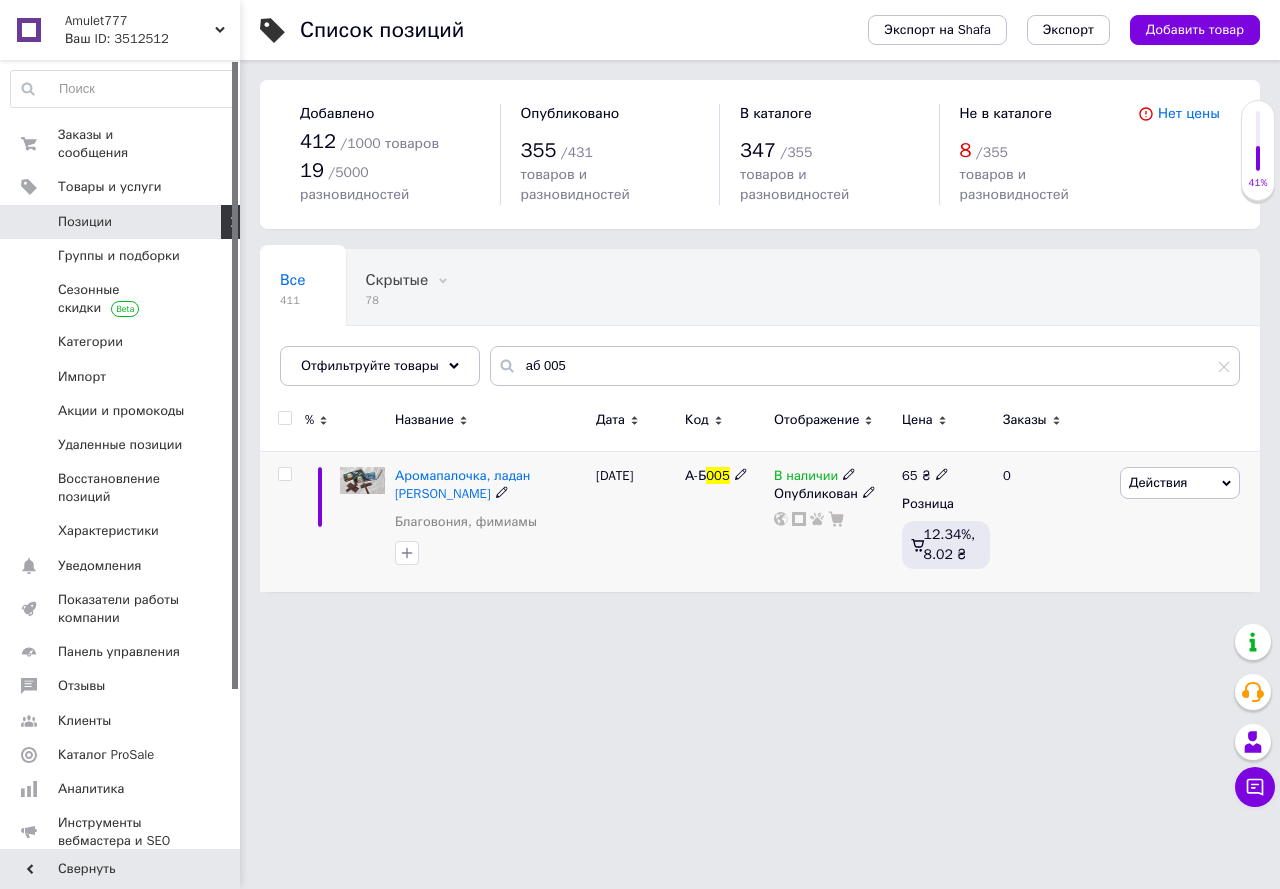 click 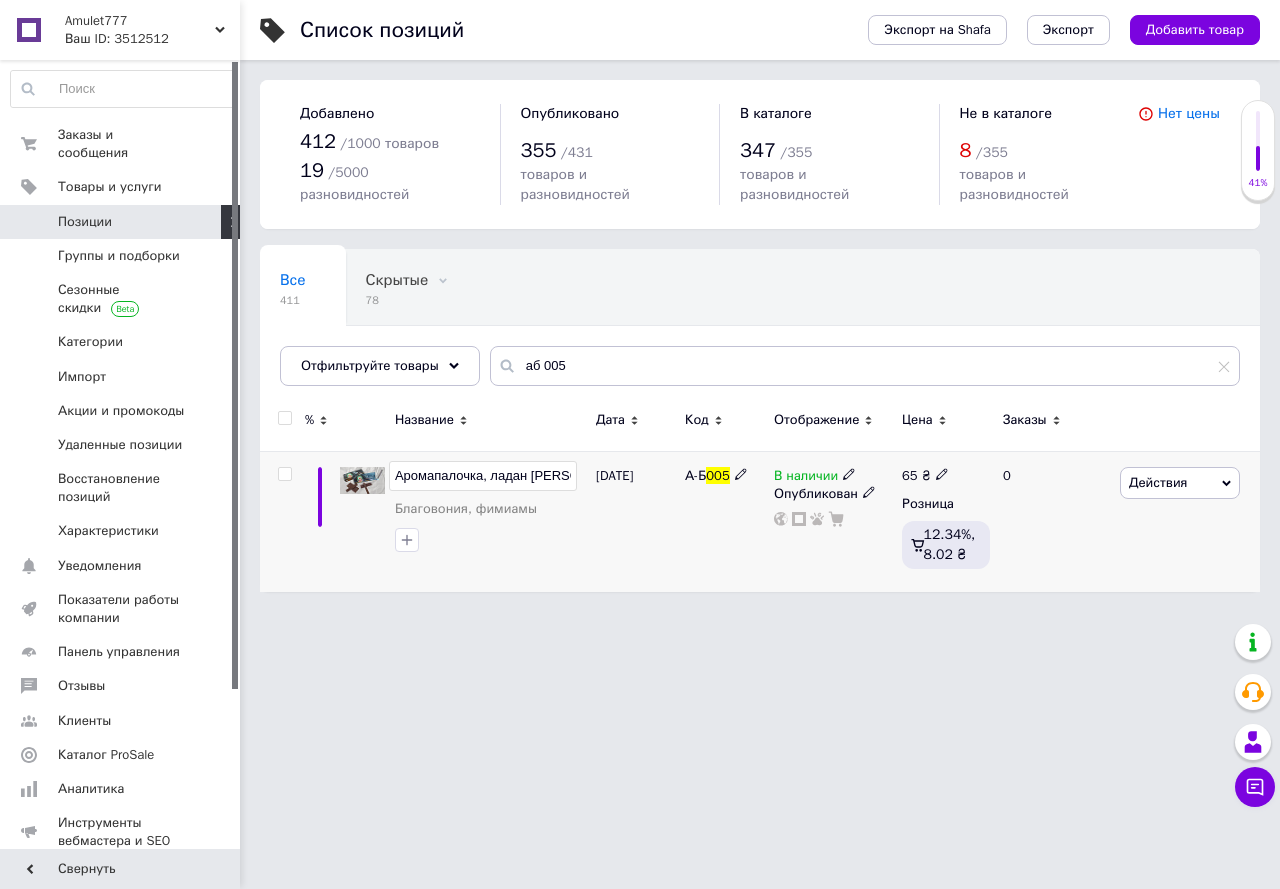 scroll, scrollTop: 0, scrollLeft: 31, axis: horizontal 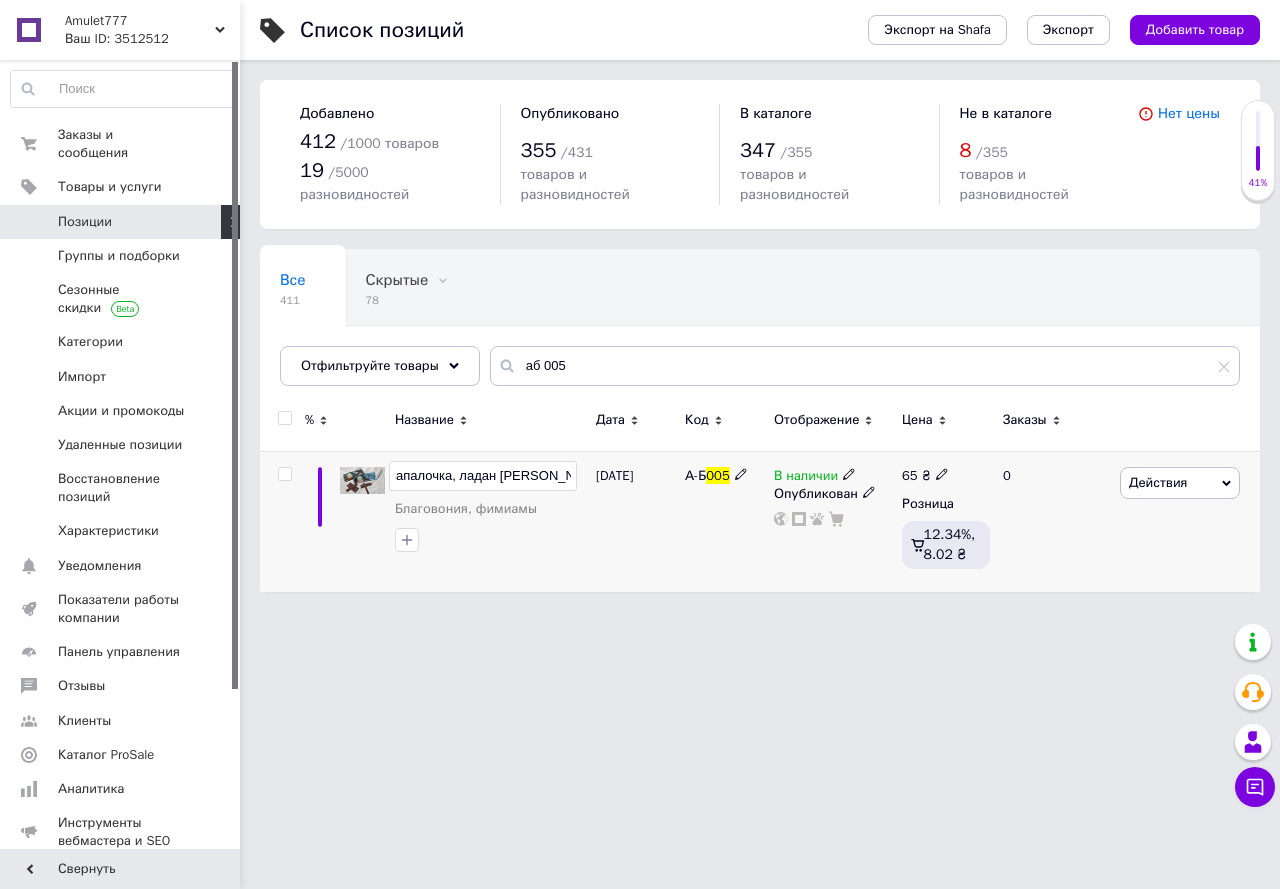 click on "Аромапалочка, ладан Sai Darshan" at bounding box center (483, 476) 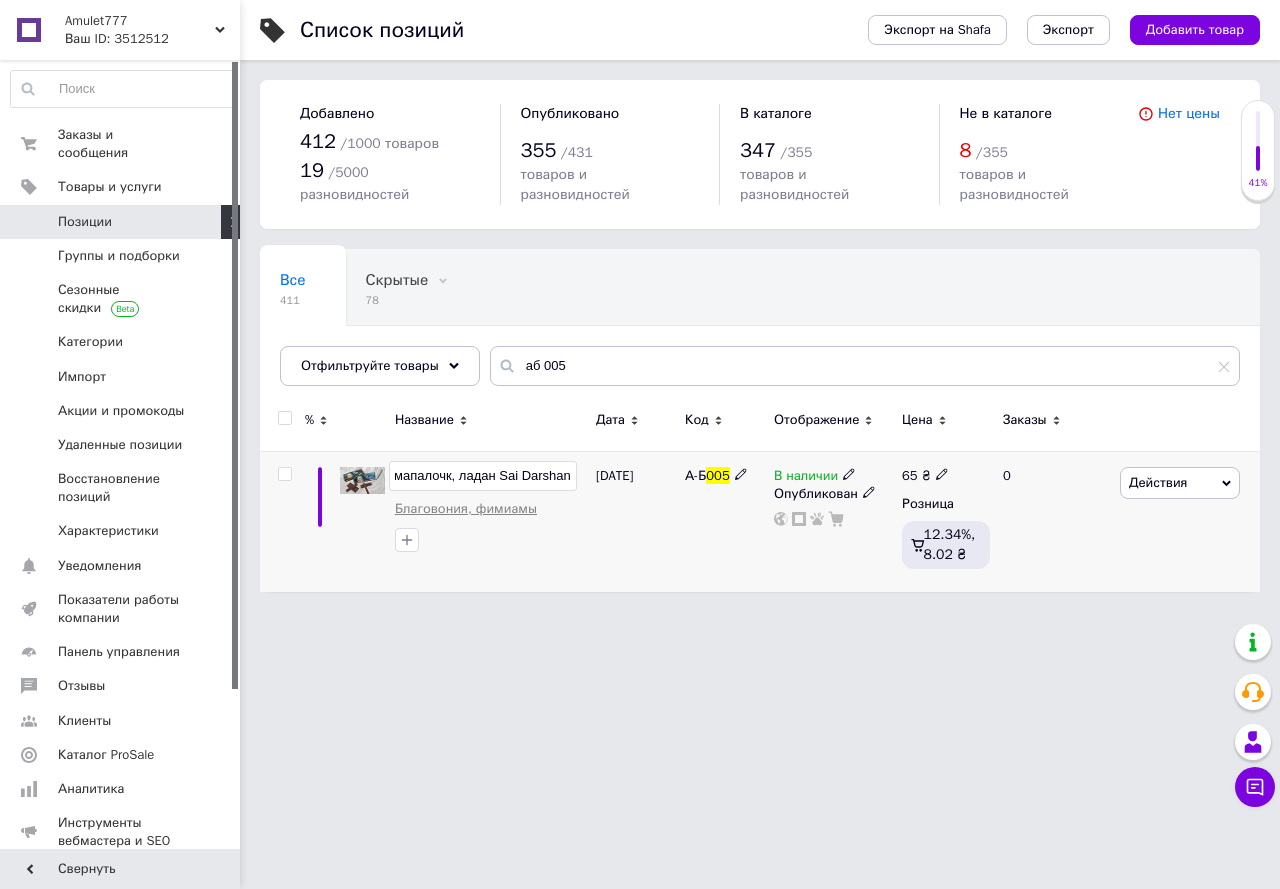 scroll, scrollTop: 0, scrollLeft: 24, axis: horizontal 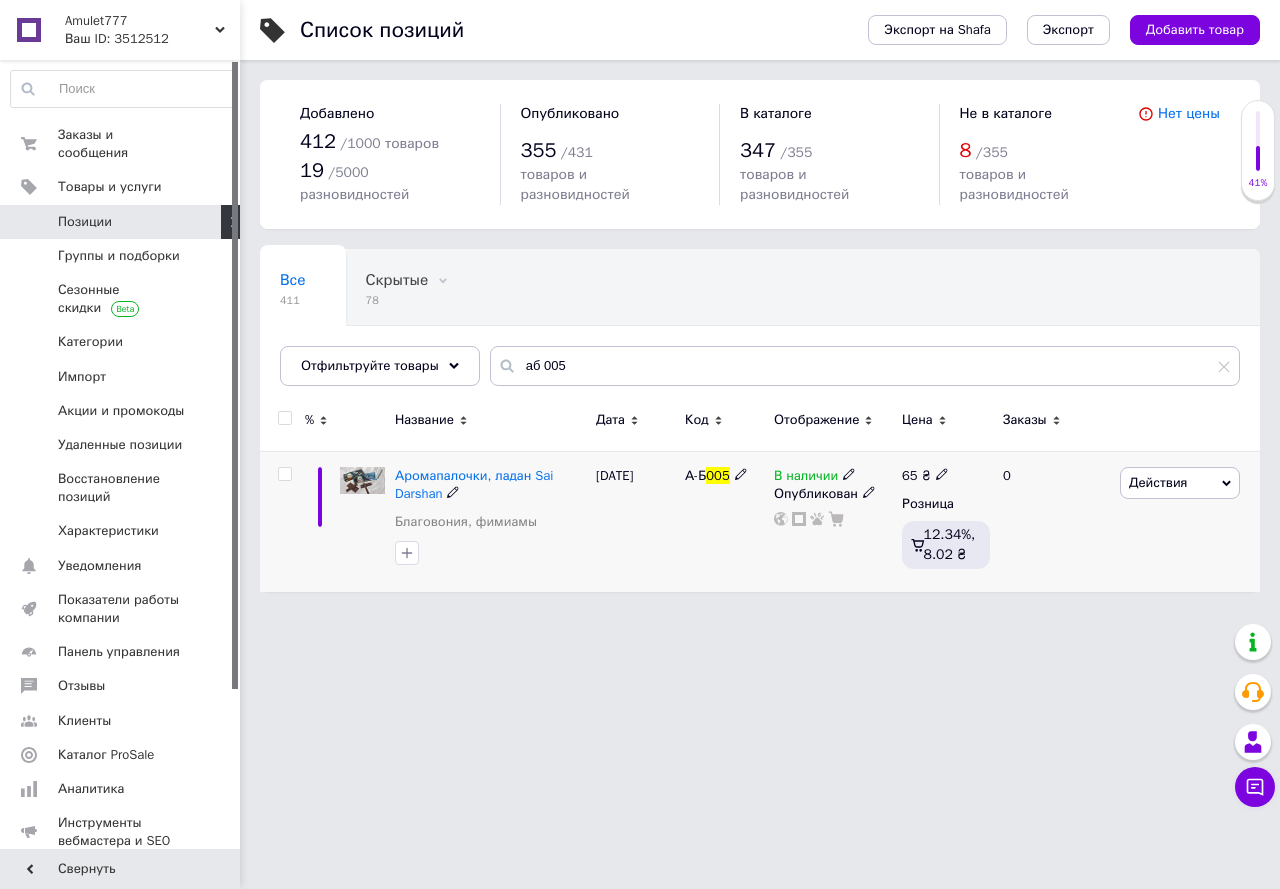 click 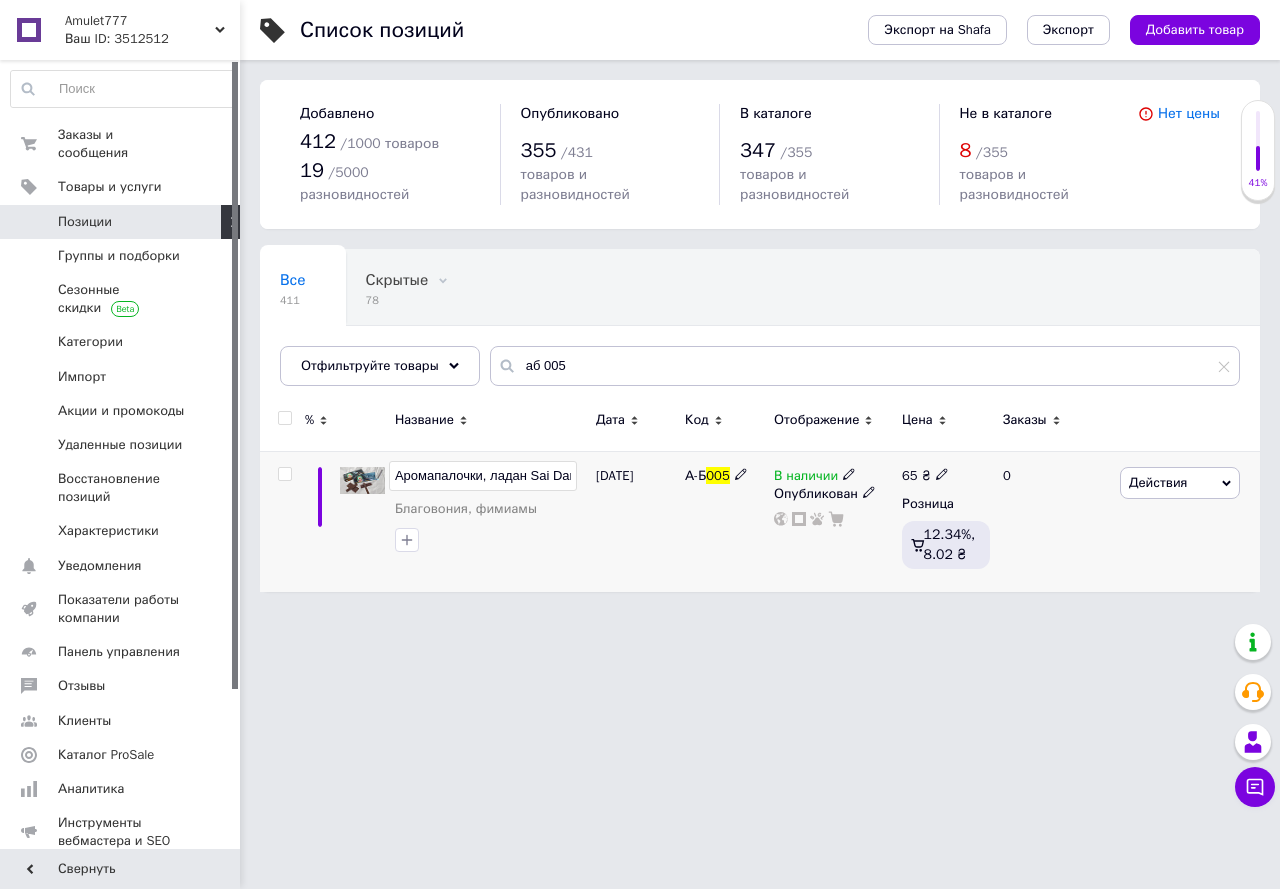 scroll, scrollTop: 0, scrollLeft: 31, axis: horizontal 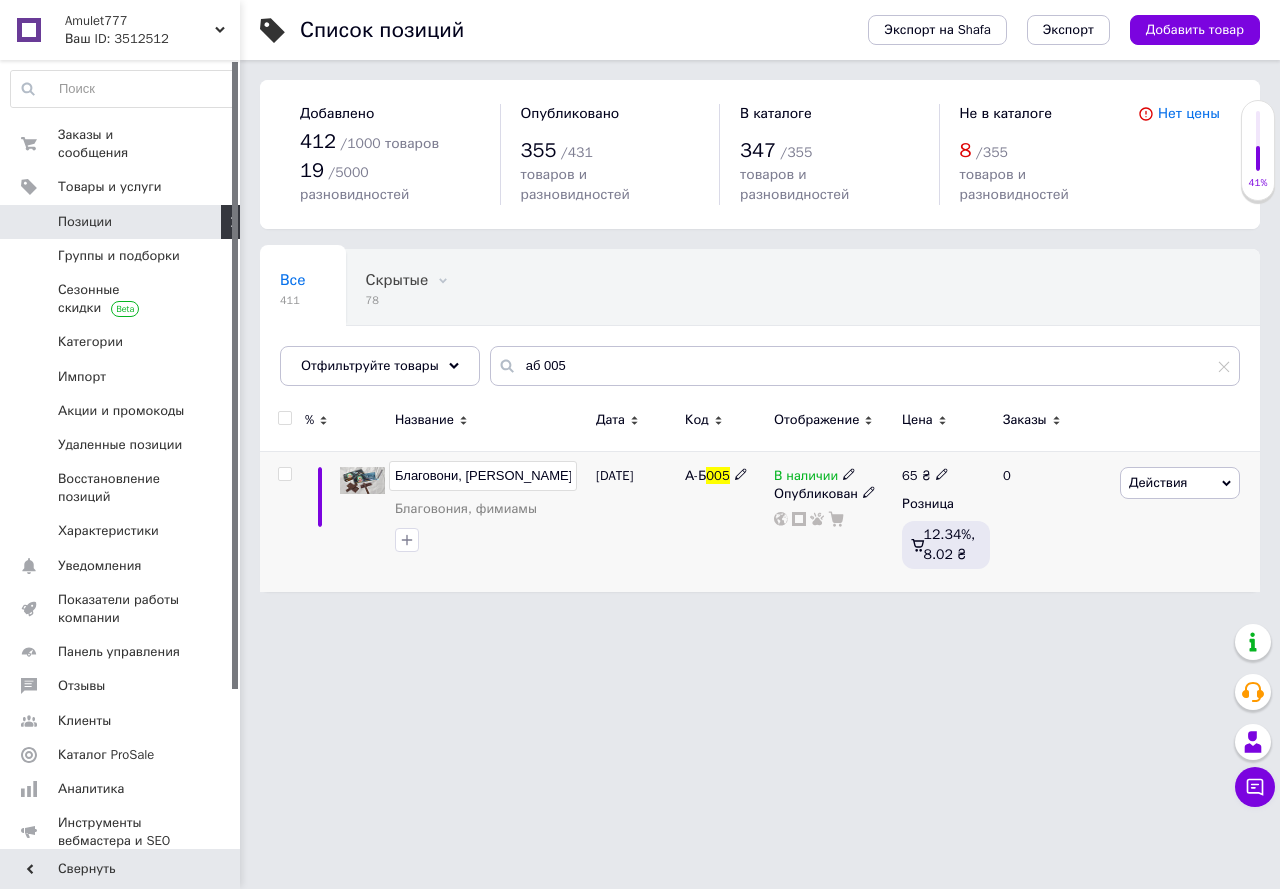 type on "Благовония, ладан Sai Darshan" 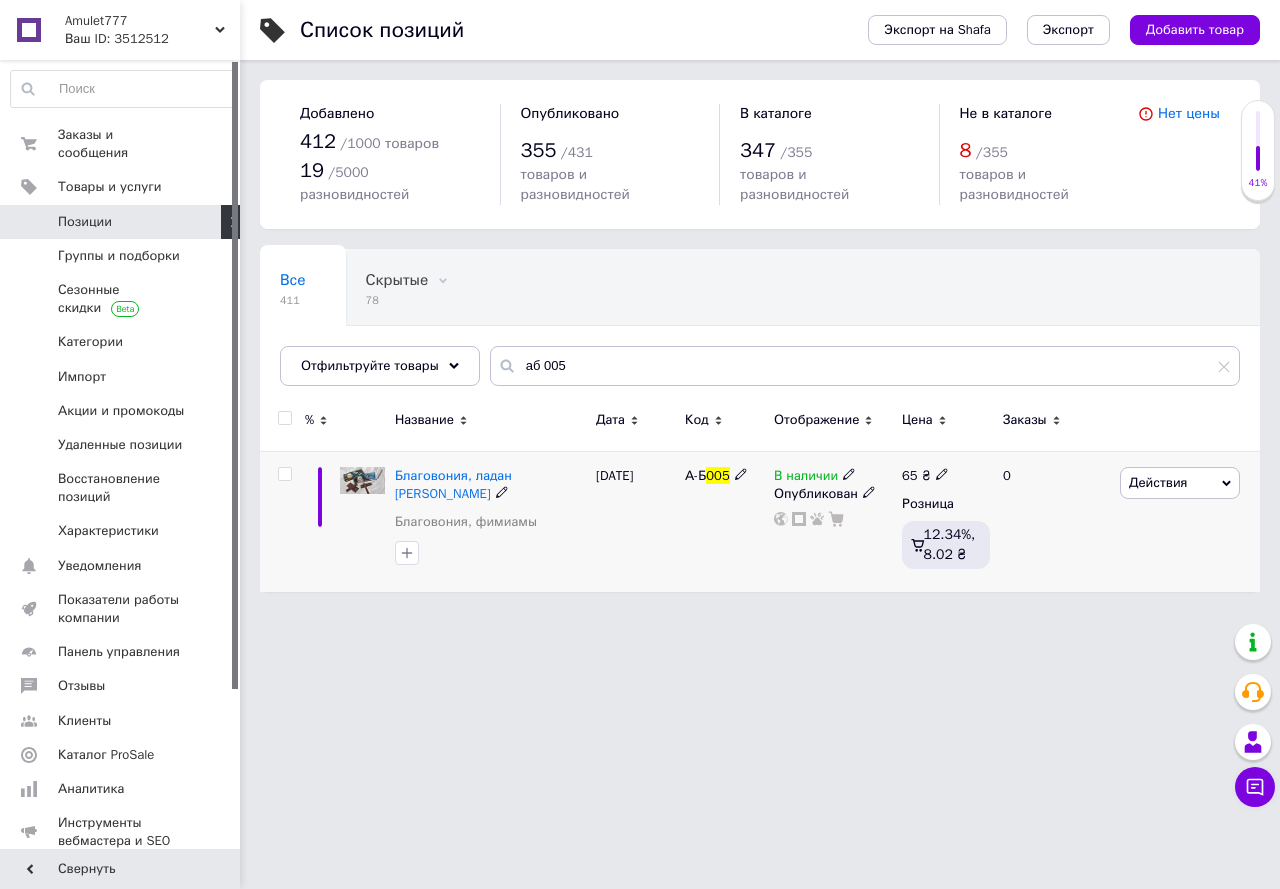 click 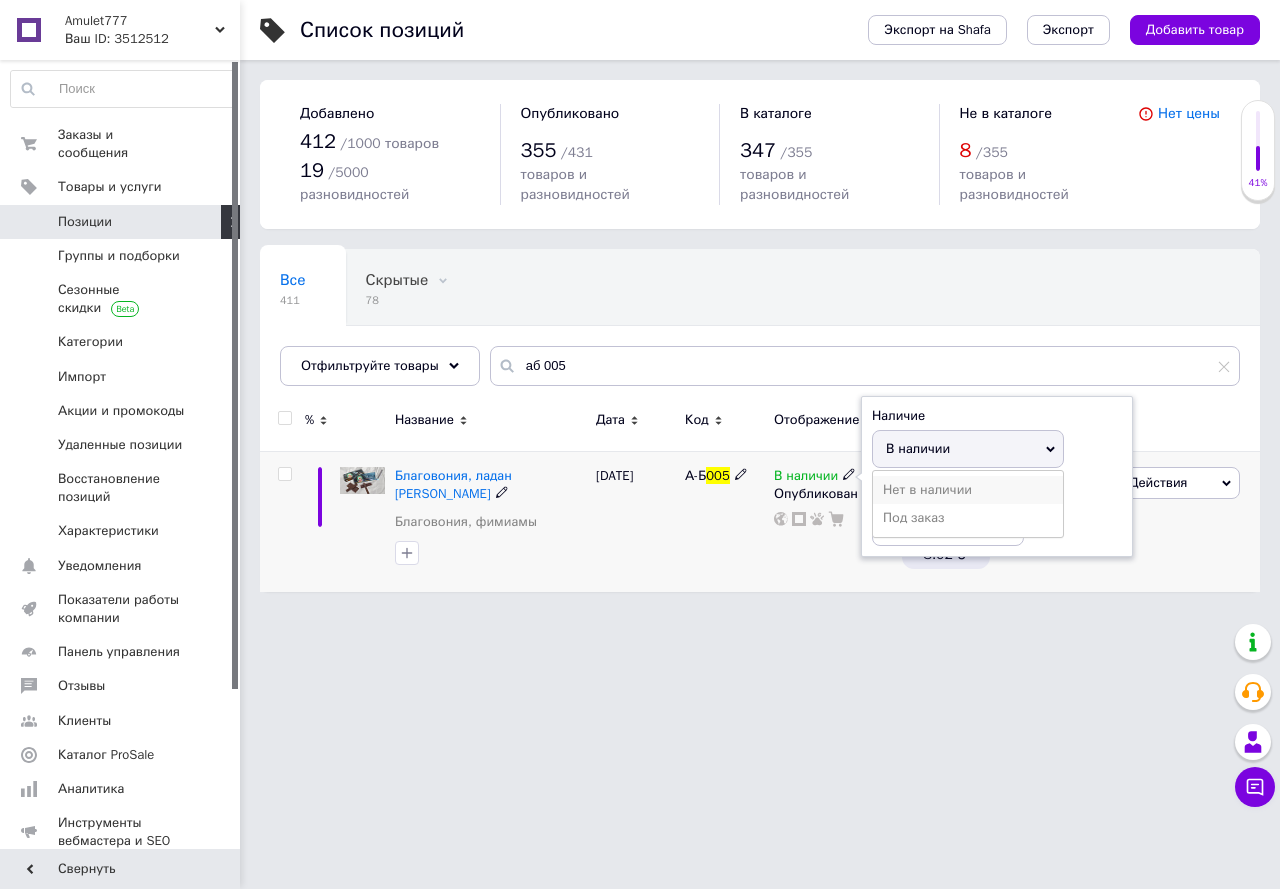 click on "Нет в наличии" at bounding box center [968, 490] 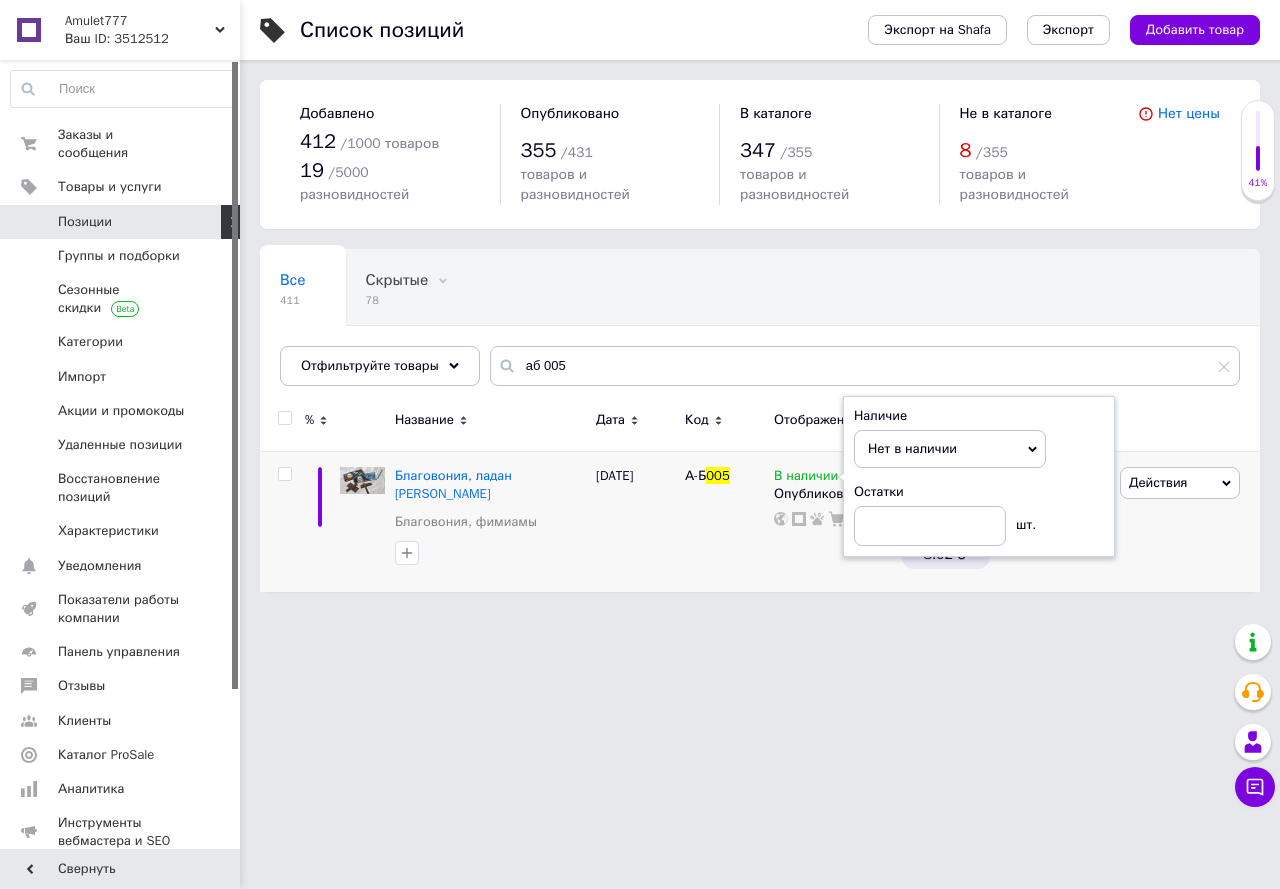 click on "Amulet777 Ваш ID: 3512512 Сайт Amulet777 Кабинет покупателя Проверить состояние системы Страница на портале Справка Выйти Заказы и сообщения 0 0 Товары и услуги Позиции Группы и подборки Сезонные скидки Категории Импорт Акции и промокоды Удаленные позиции Восстановление позиций Характеристики Уведомления 0 0 Показатели работы компании Панель управления Отзывы Клиенты Каталог ProSale Аналитика Инструменты вебмастера и SEO Управление сайтом Кошелек компании Маркет Настройки Тарифы и счета Prom микс 1000 (3 месяца) Свернуть" at bounding box center [640, 306] 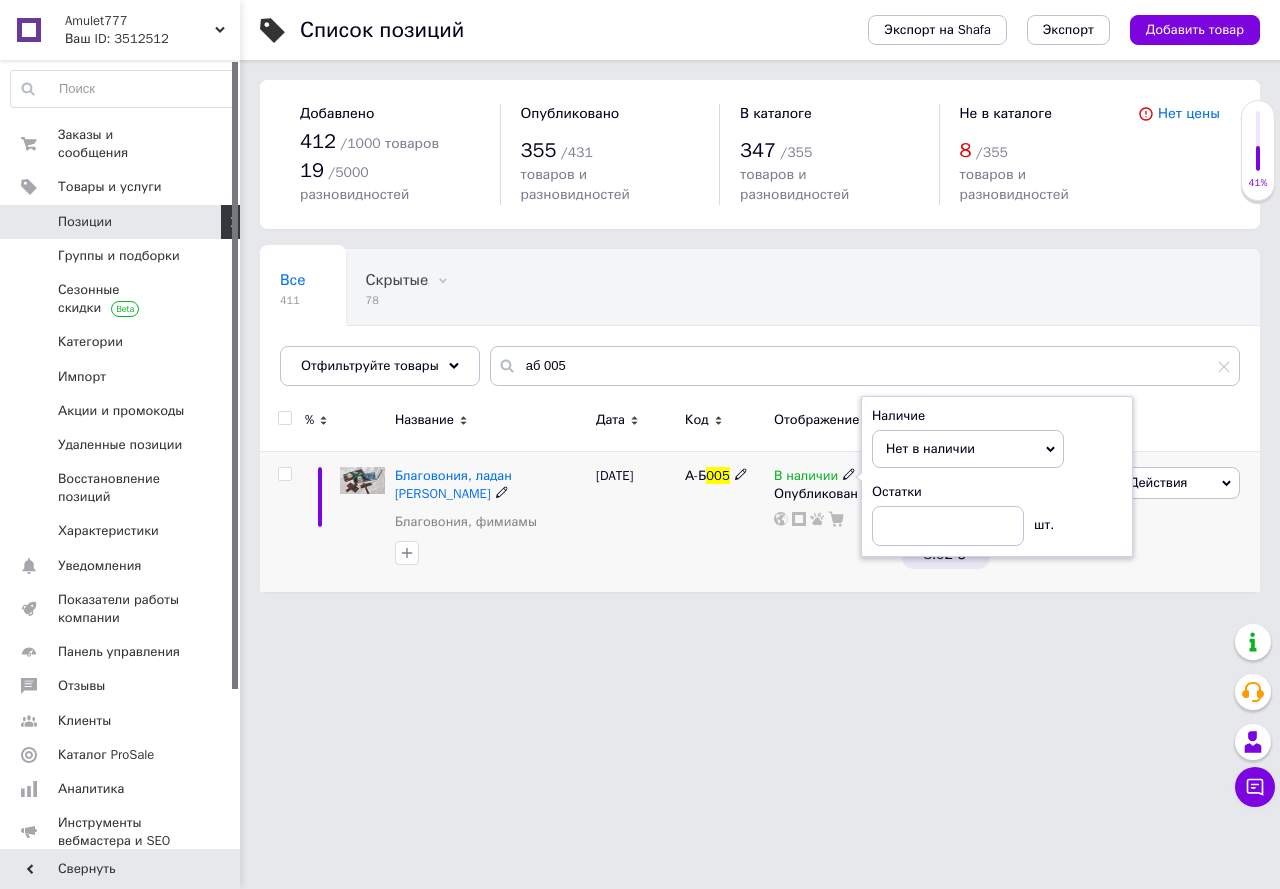 click at bounding box center [833, 519] 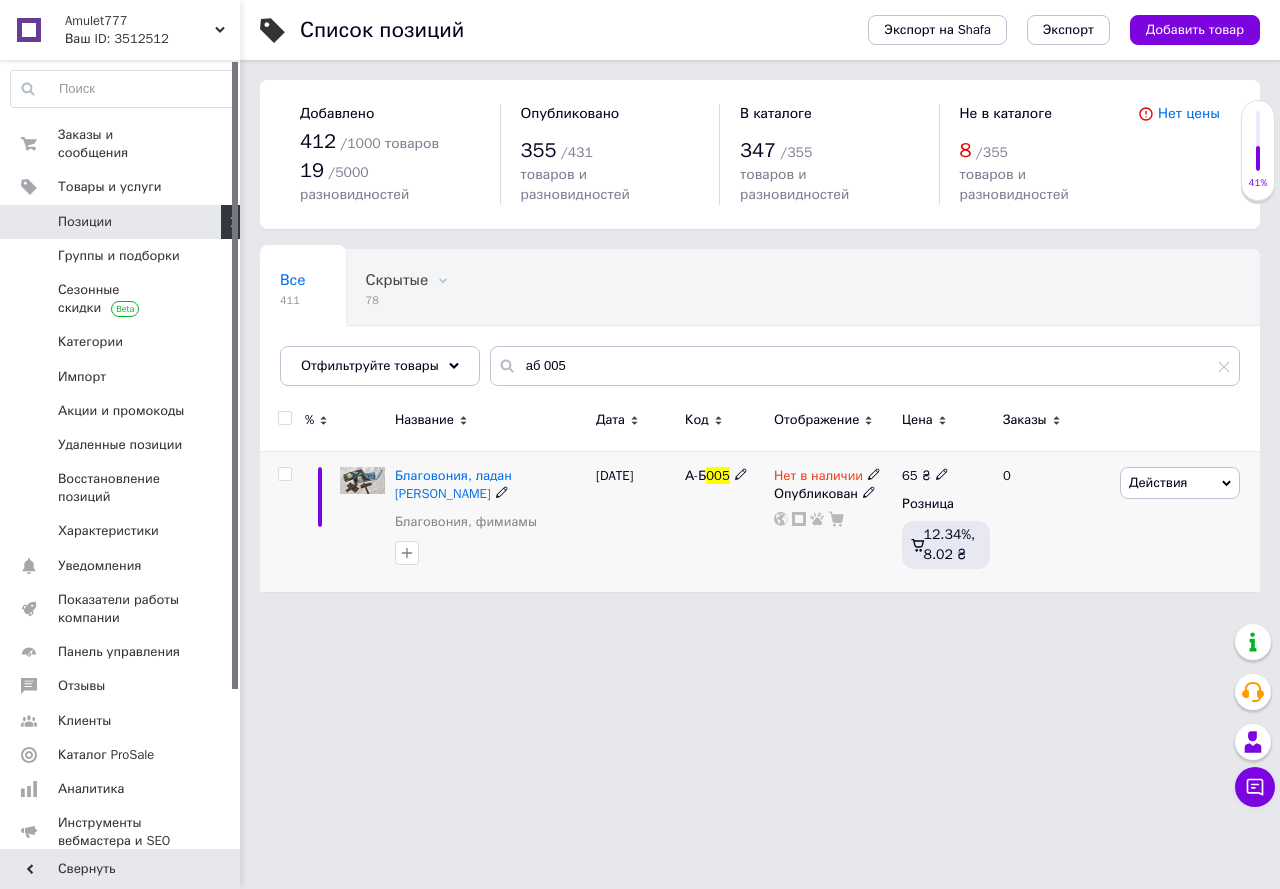 click 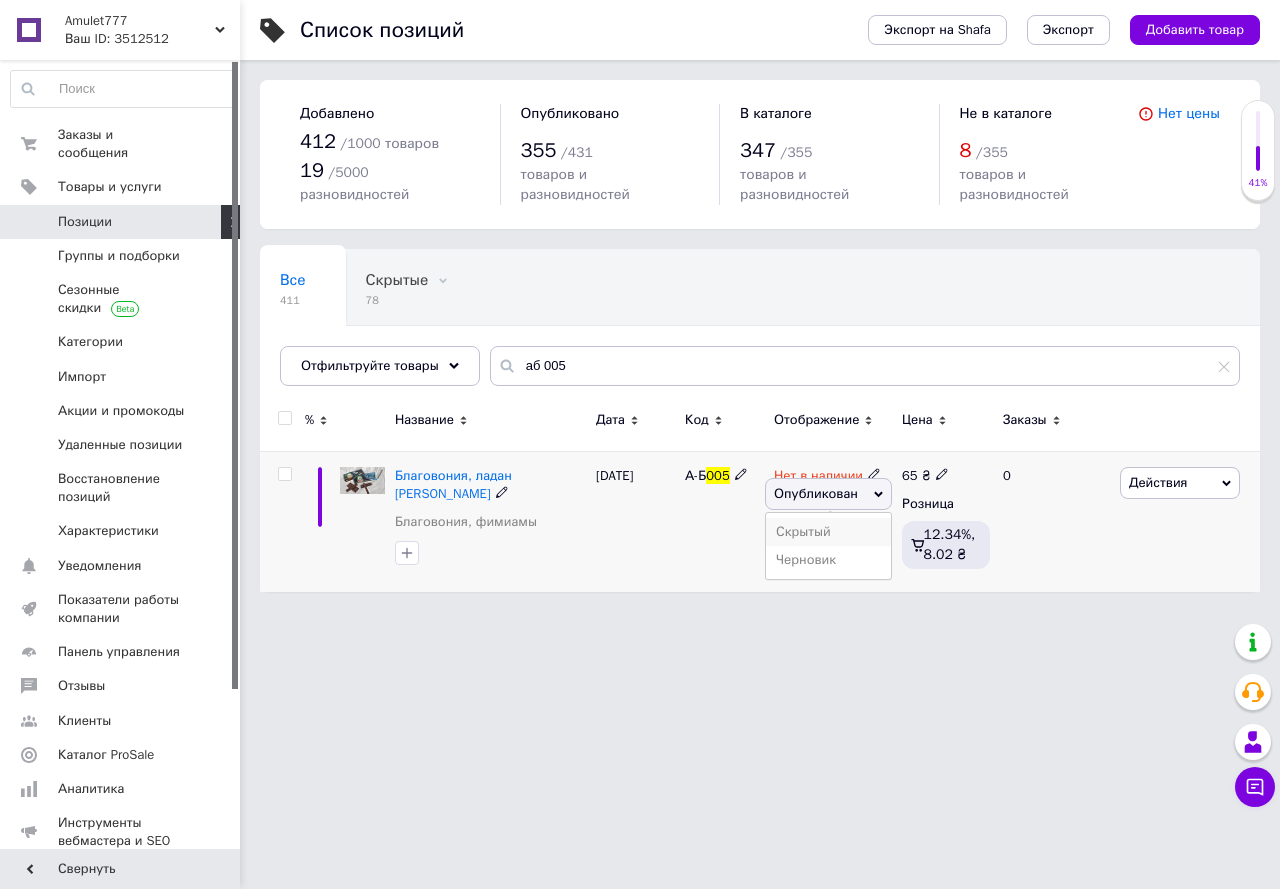 click on "Скрытый" at bounding box center (828, 532) 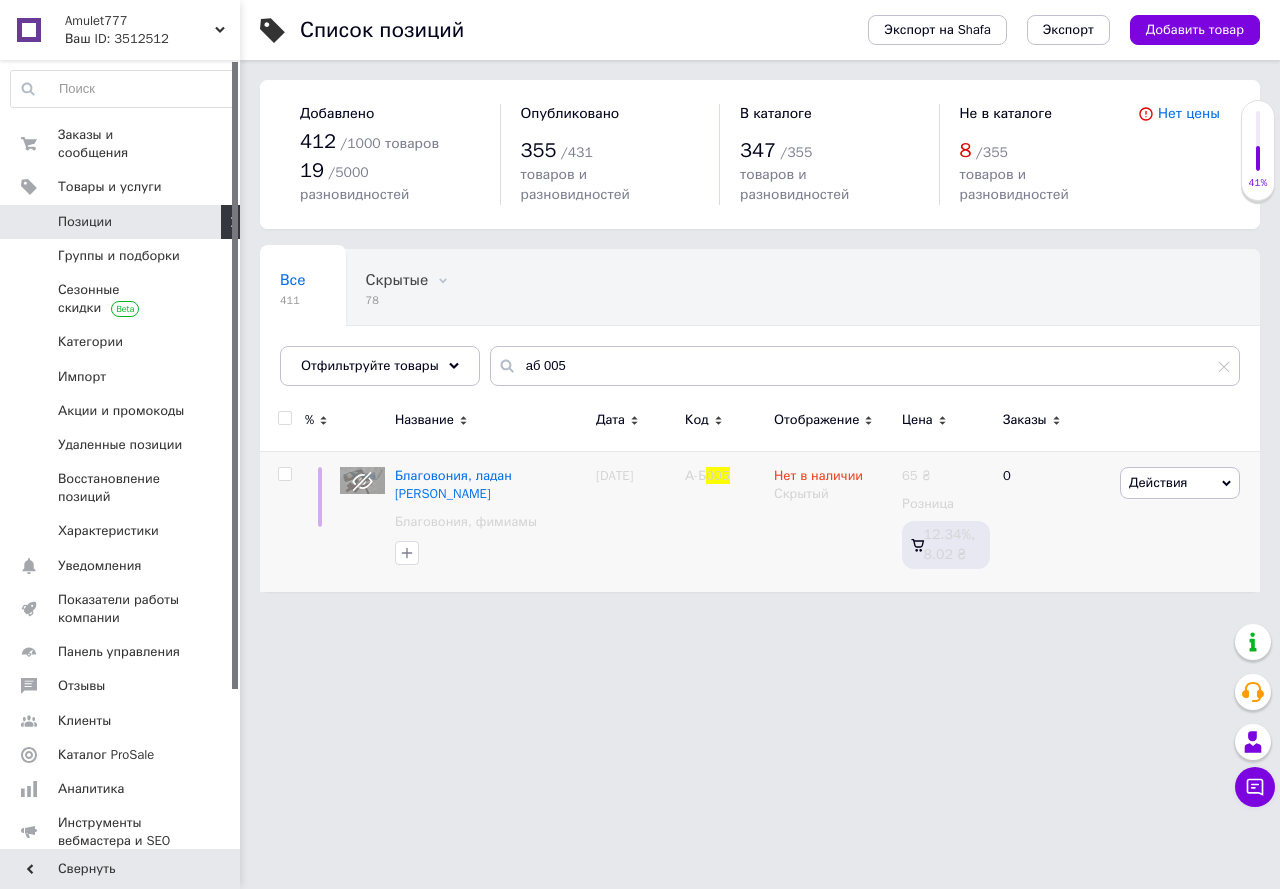 click on "Список позиций Экспорт на Shafa Экспорт Добавить товар Добавлено 412   / 1000   товаров 19   / 5000   разновидностей Опубликовано 355   / 431 товаров и разновидностей В каталоге 347   / 355 товаров и разновидностей Не в каталоге 8   / 355 товаров и разновидностей Нет цены Все 411 Скрытые 78 Удалить Редактировать Ok Отфильтровано...  Сохранить Мы ничего не нашли Возможно, ошибка в слове  или нет соответствий по вашему запросу. Все 411 Скрытые 78 Отфильтруйте товары аб 005 % Название Дата Код Отображение Цена Заказы Благовония, ладан Sai Darshan Благовония, фимиамы 14.05.2025 А-Б  005 Нет в наличии 65   ₴ 0" at bounding box center [760, 306] 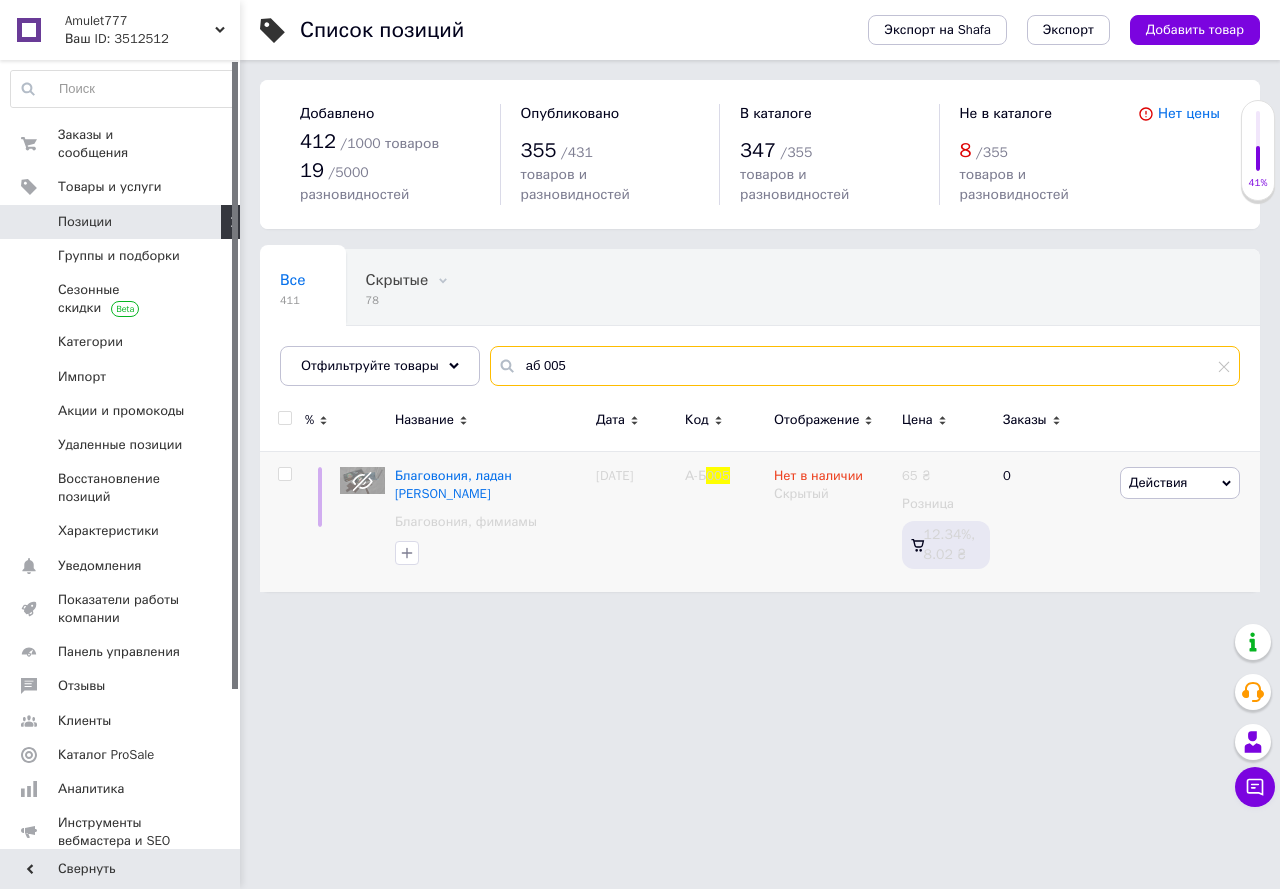 click on "аб 005" at bounding box center (865, 366) 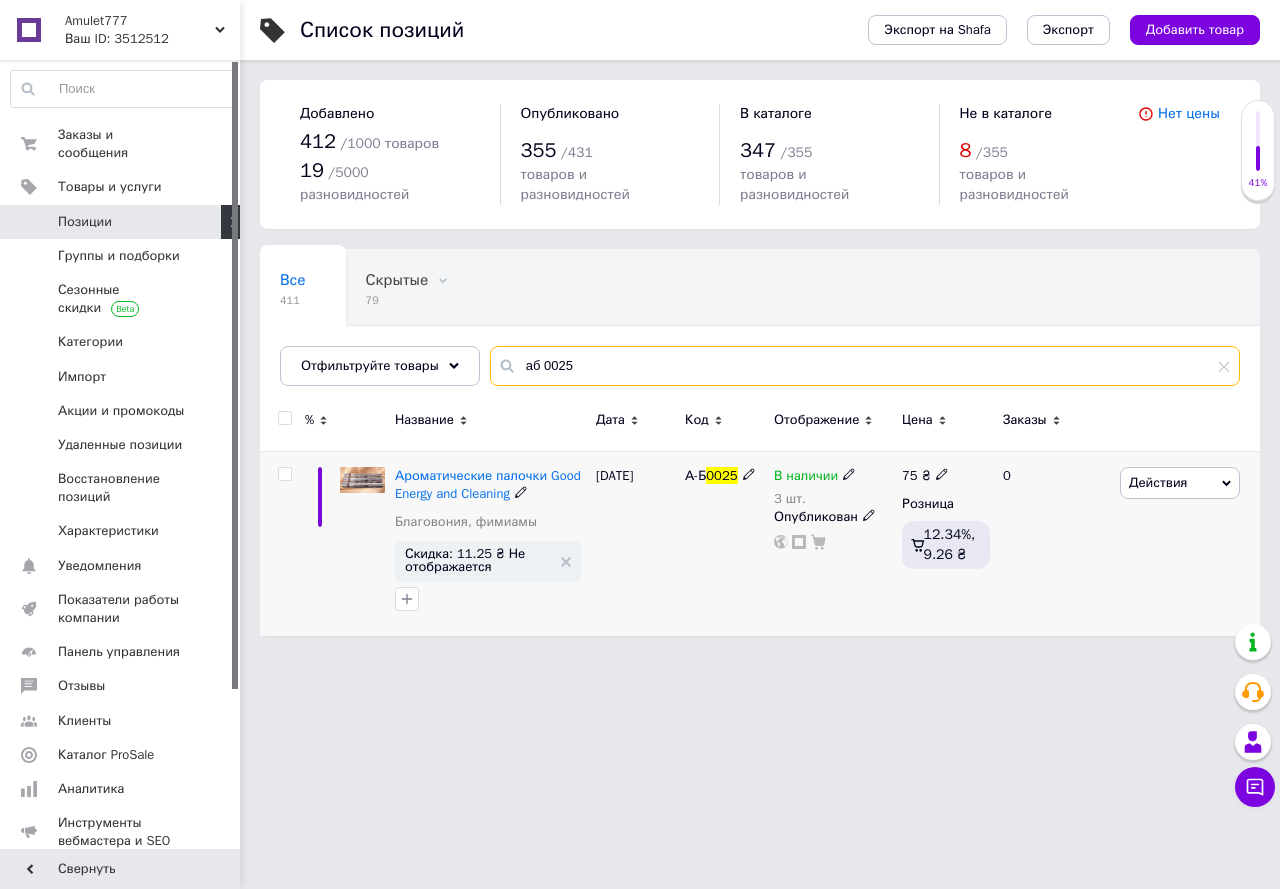 type on "аб 0025" 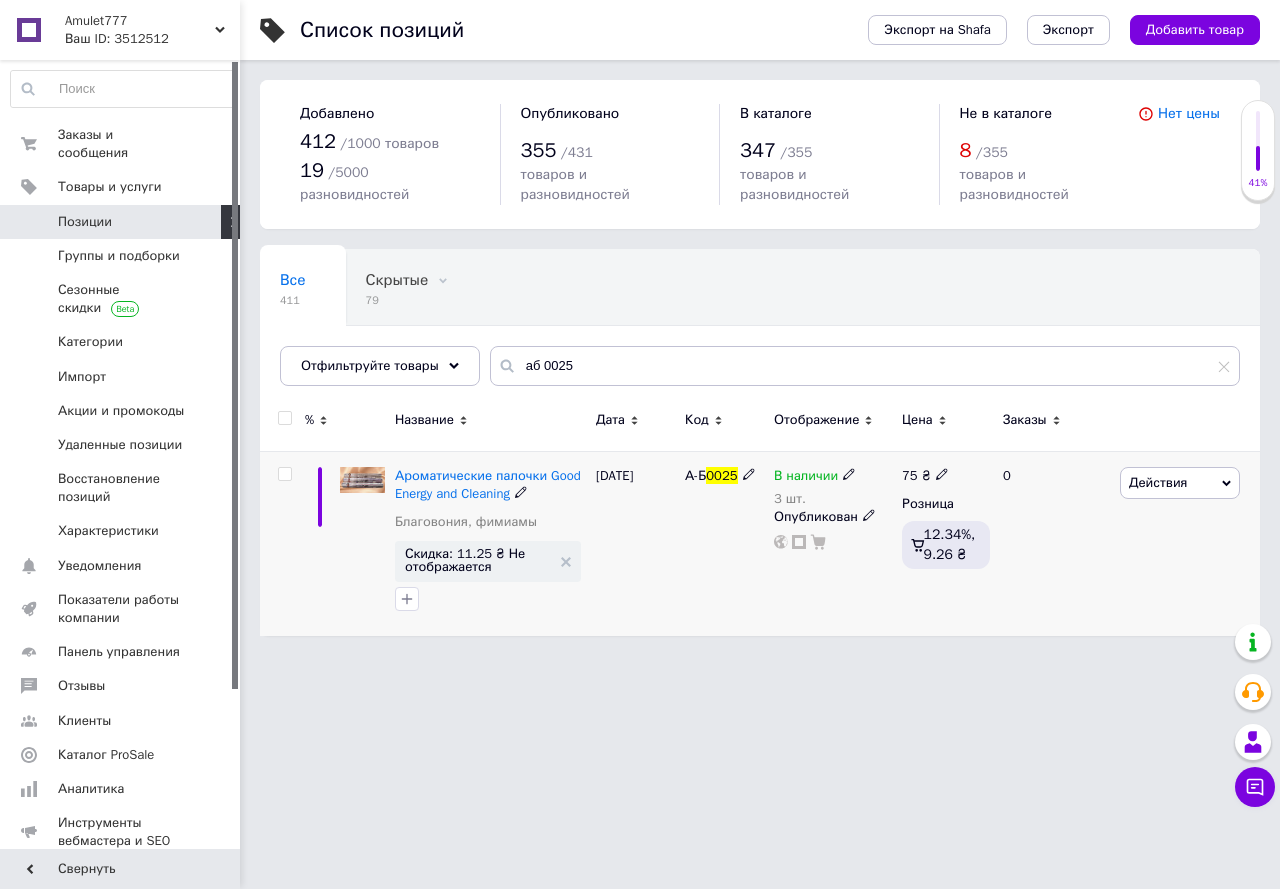 click 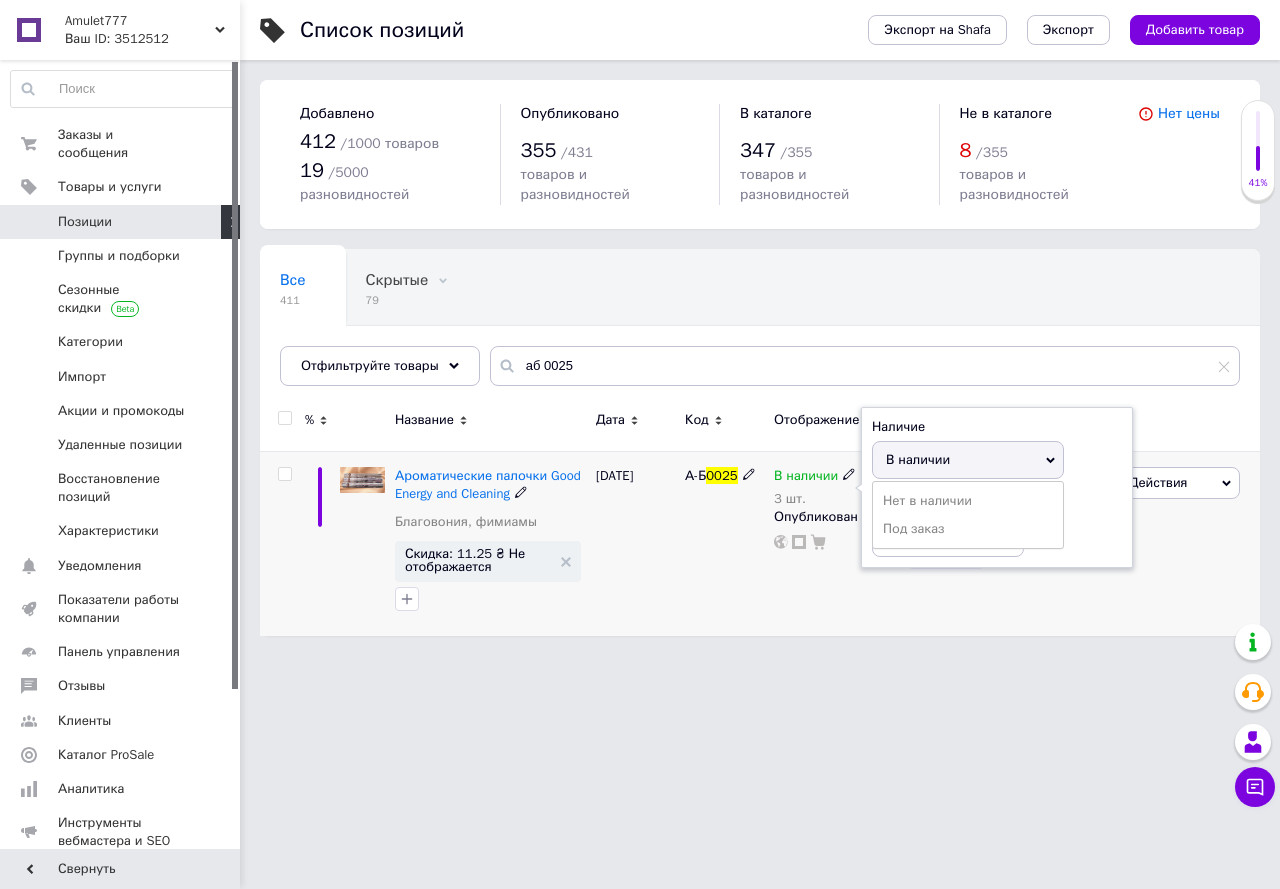 click on "В наличии" at bounding box center (918, 459) 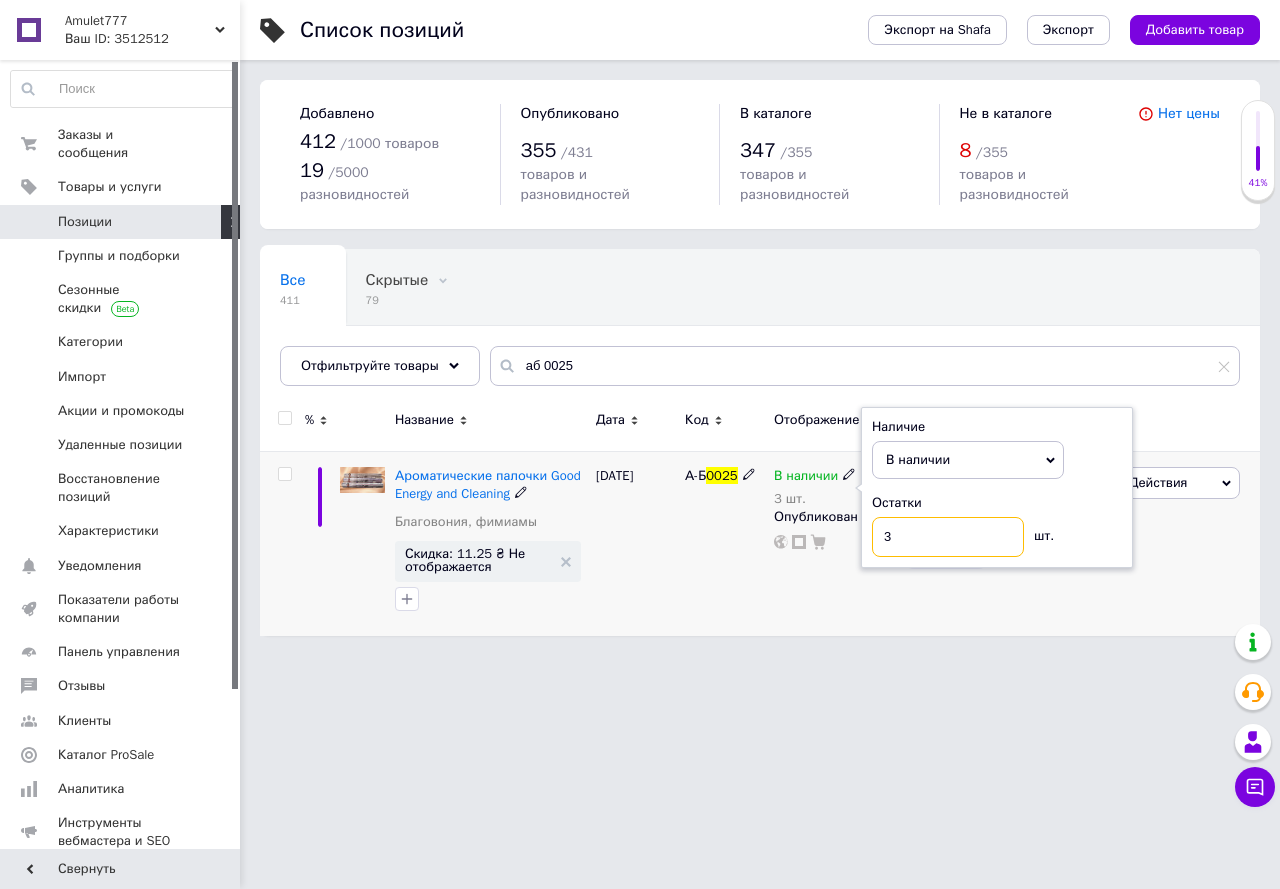 click on "3" at bounding box center (948, 537) 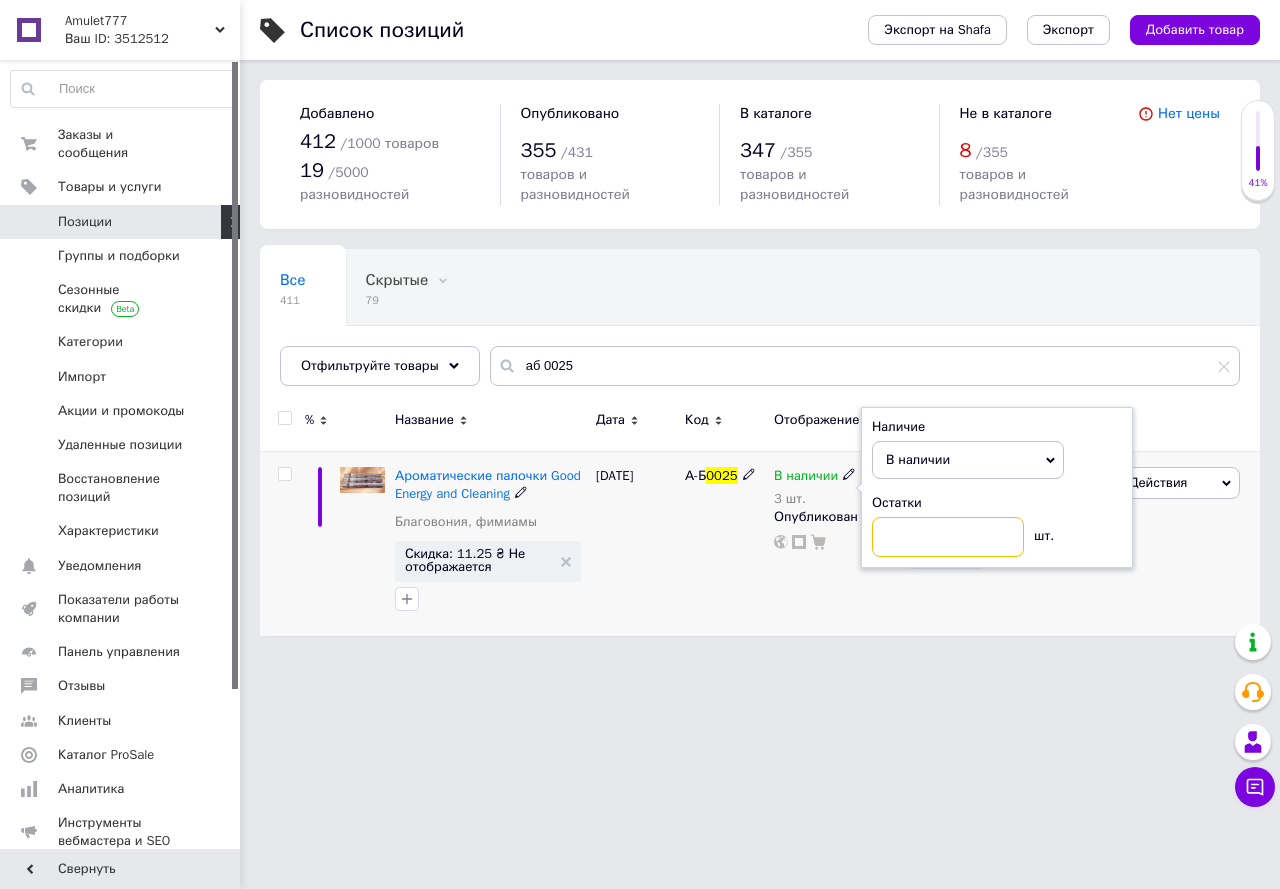 type on "2" 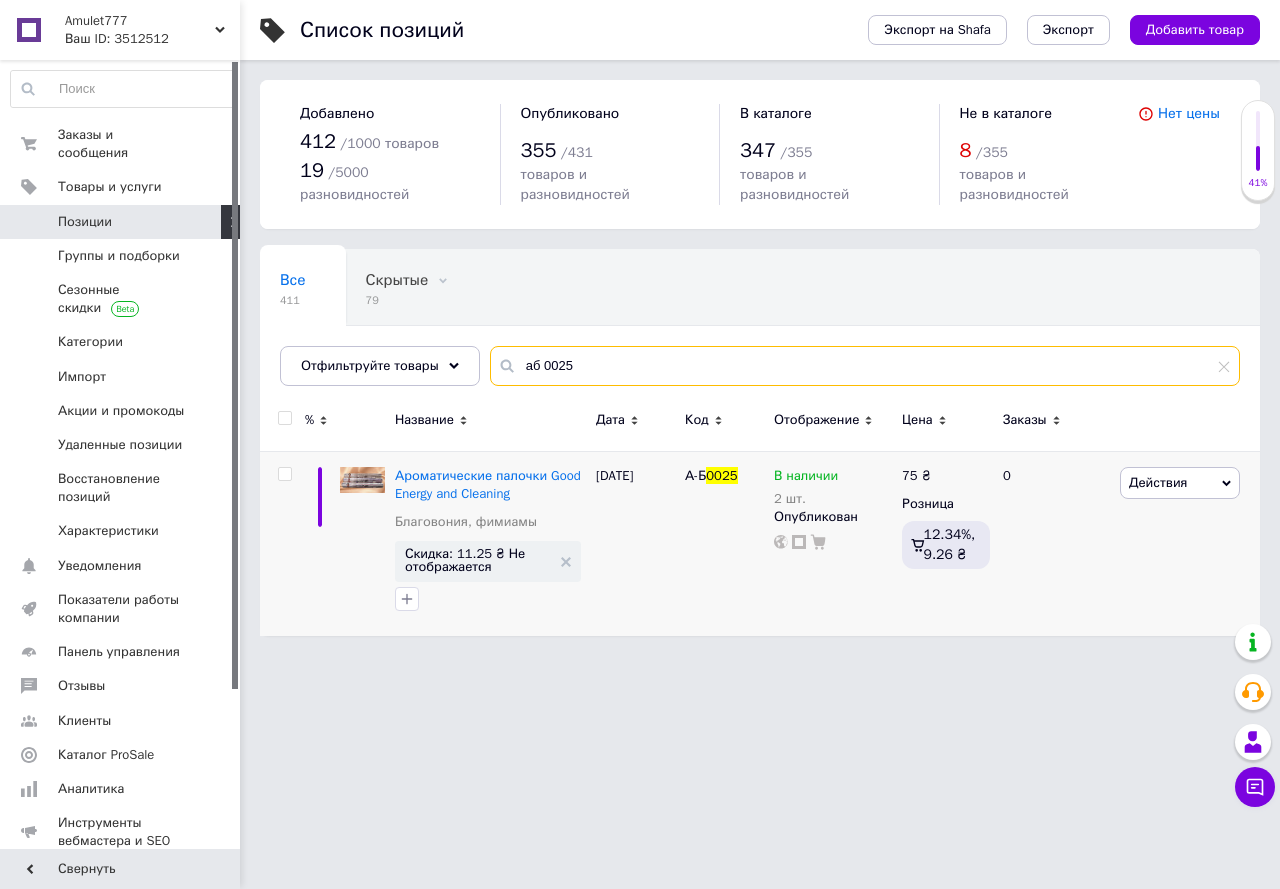 click on "аб 0025" at bounding box center [865, 366] 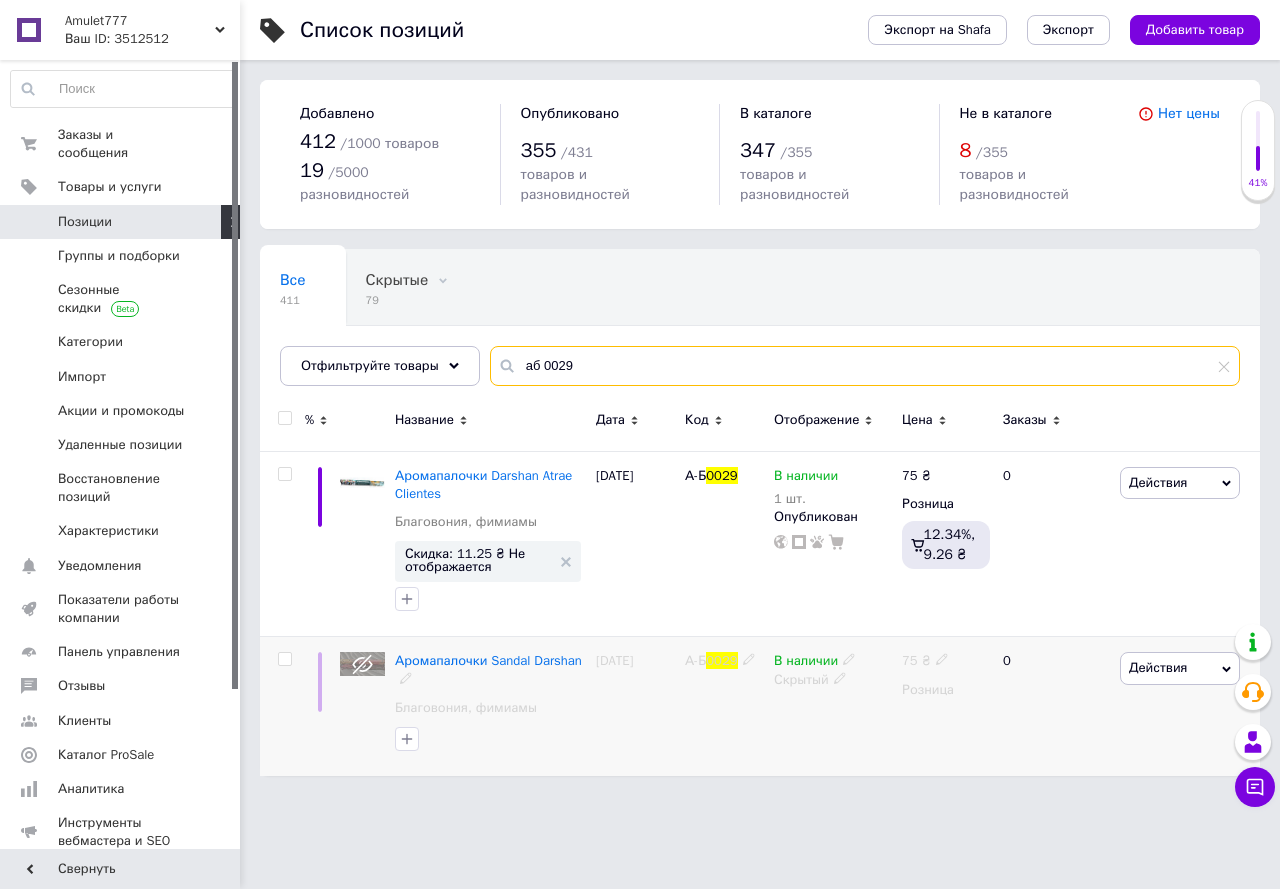 type on "аб 0029" 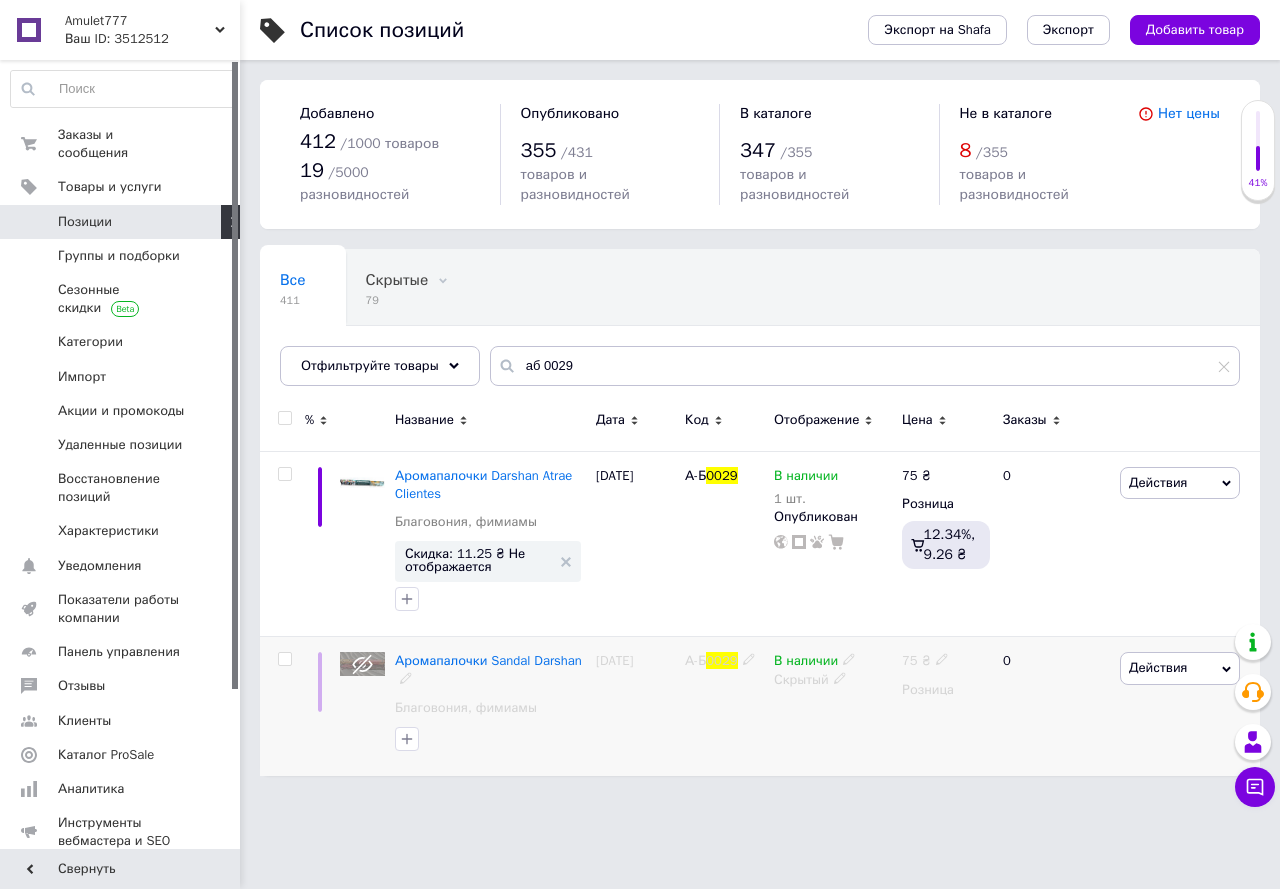 click 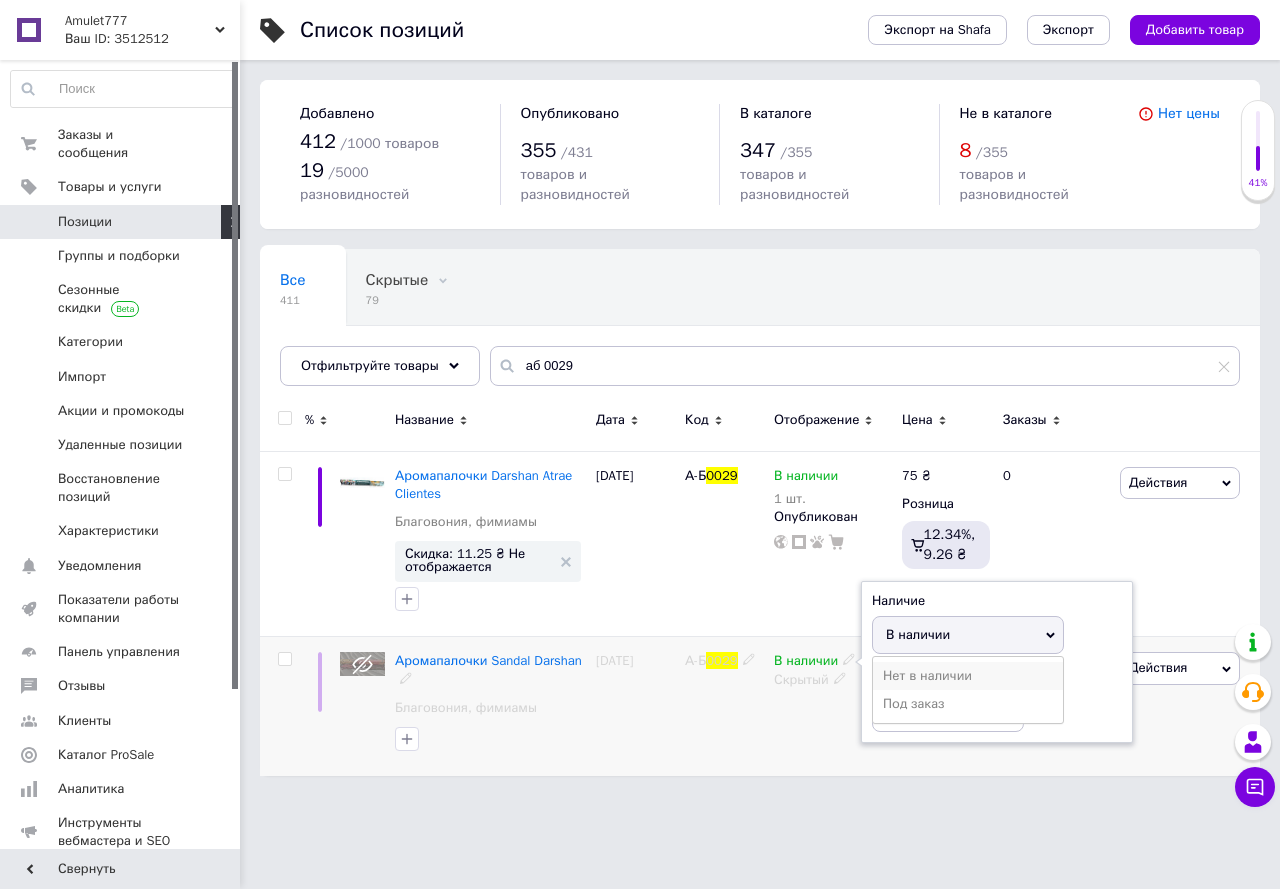 click on "Нет в наличии" at bounding box center [968, 676] 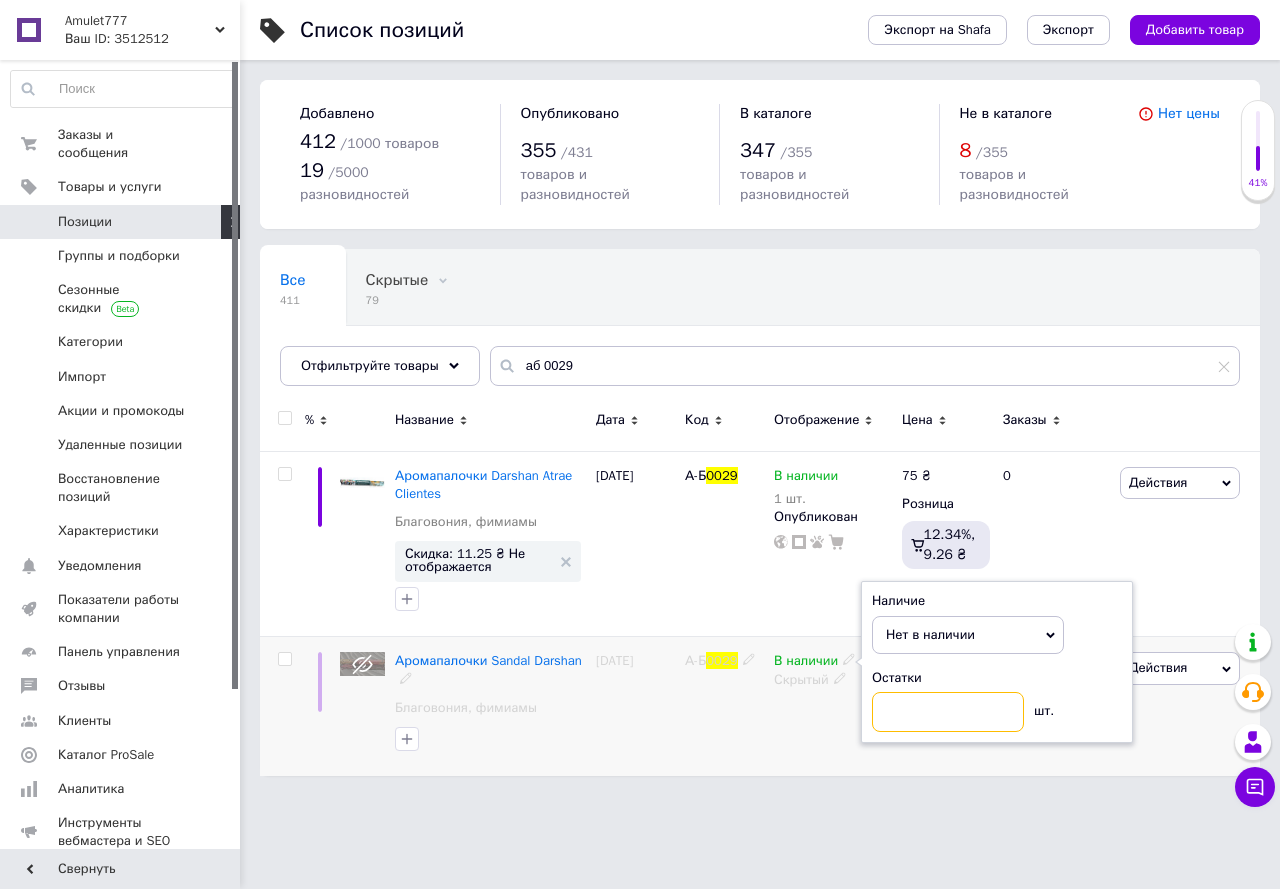 click at bounding box center (948, 712) 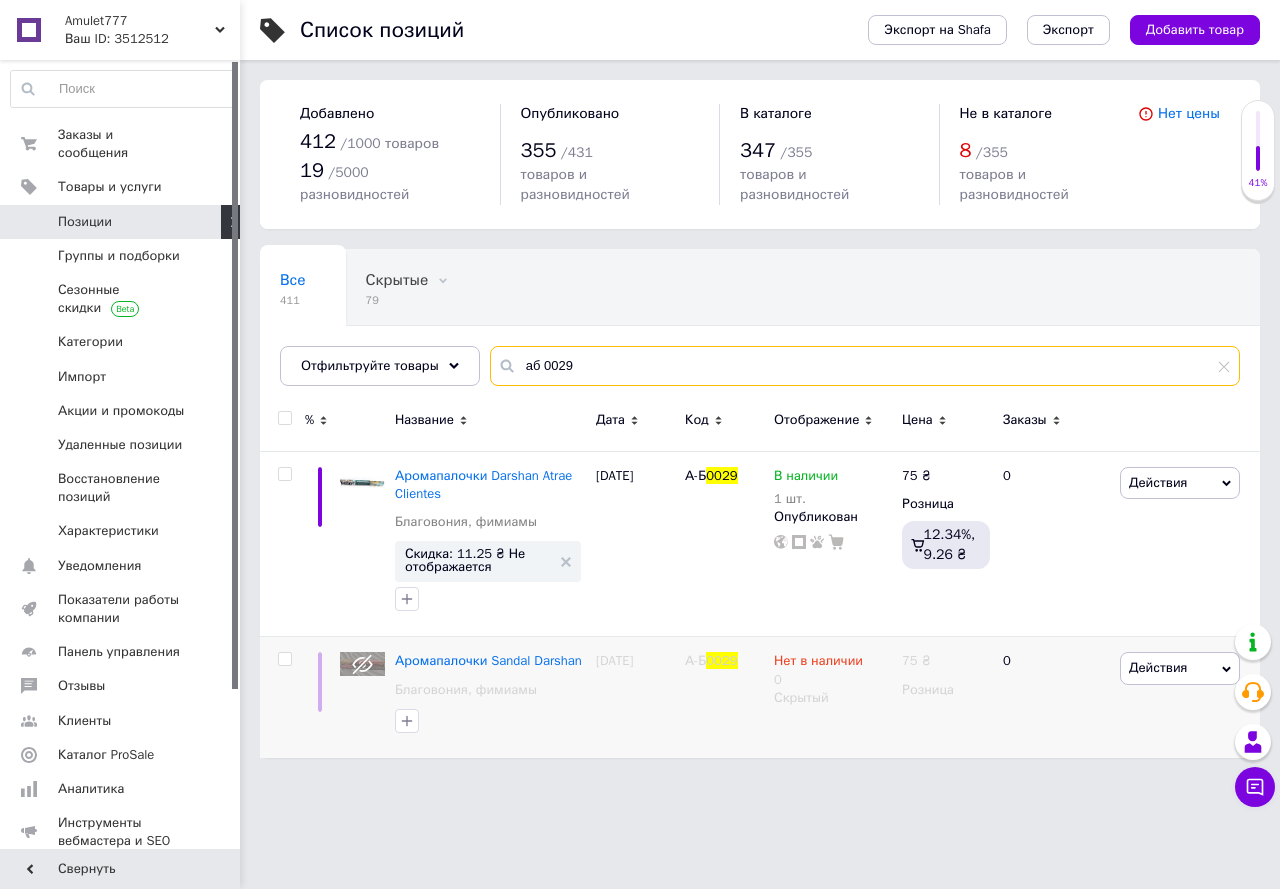 click on "аб 0029" at bounding box center [865, 366] 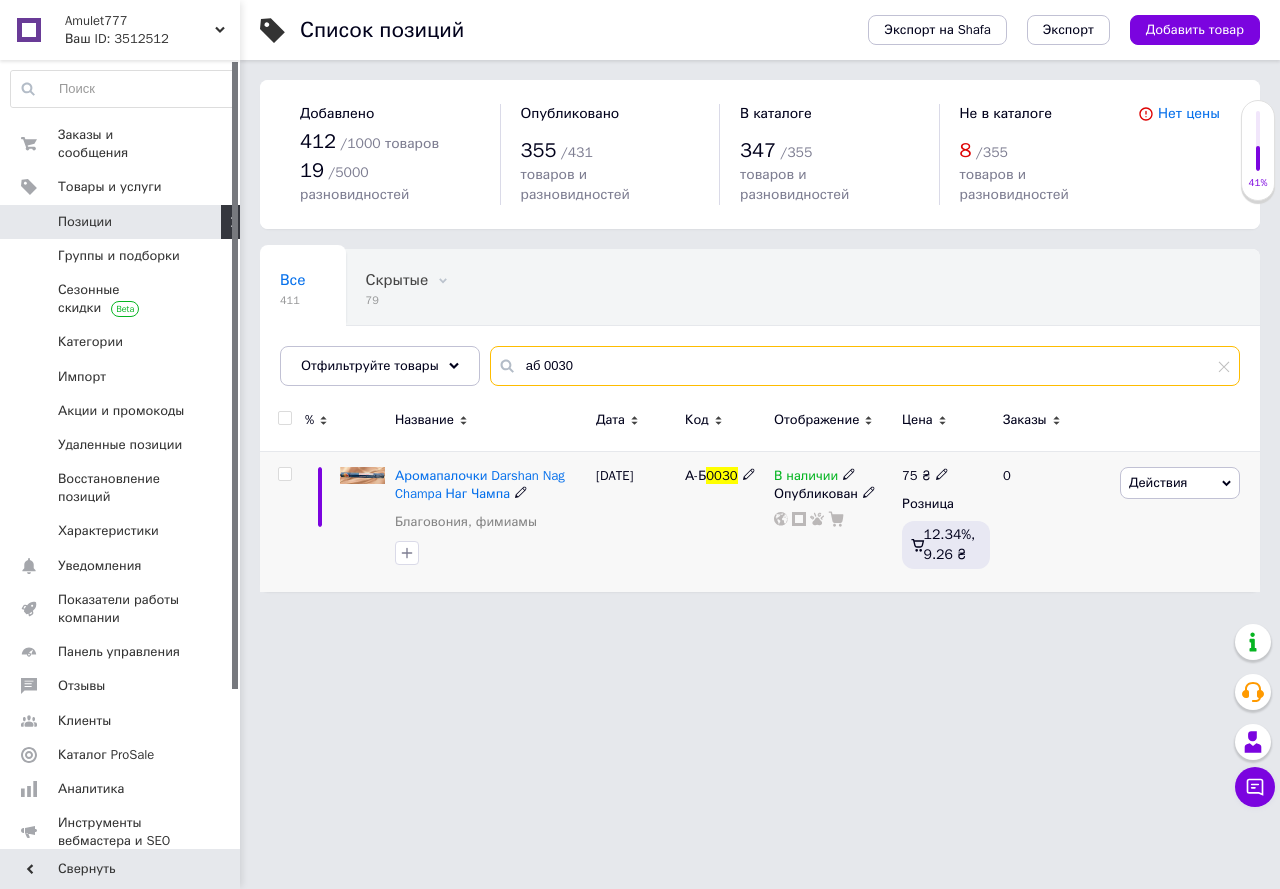 type on "аб 0030" 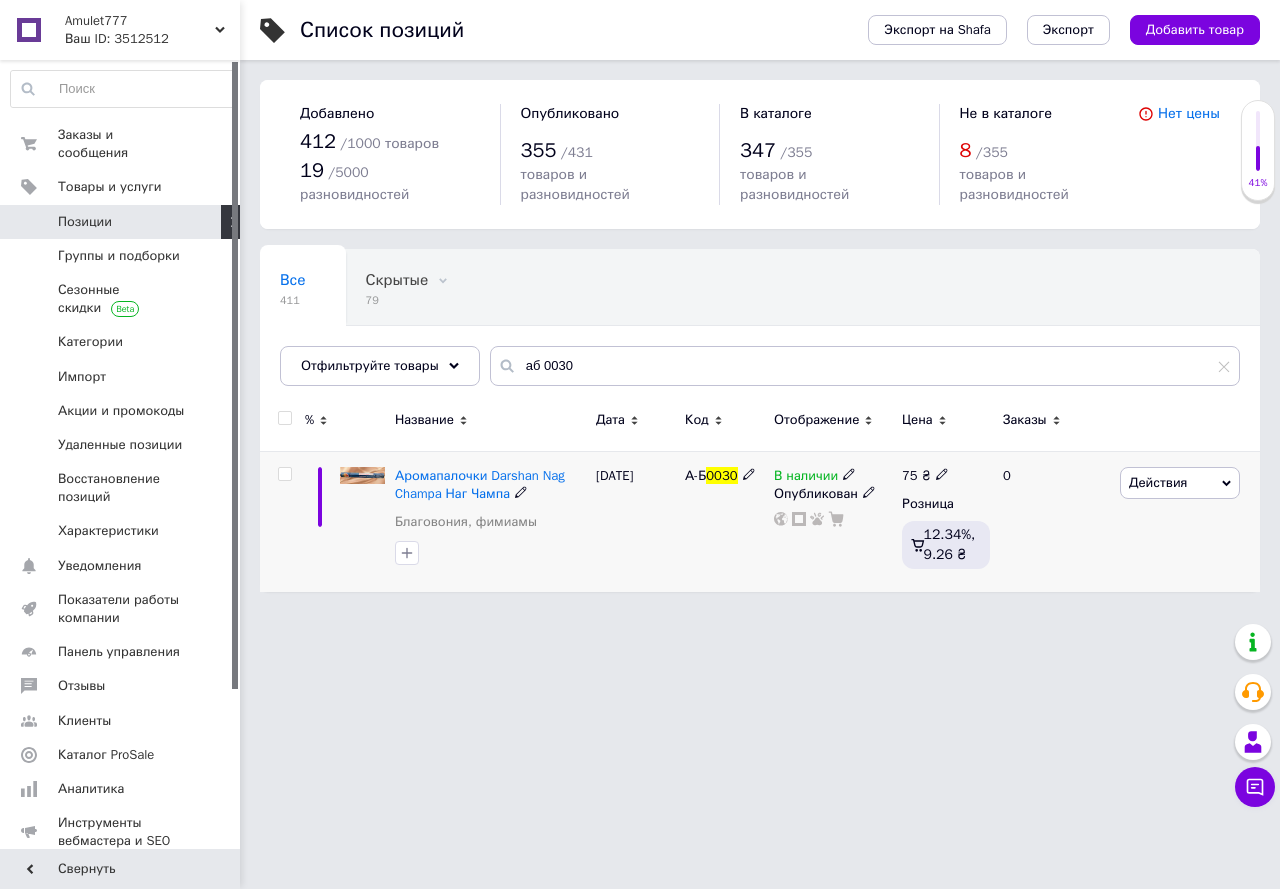 click 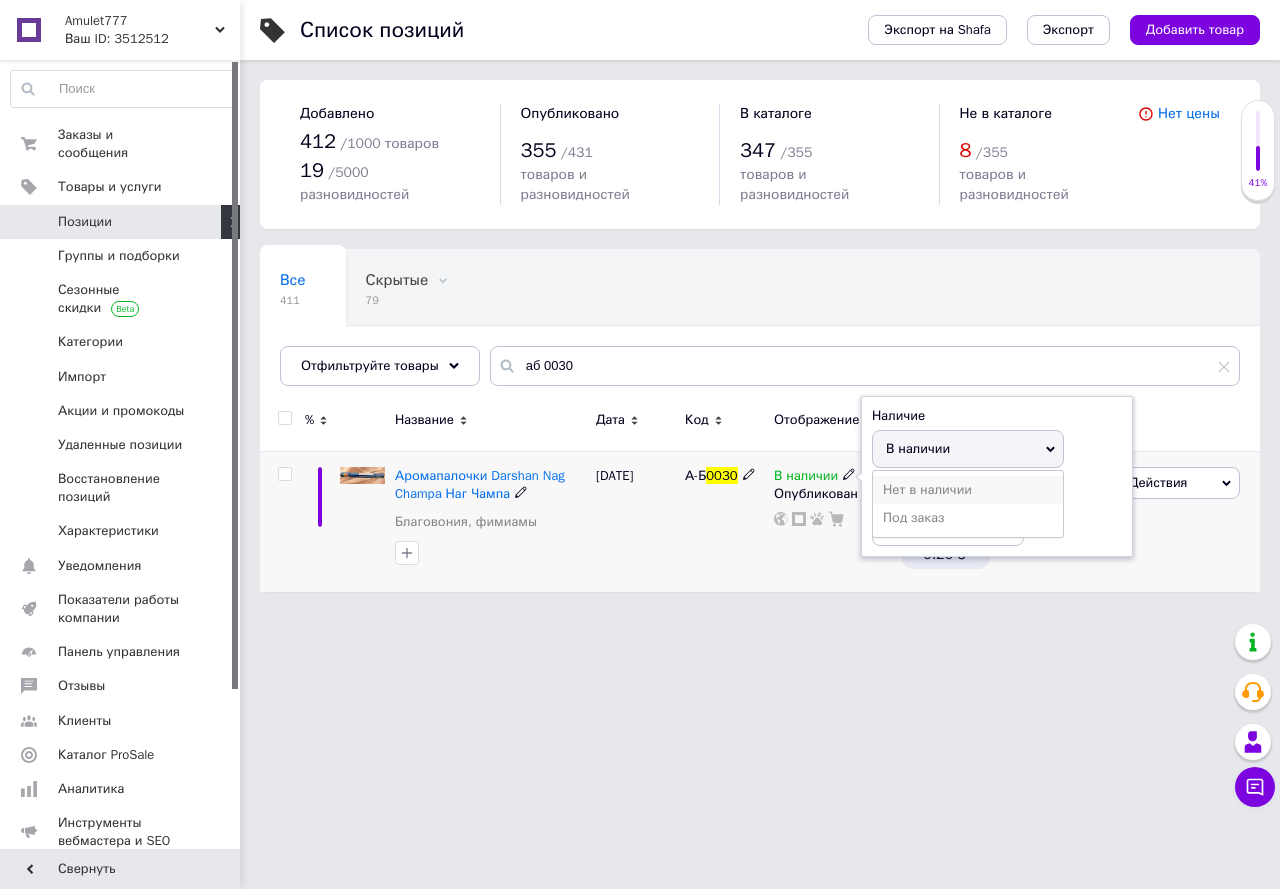 click on "Нет в наличии" at bounding box center [968, 490] 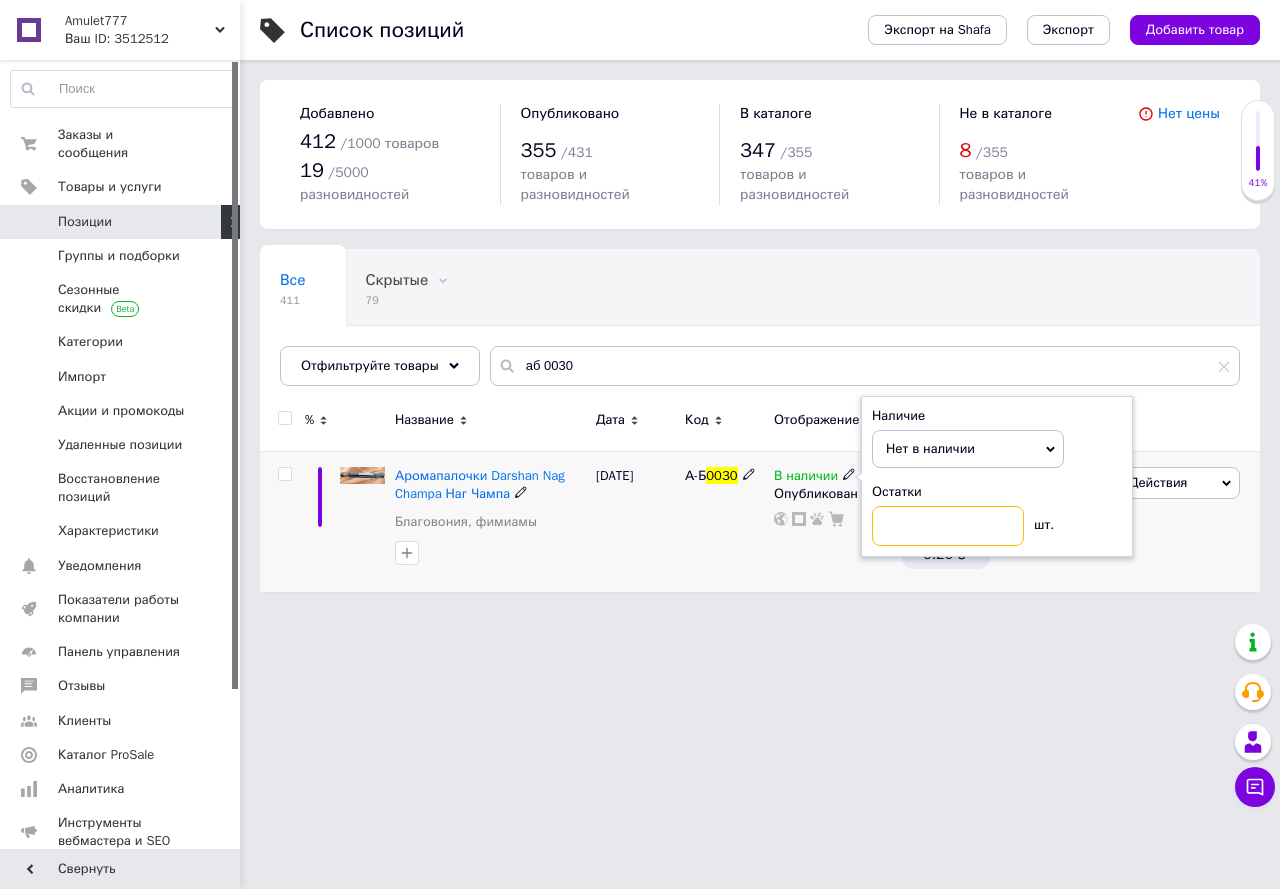 click at bounding box center (948, 526) 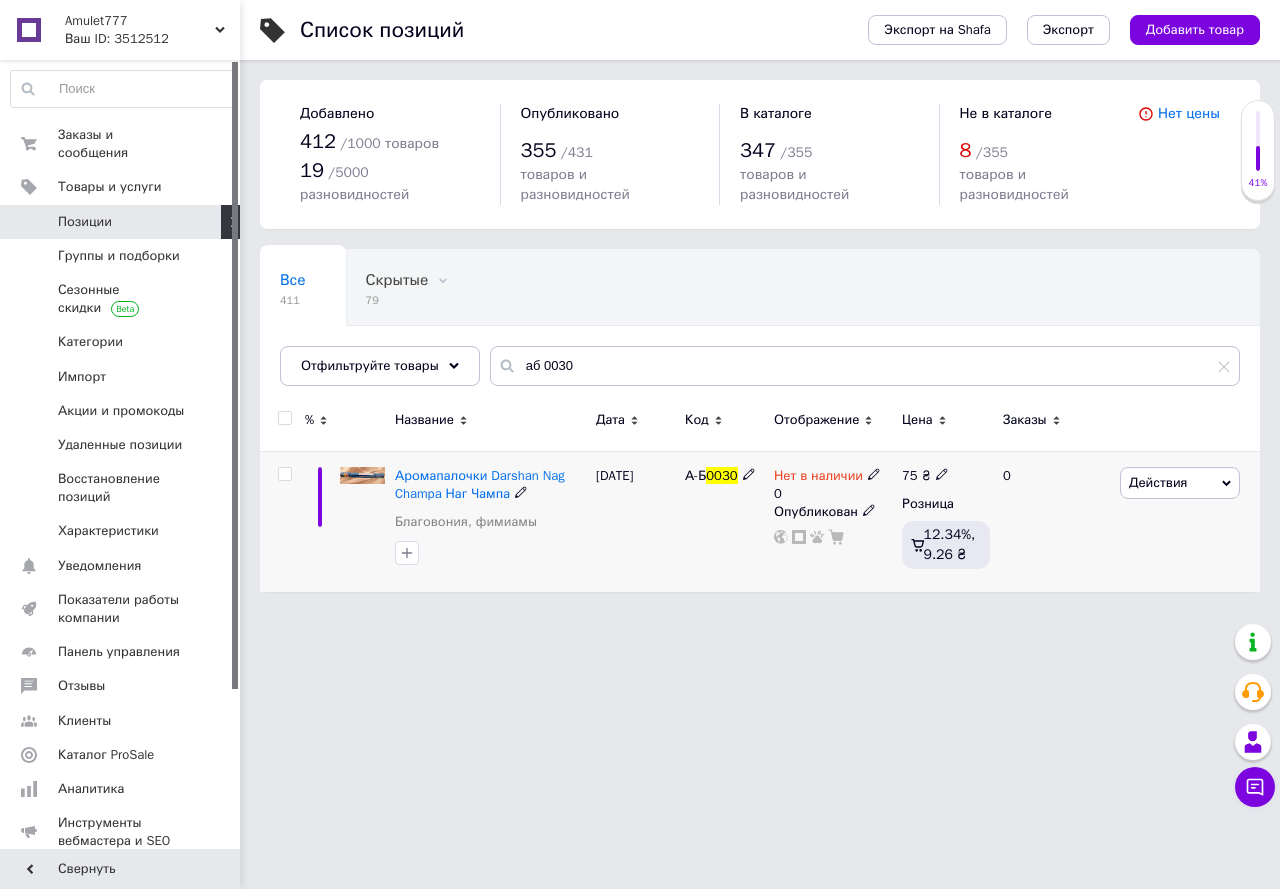 click 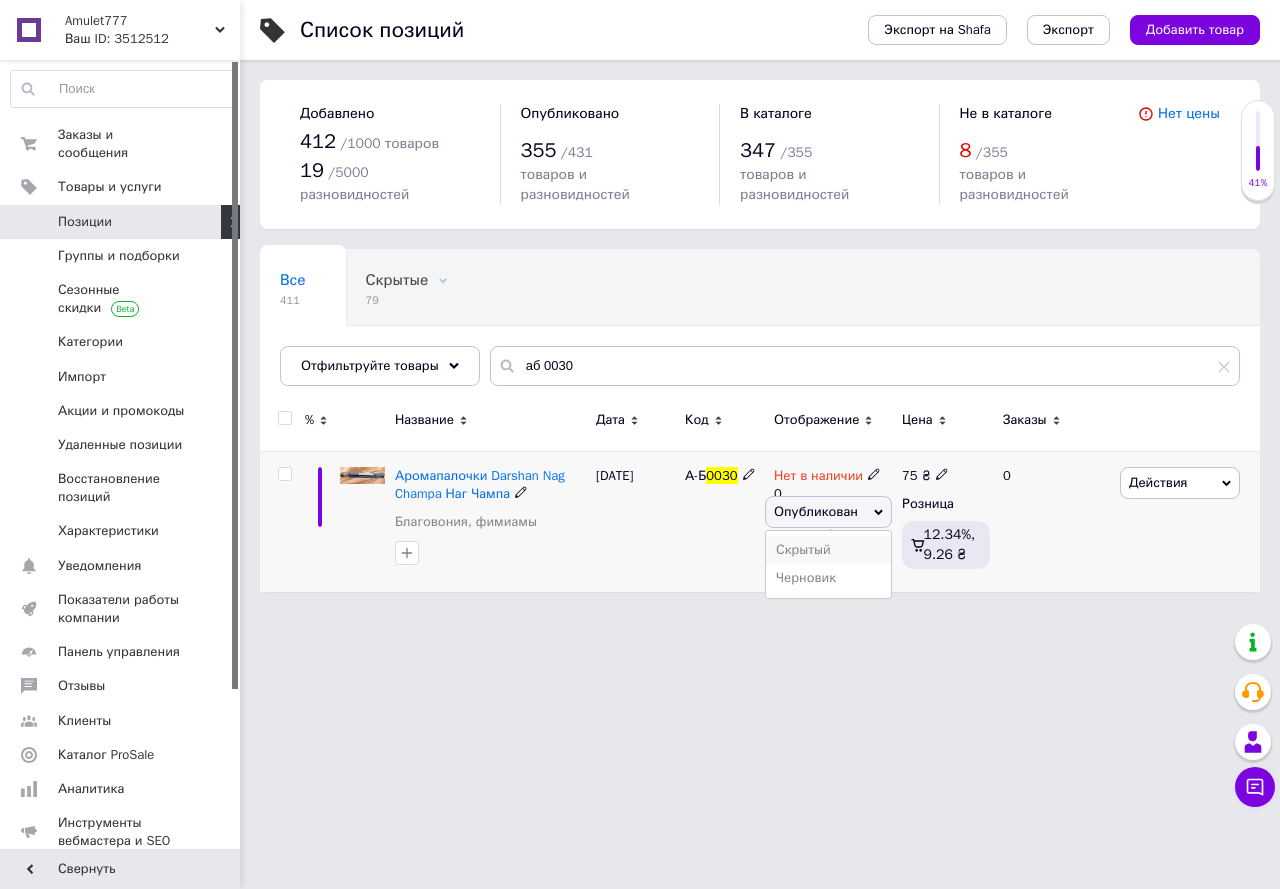 click on "Скрытый" at bounding box center (828, 550) 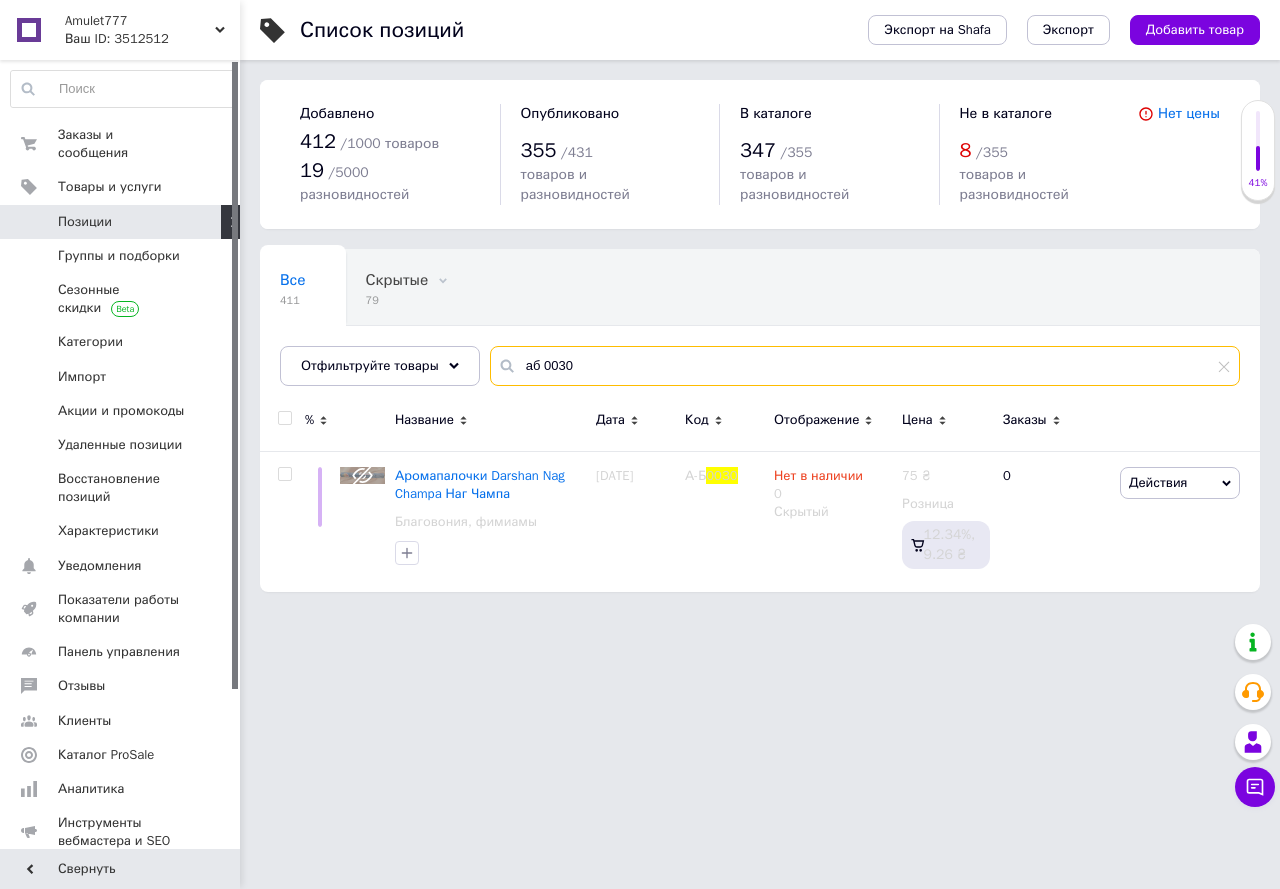 click on "аб 0030" at bounding box center [865, 366] 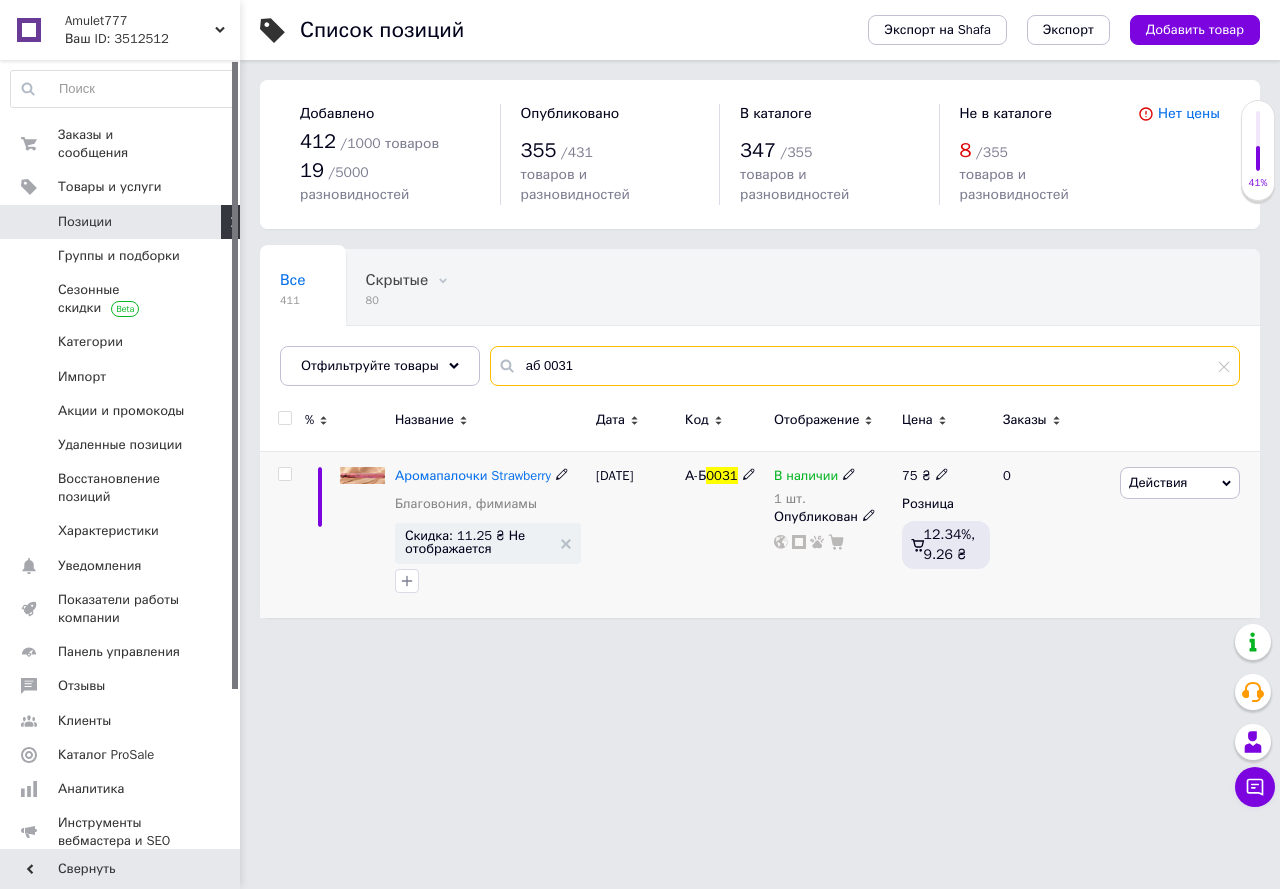 type on "аб 0031" 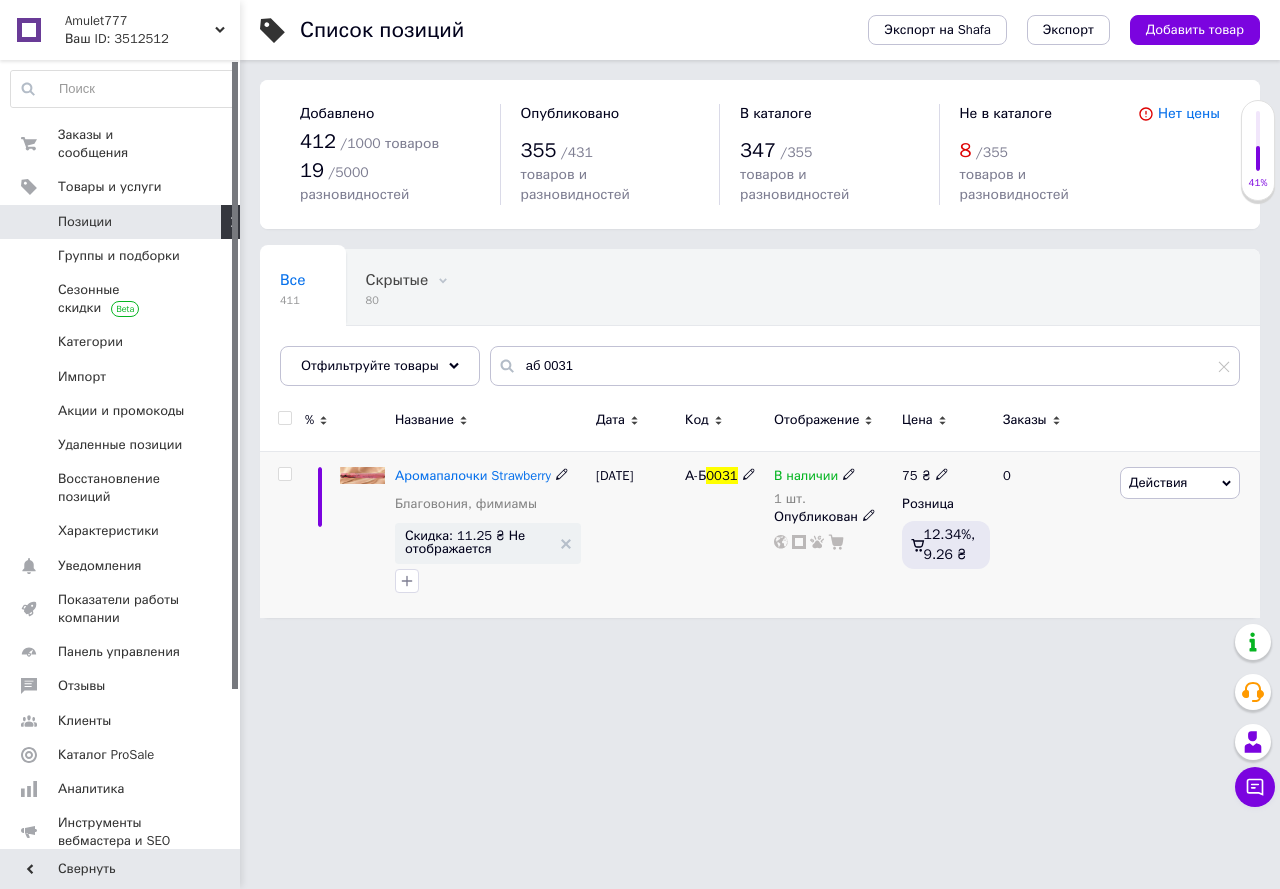 click 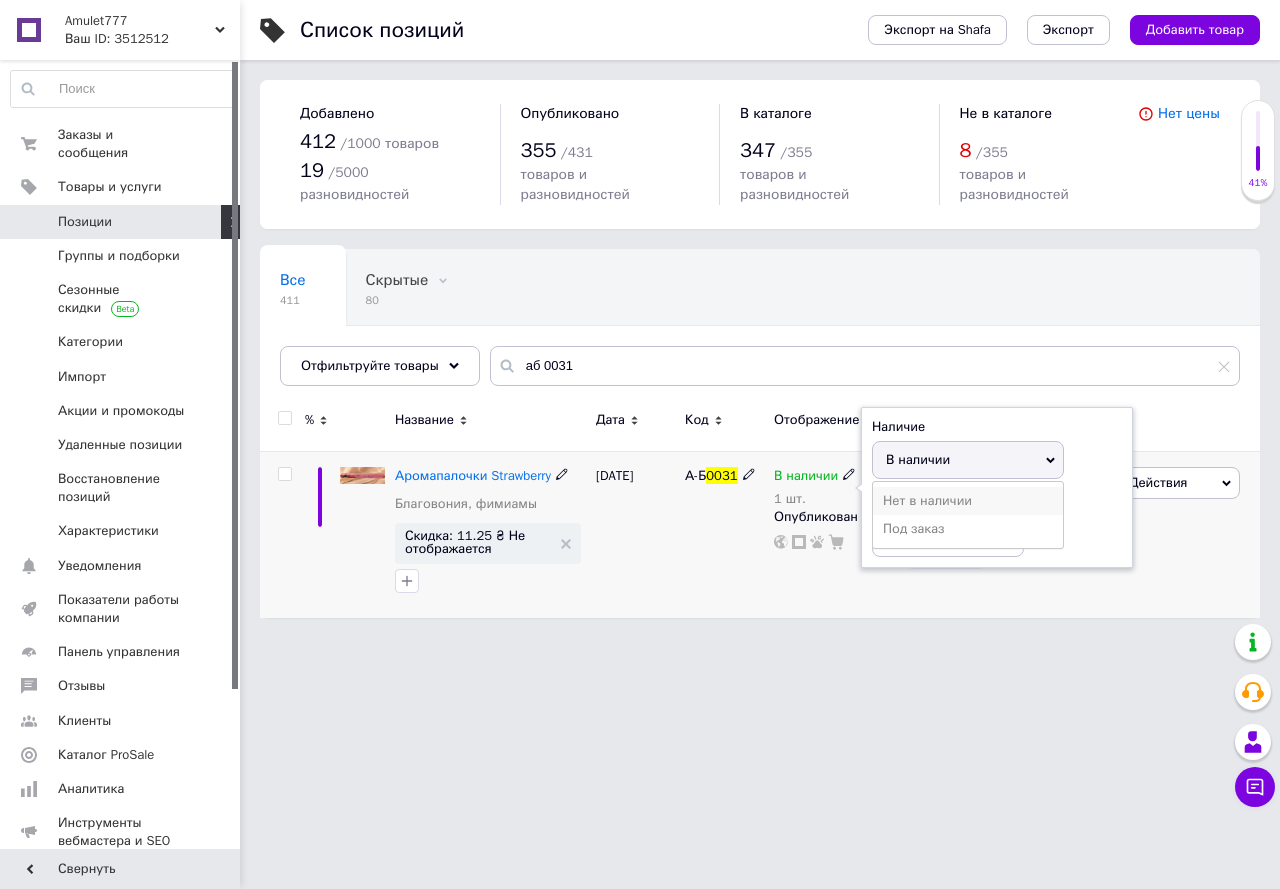 click on "Нет в наличии" at bounding box center (968, 501) 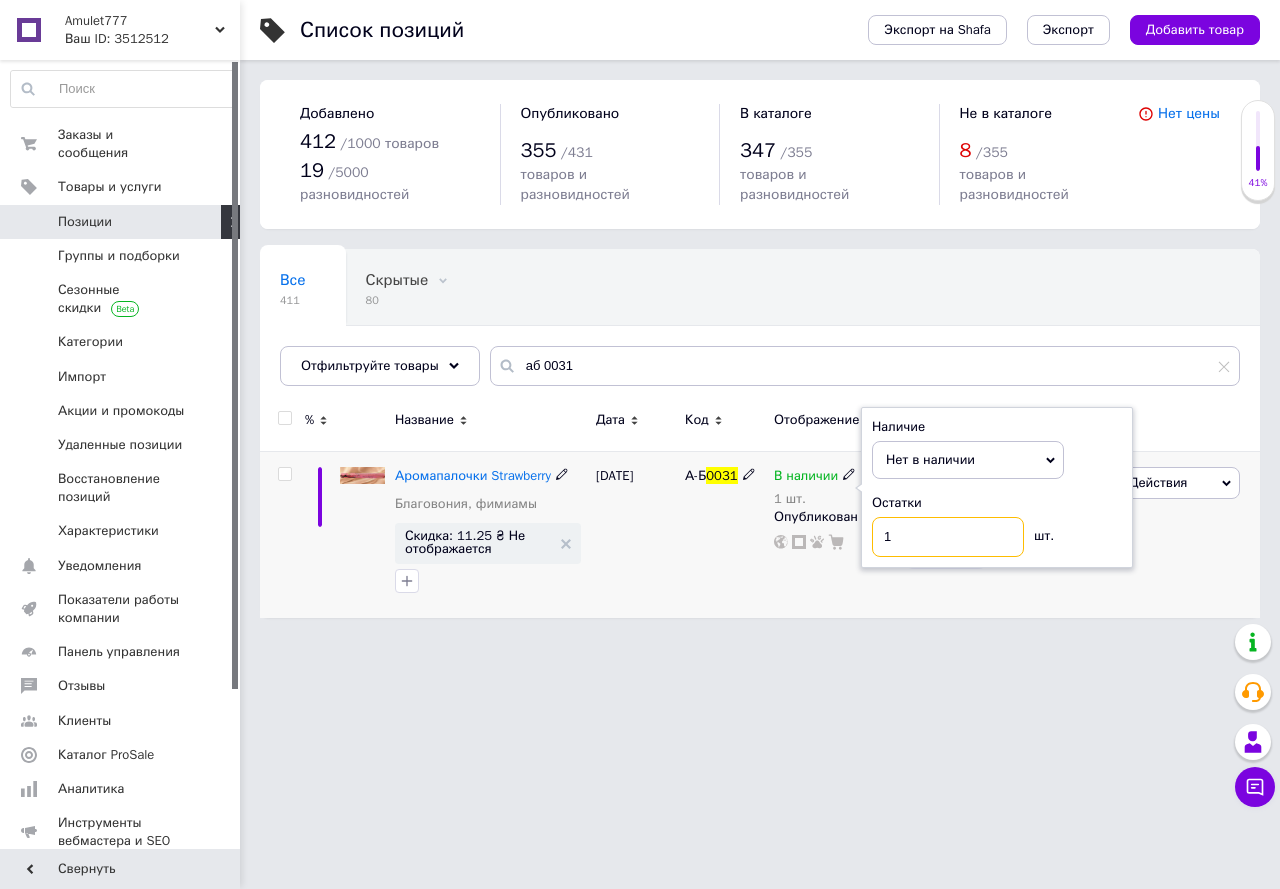 click on "1" at bounding box center [948, 537] 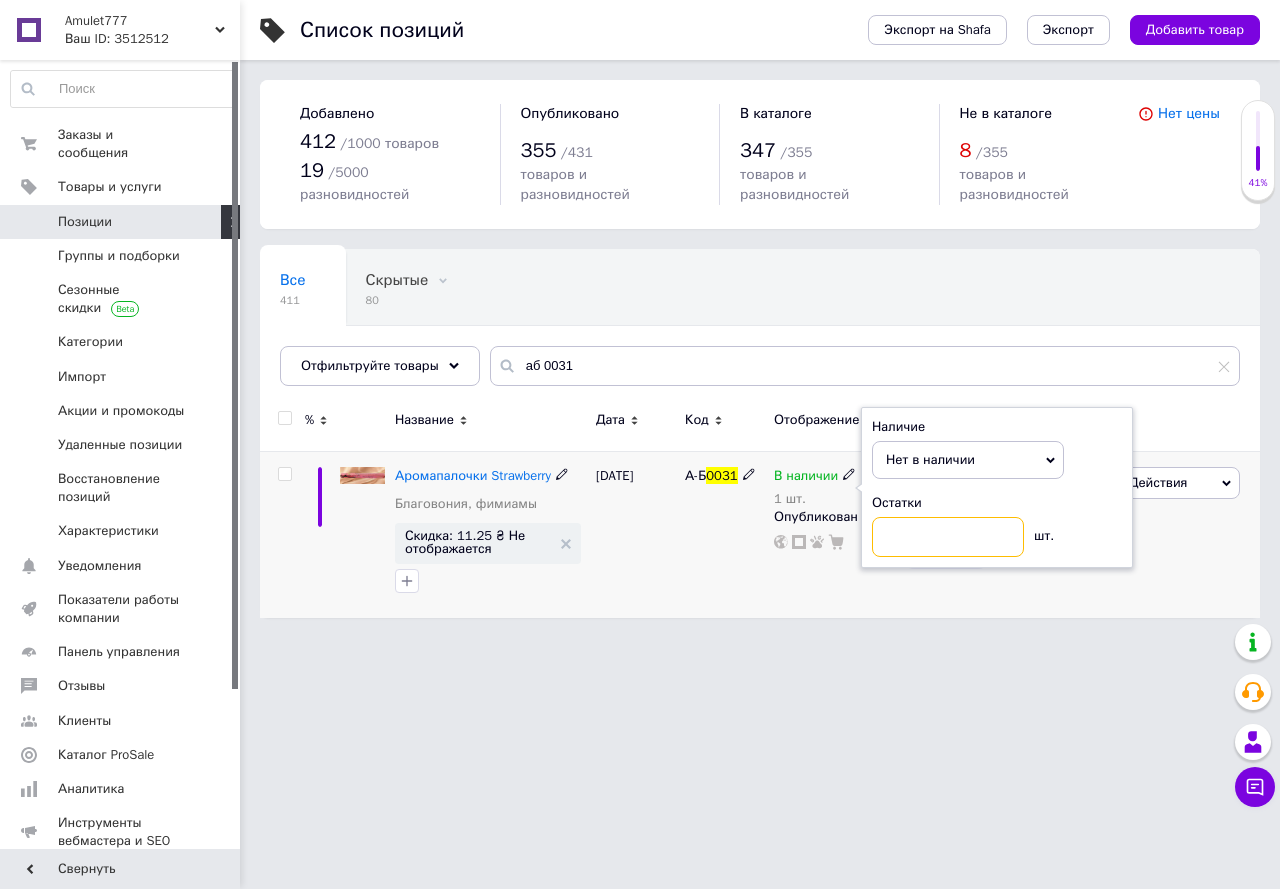 type on "0" 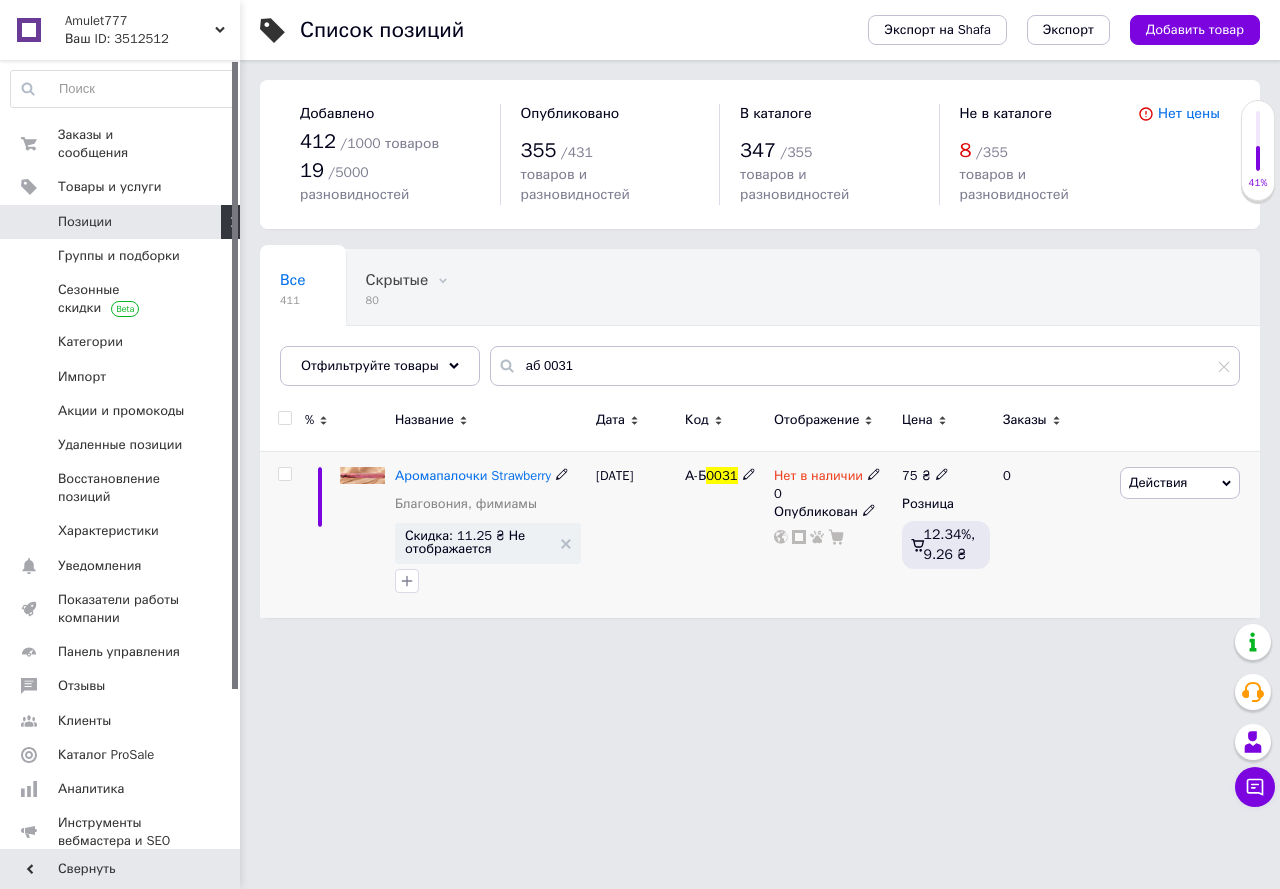 click 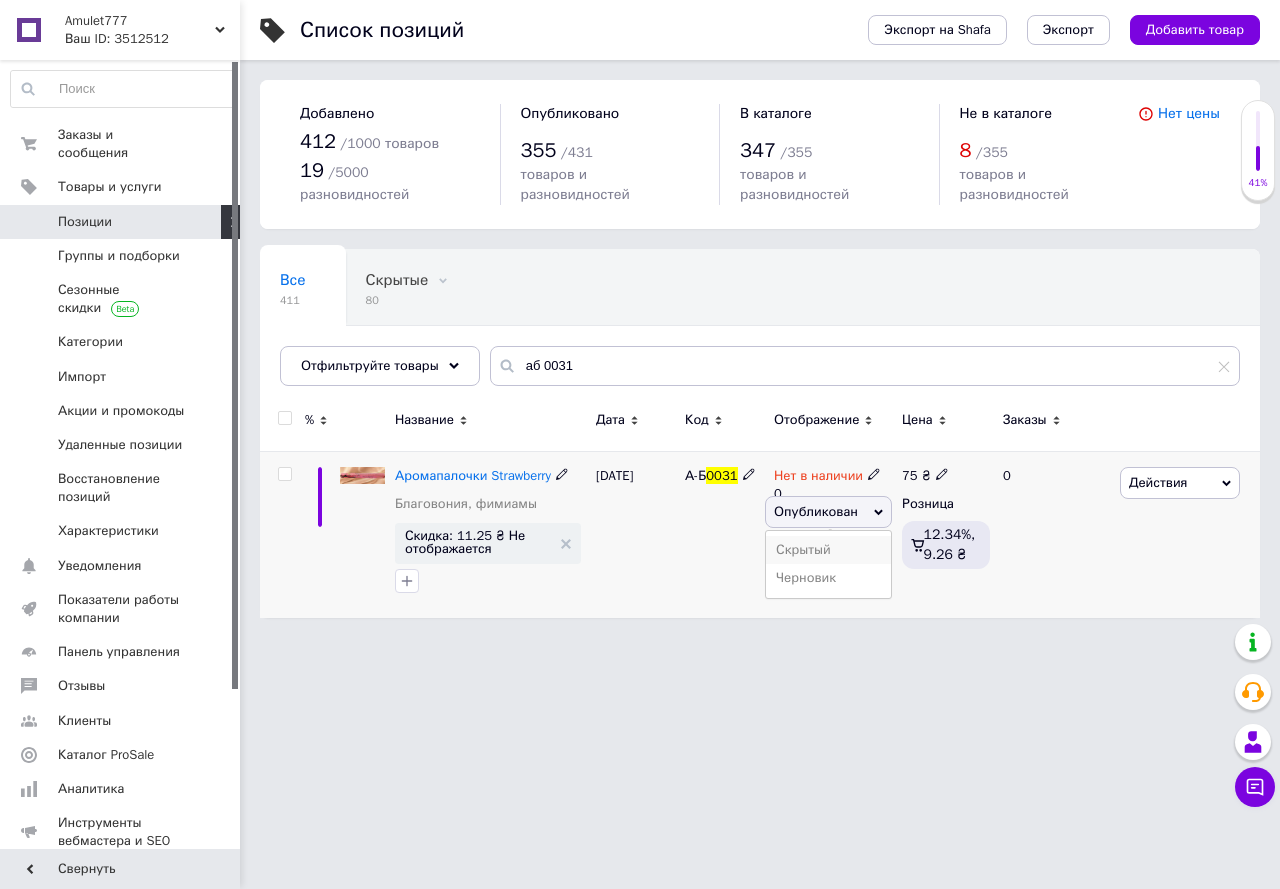 click on "Скрытый" at bounding box center (828, 550) 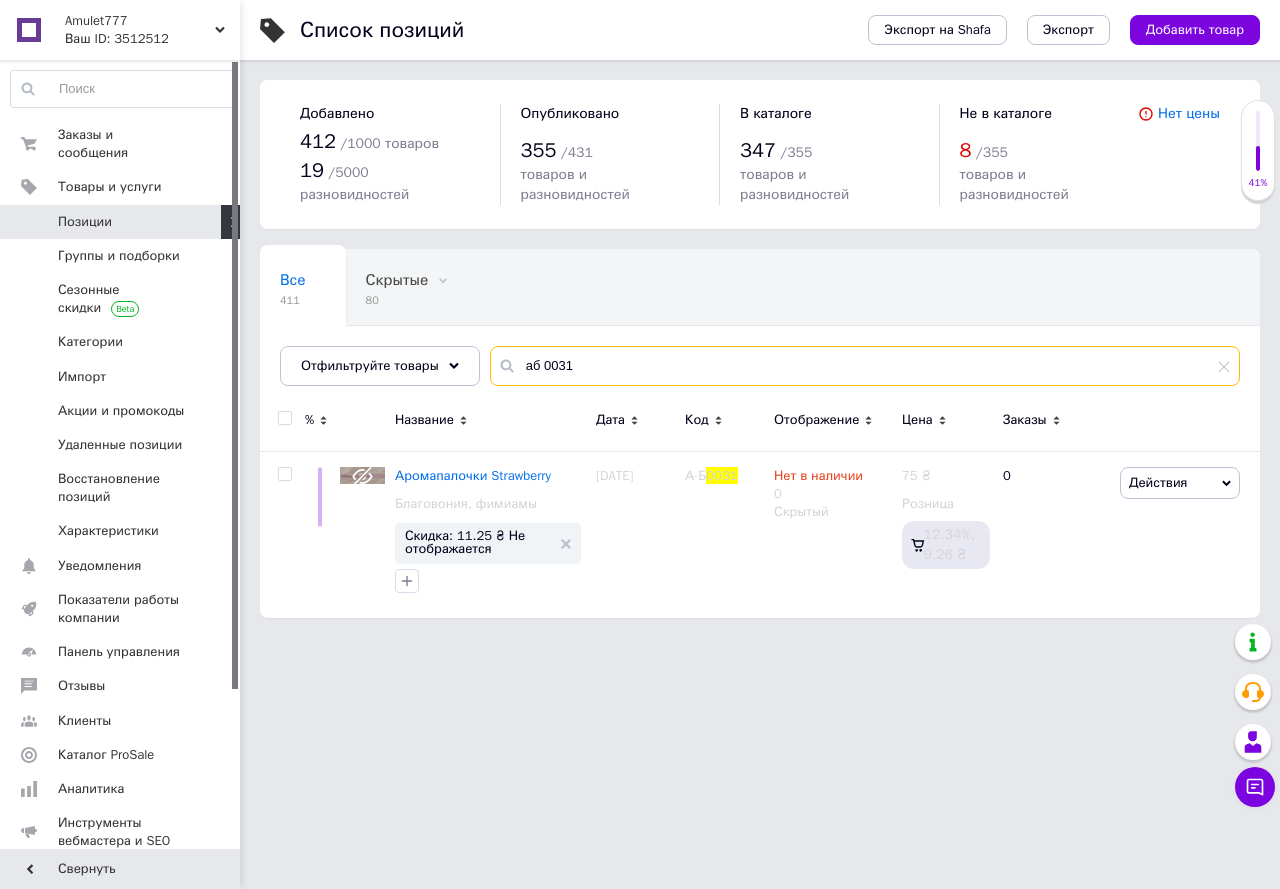click on "аб 0031" at bounding box center (865, 366) 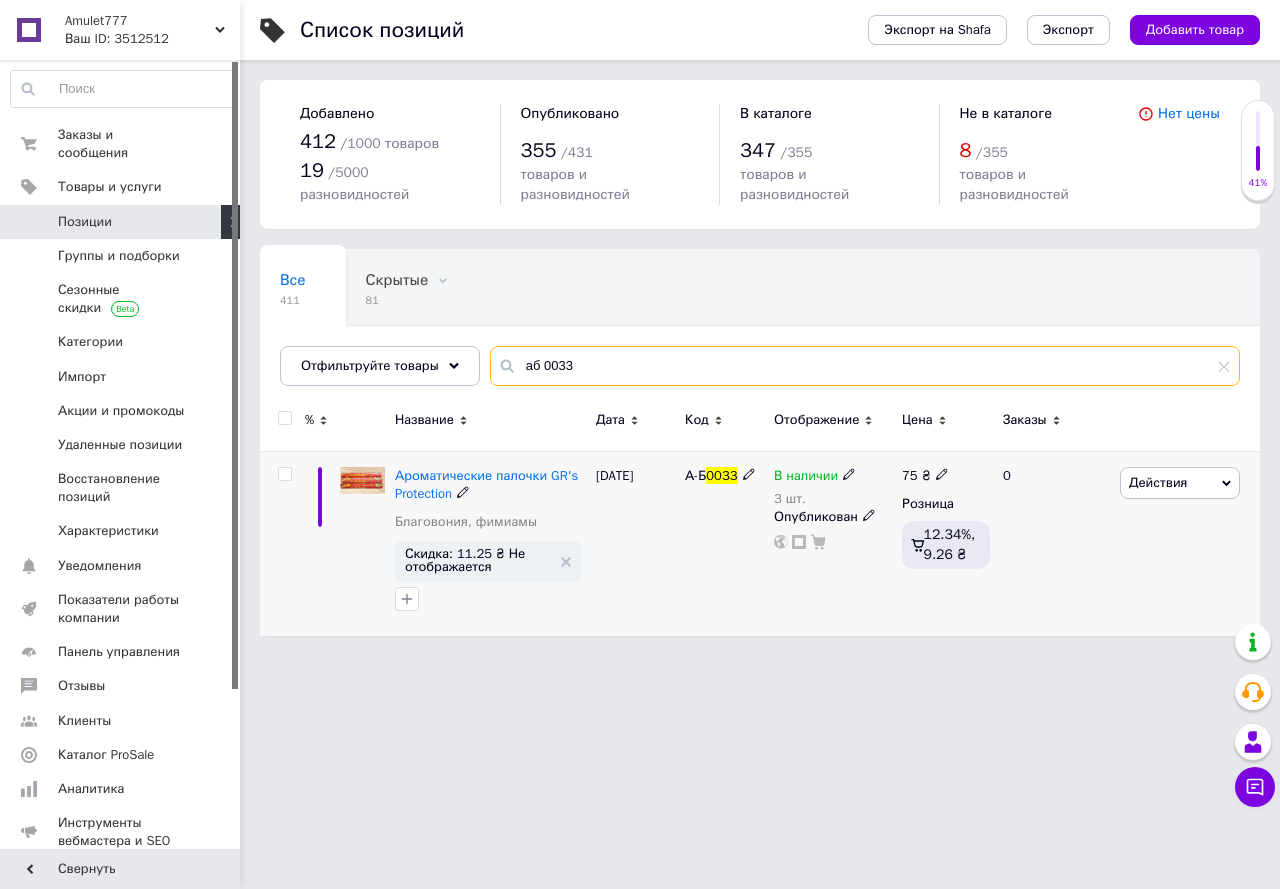 type on "аб 0033" 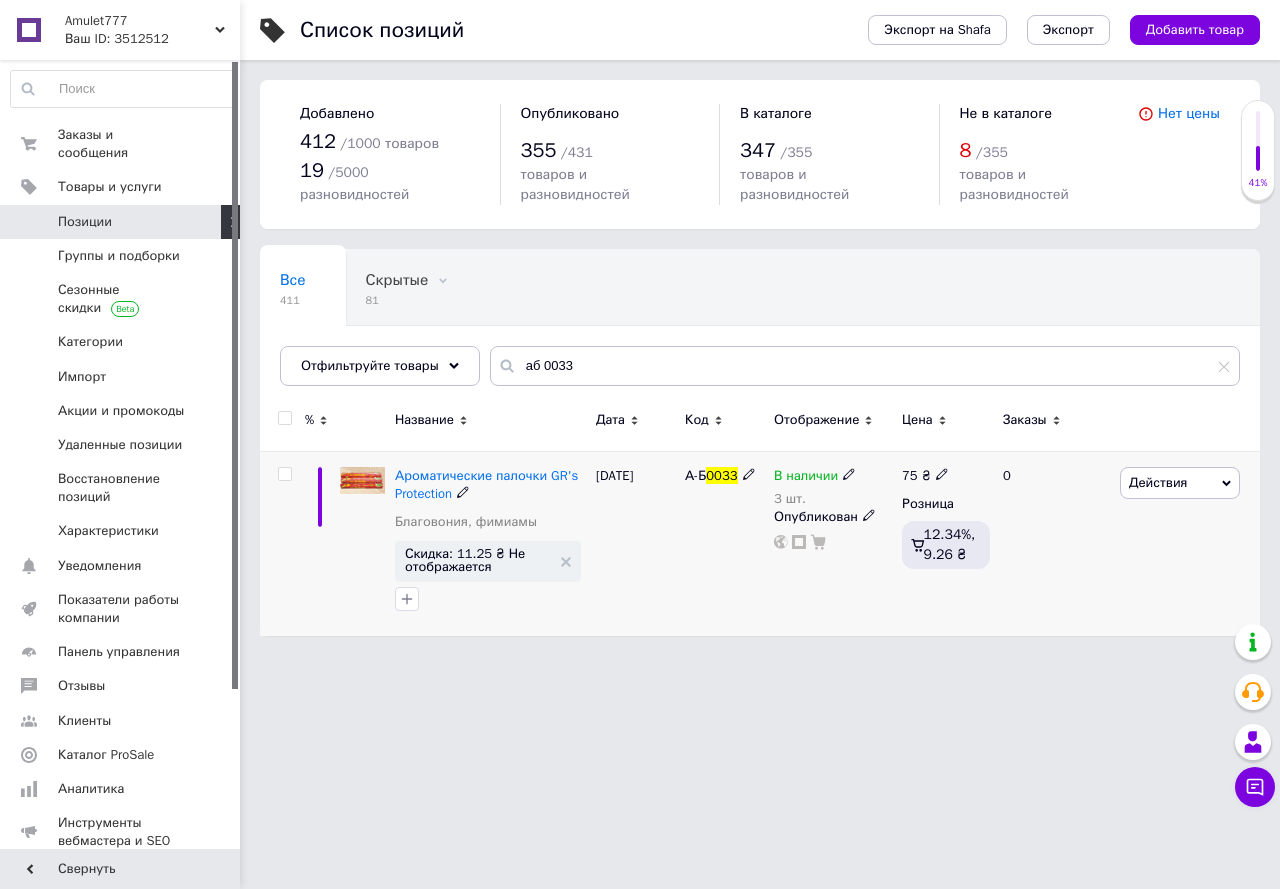 click 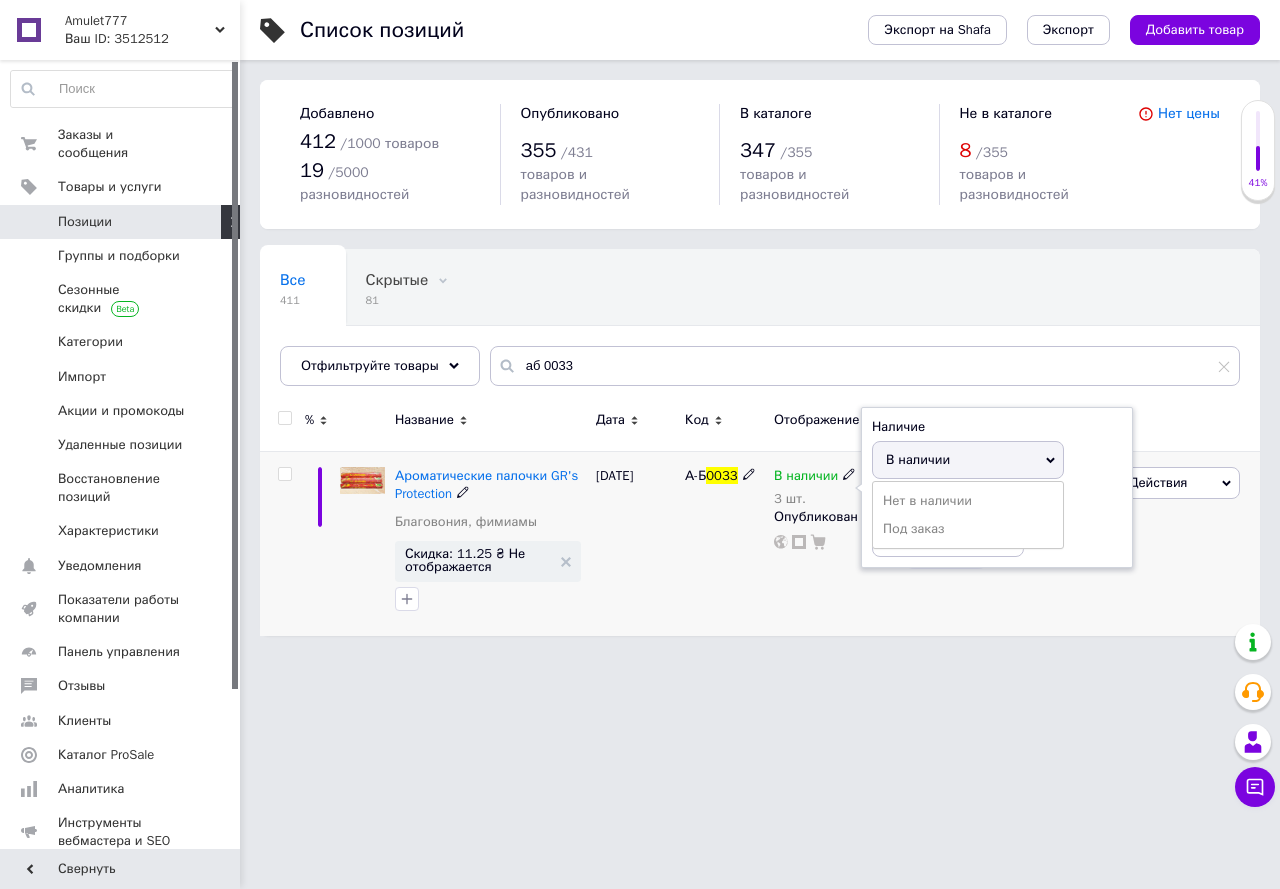 click on "В наличии" at bounding box center [918, 459] 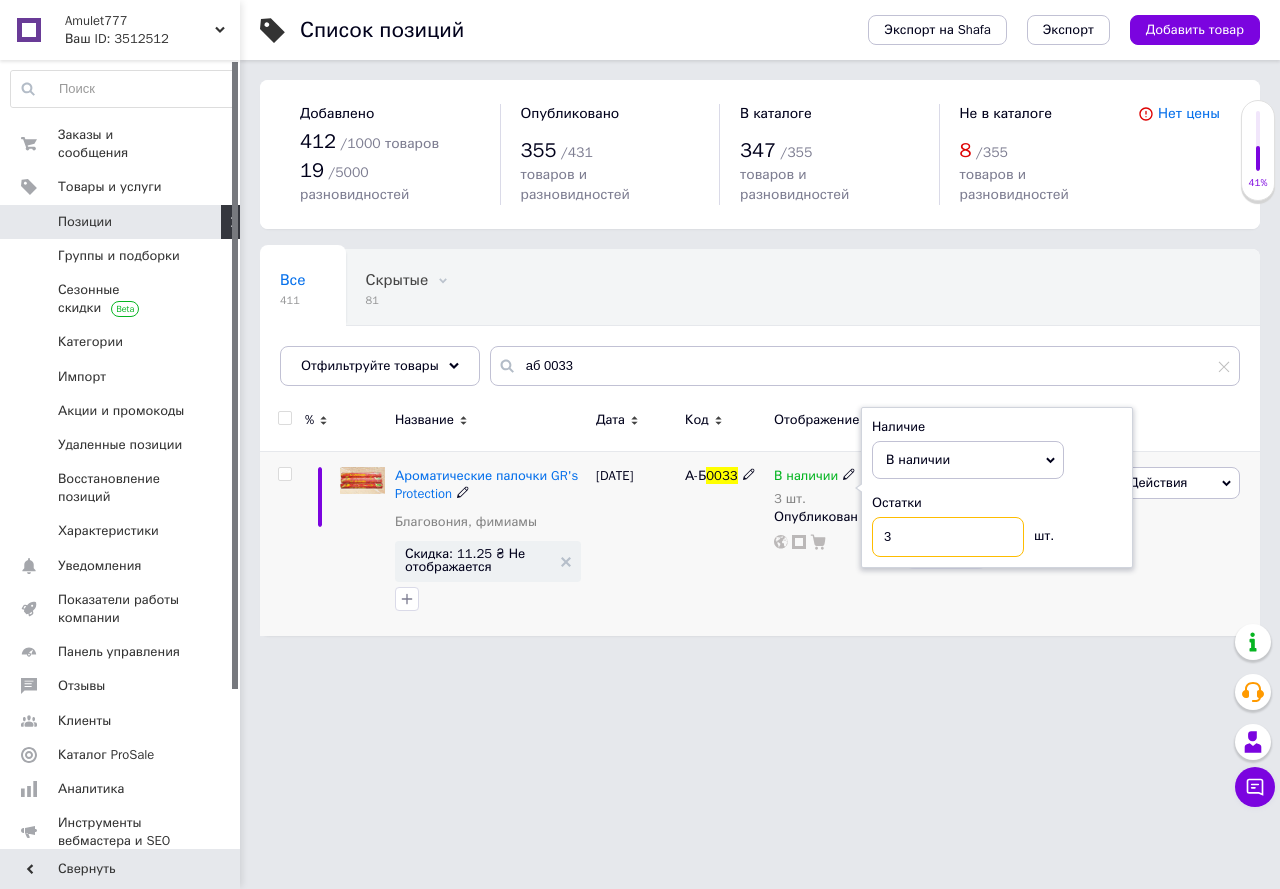 click on "3" at bounding box center [948, 537] 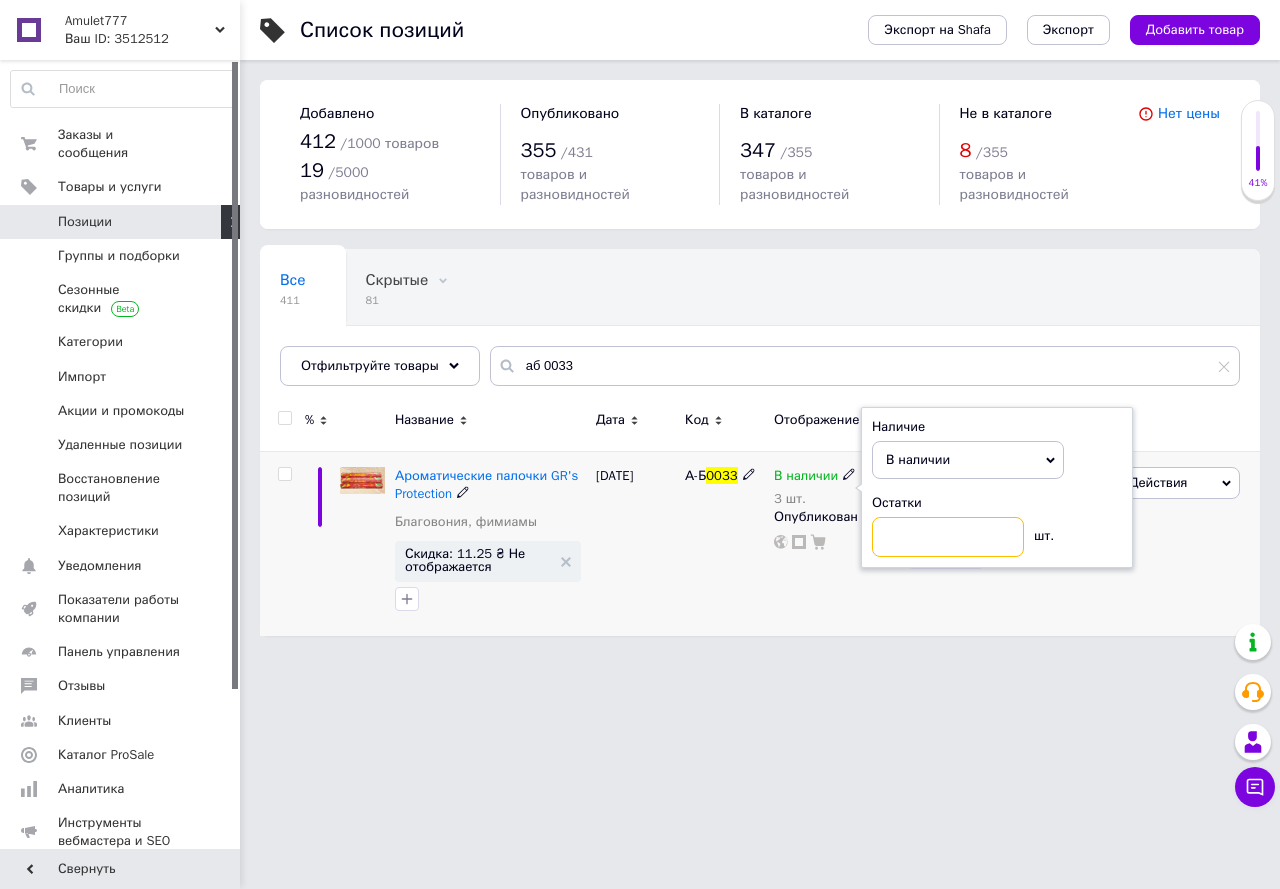 type on "2" 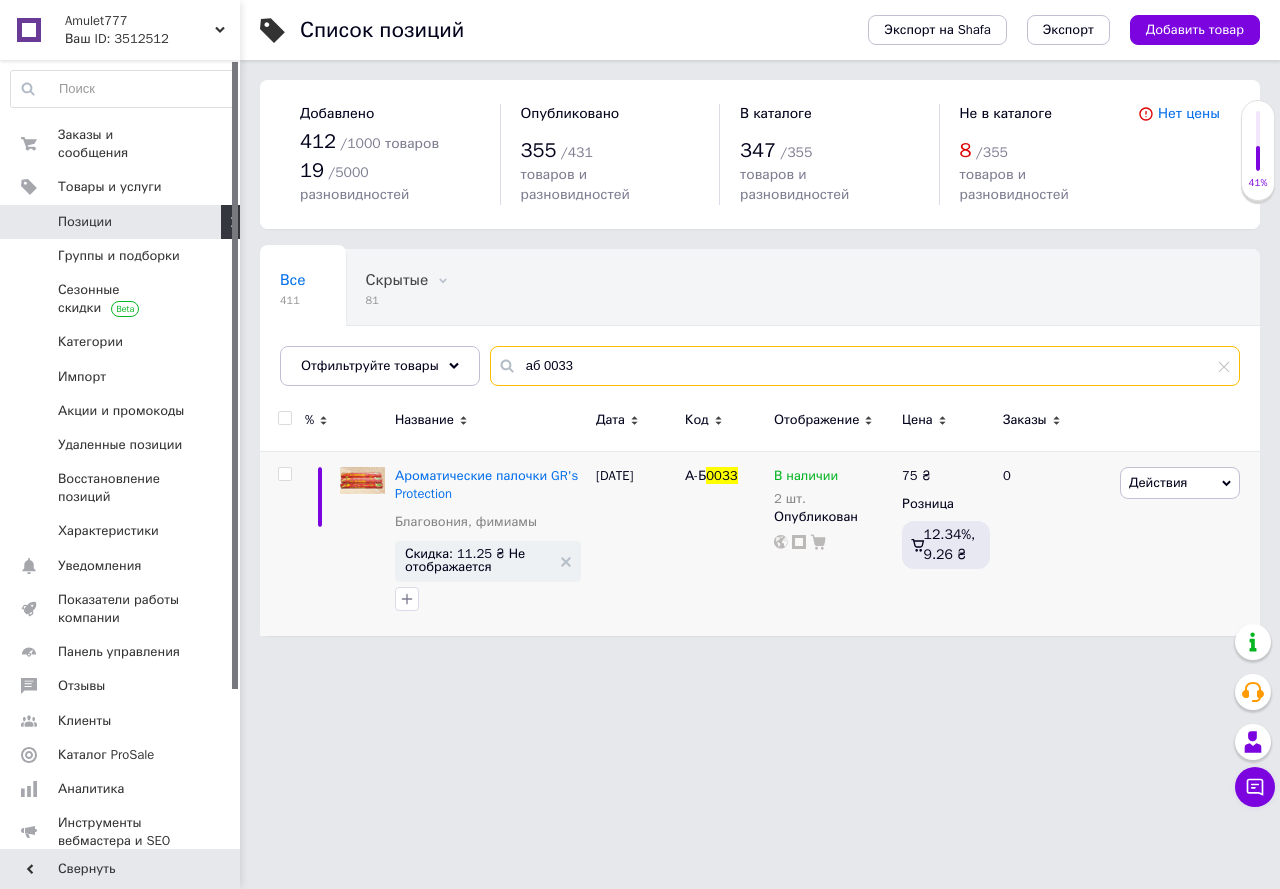 click on "аб 0033" at bounding box center [865, 366] 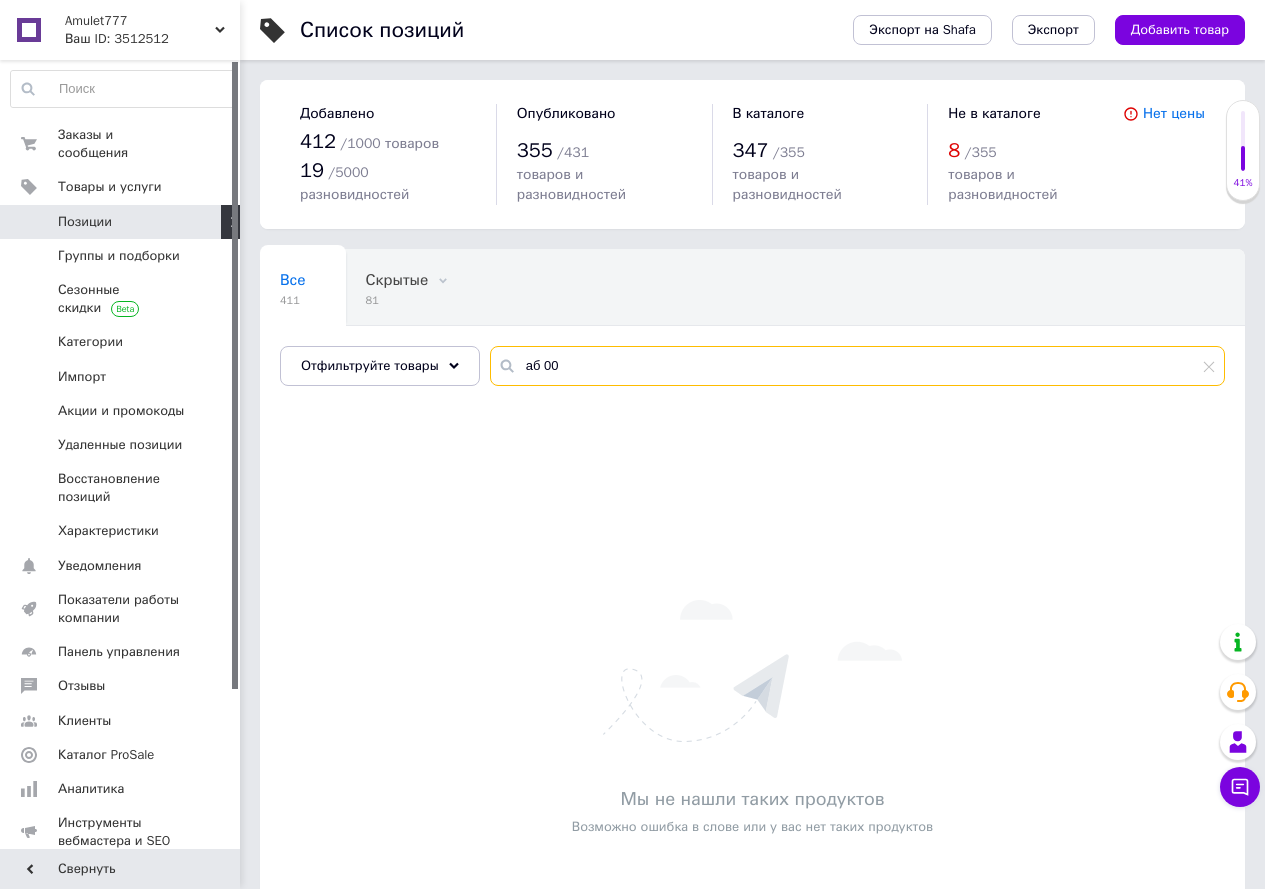 click on "аб 00" at bounding box center [857, 366] 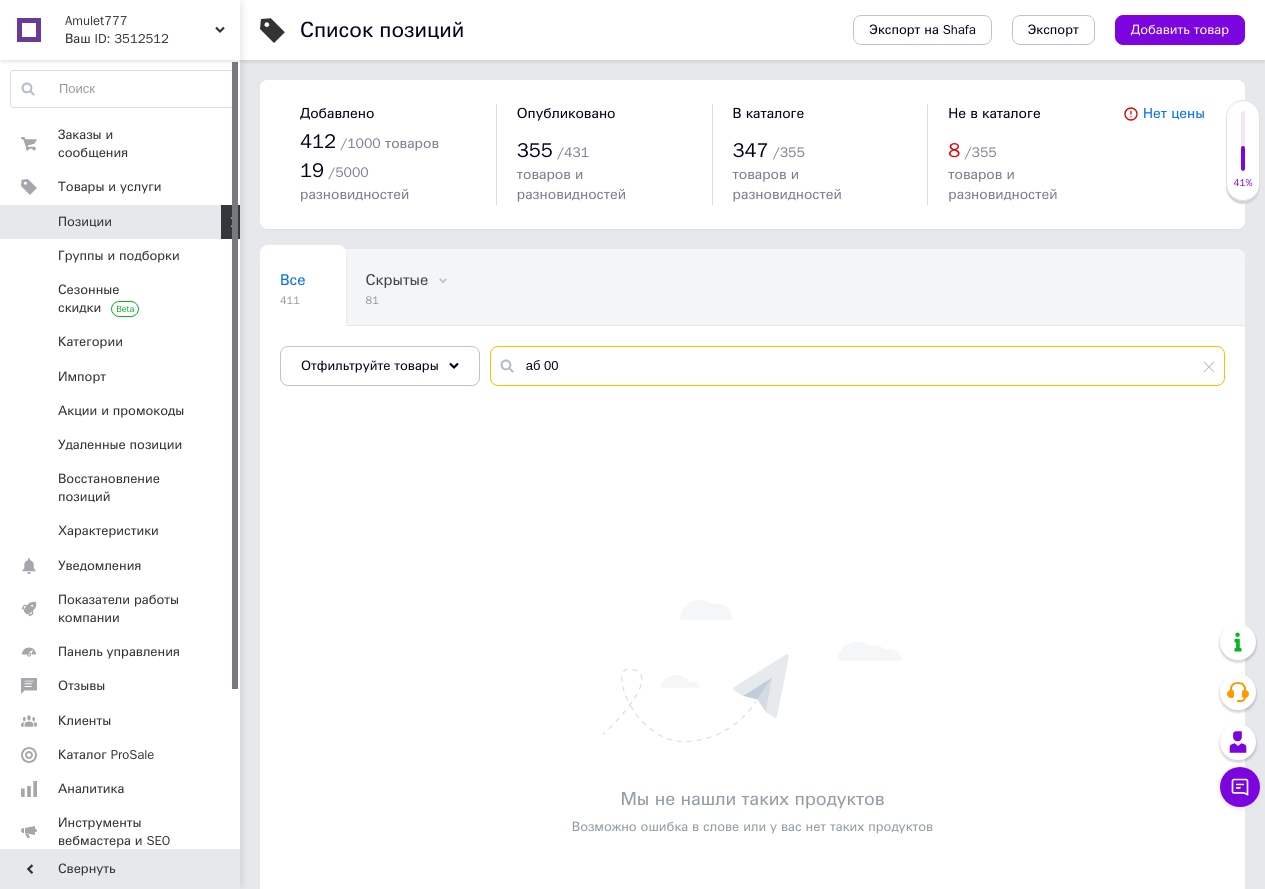 drag, startPoint x: 578, startPoint y: 345, endPoint x: 495, endPoint y: 351, distance: 83.21658 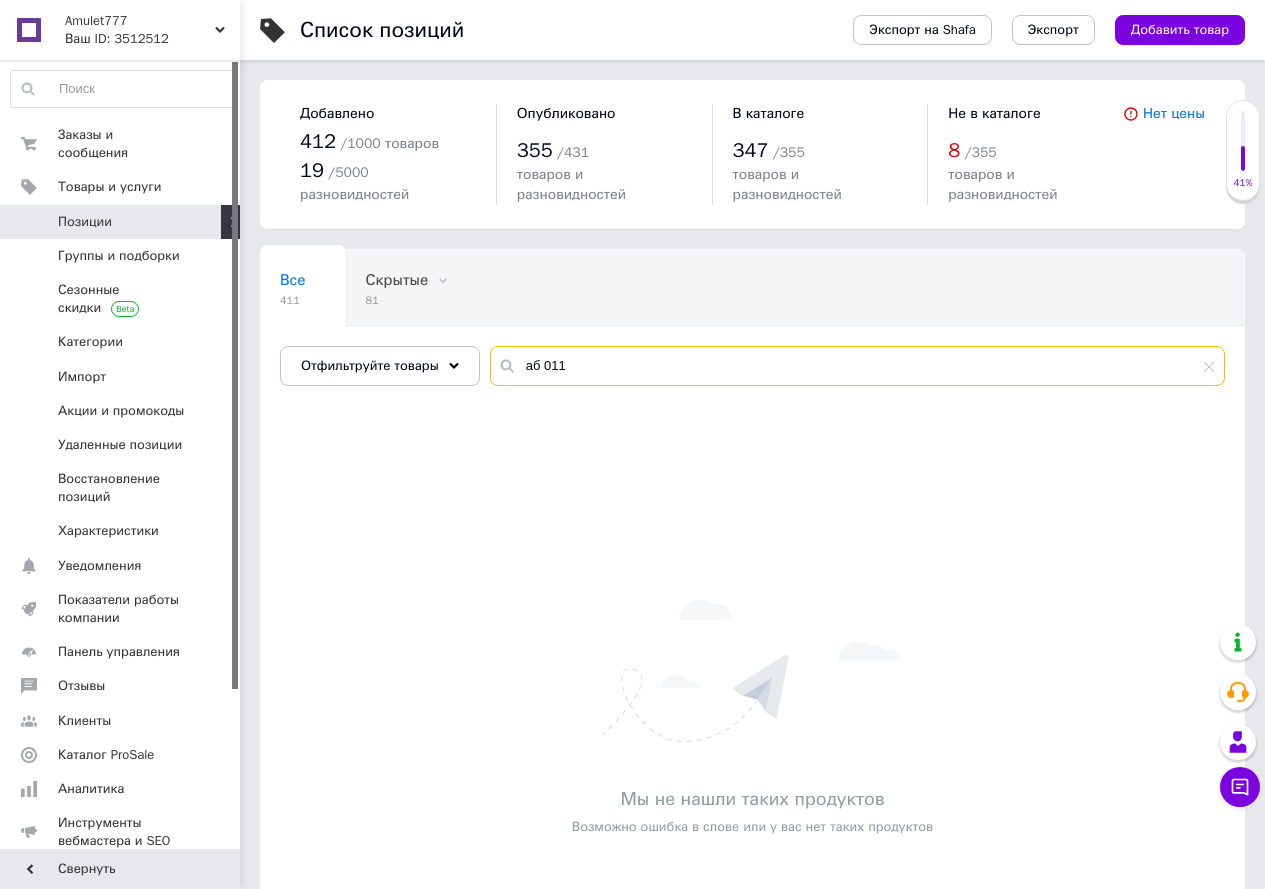 type on "аб 011" 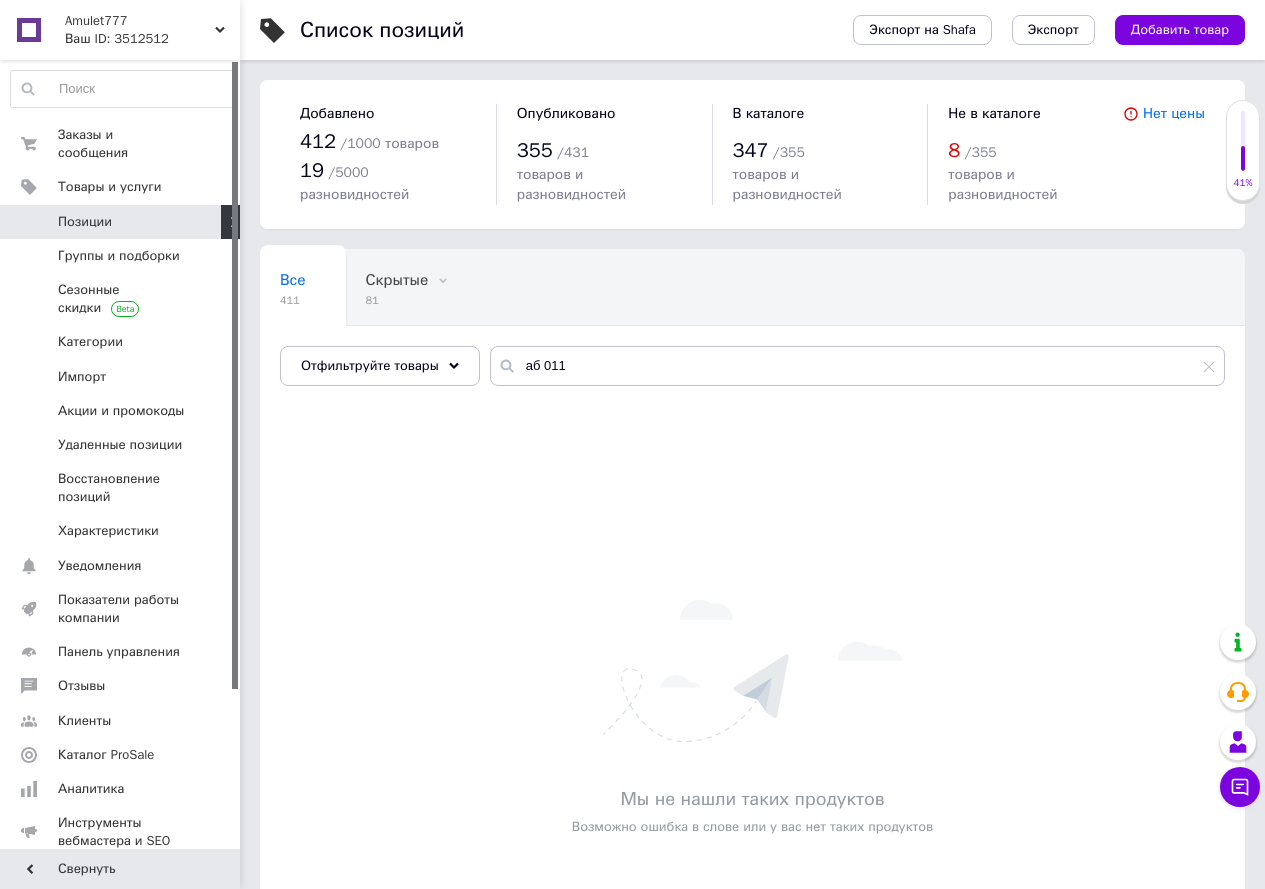 click on "Позиции" at bounding box center [121, 222] 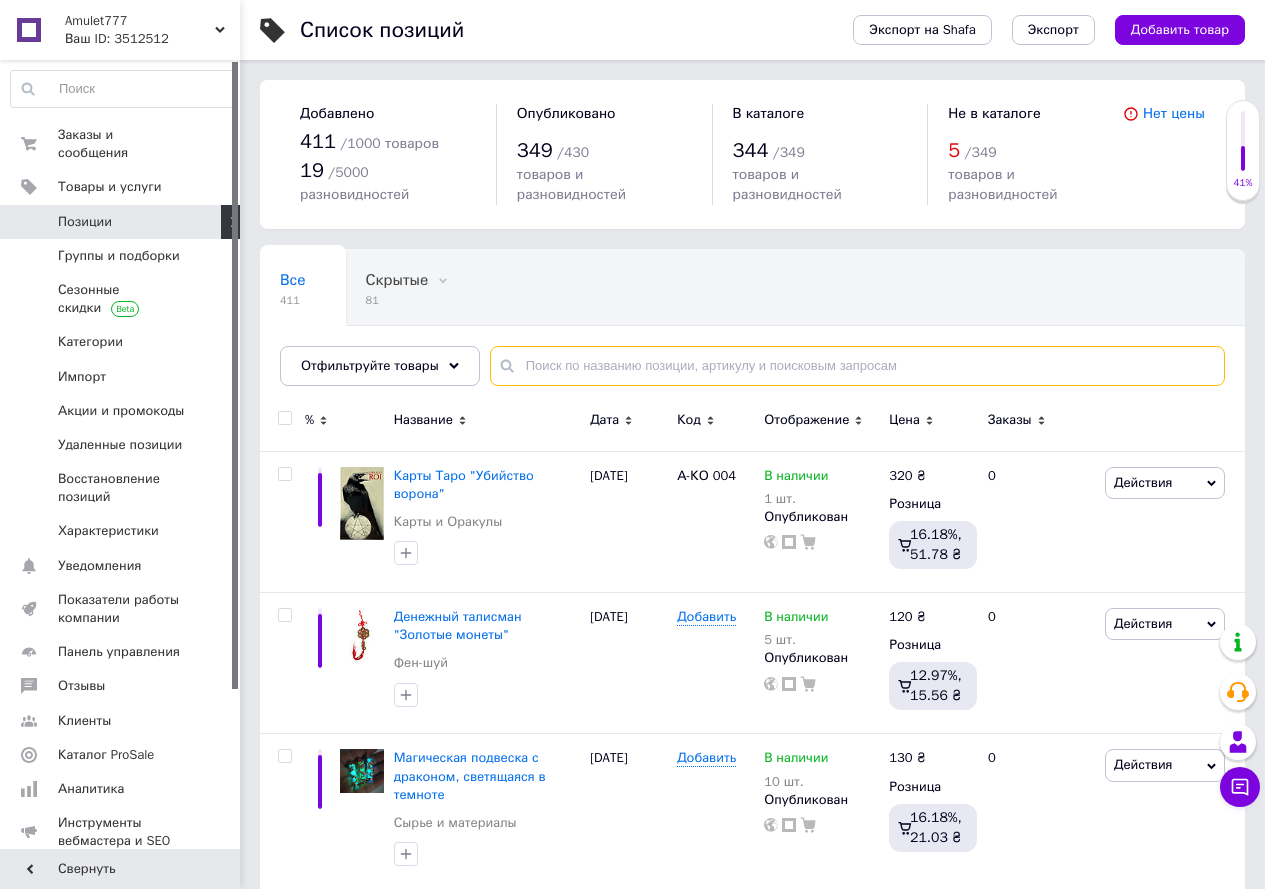 click at bounding box center (857, 366) 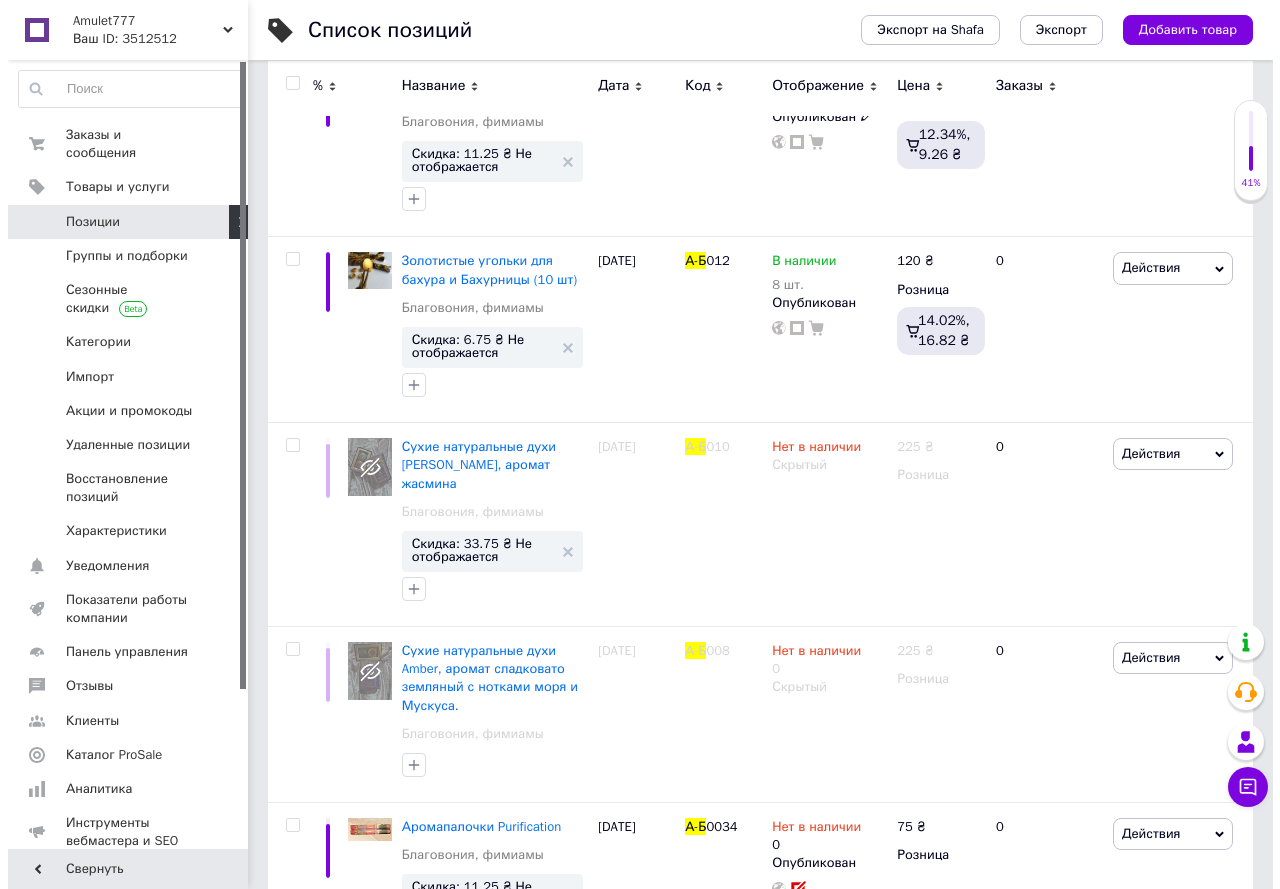 scroll, scrollTop: 0, scrollLeft: 0, axis: both 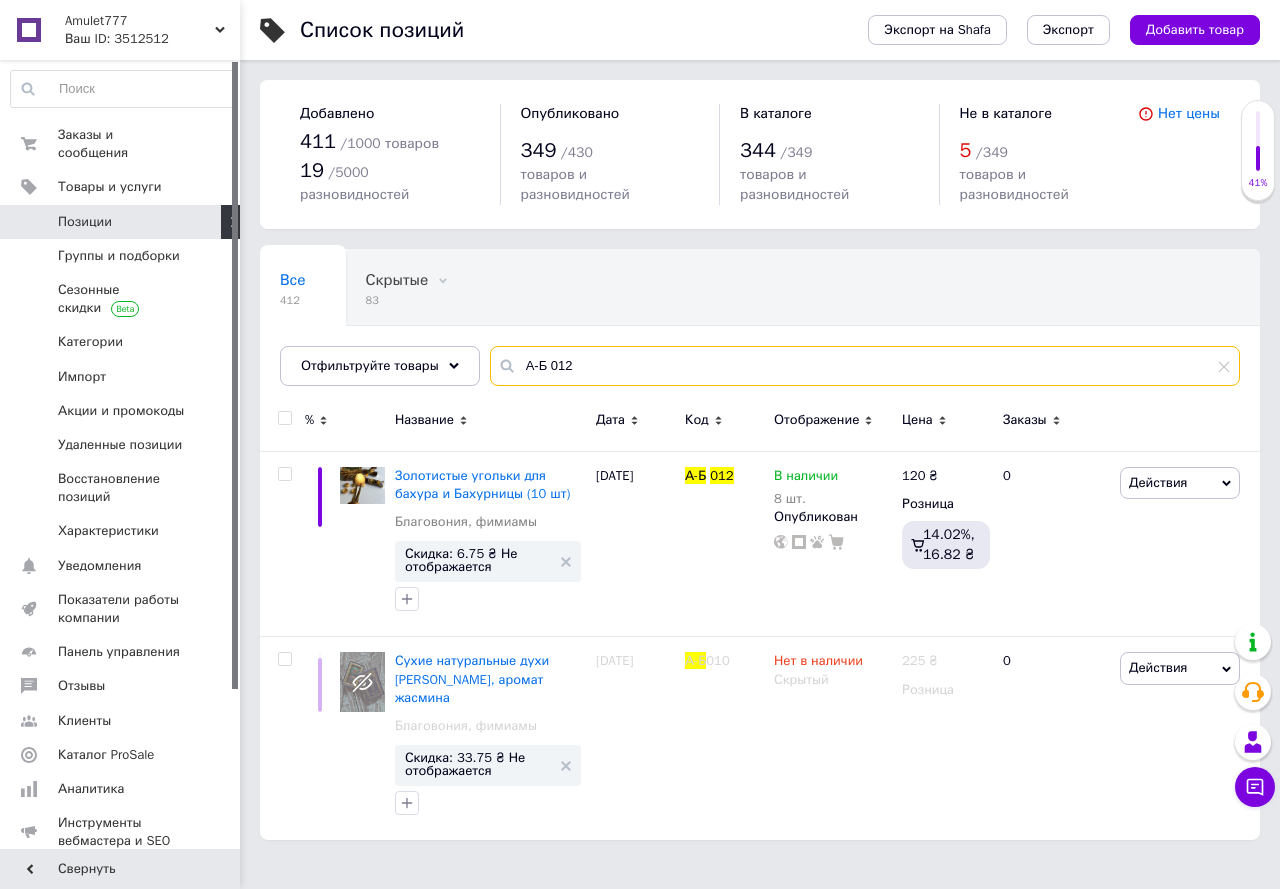 click on "А-Б 012" at bounding box center [865, 366] 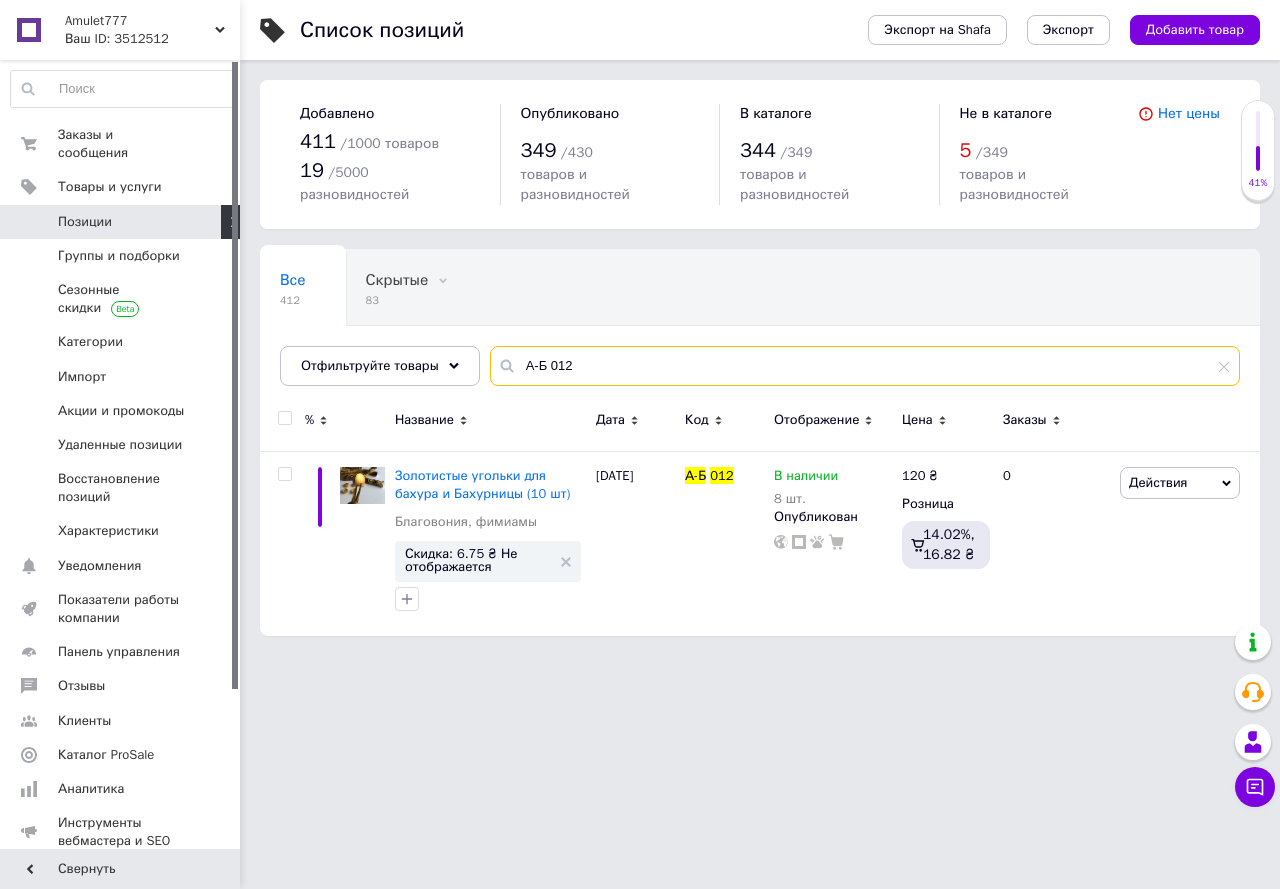click on "А-Б 012" at bounding box center [865, 366] 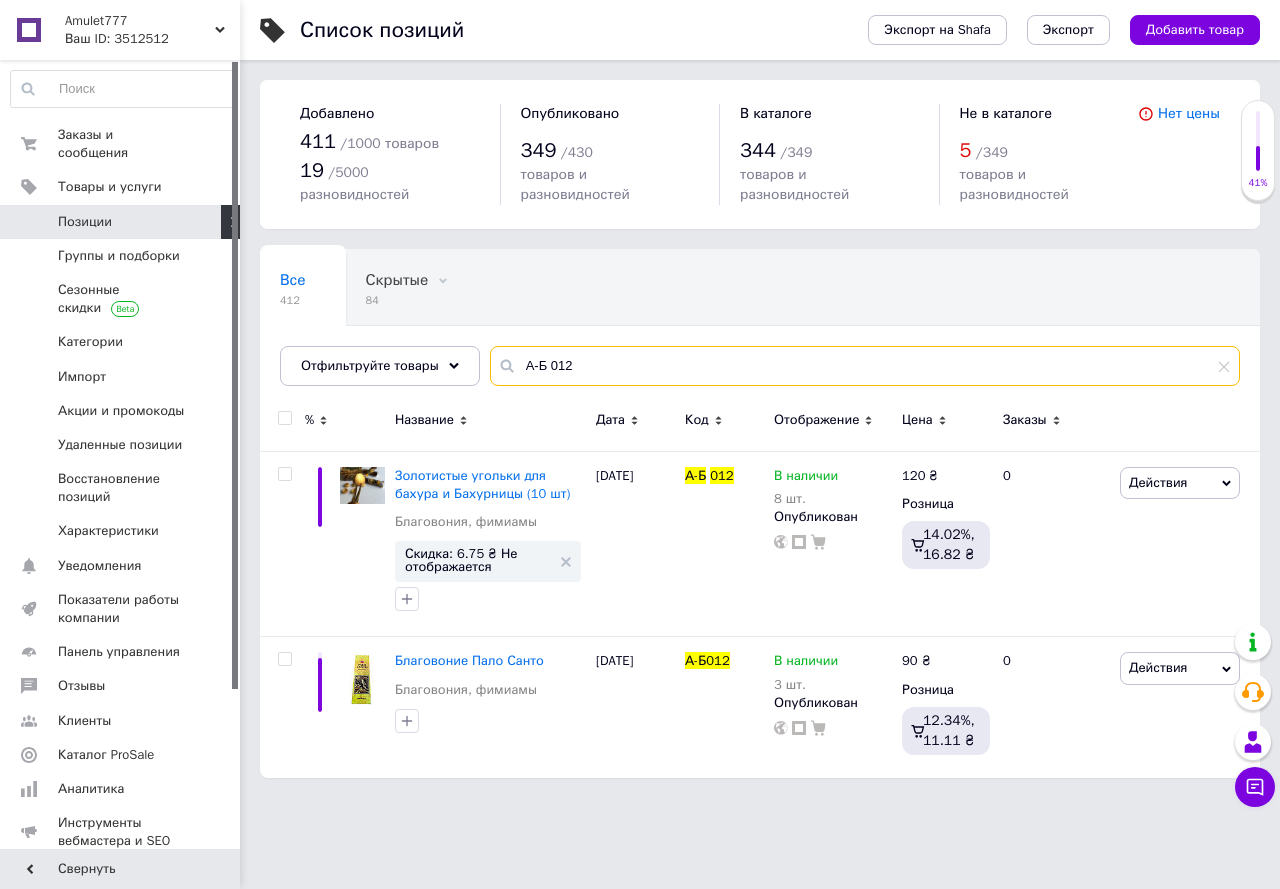 click on "А-Б 012" at bounding box center (865, 366) 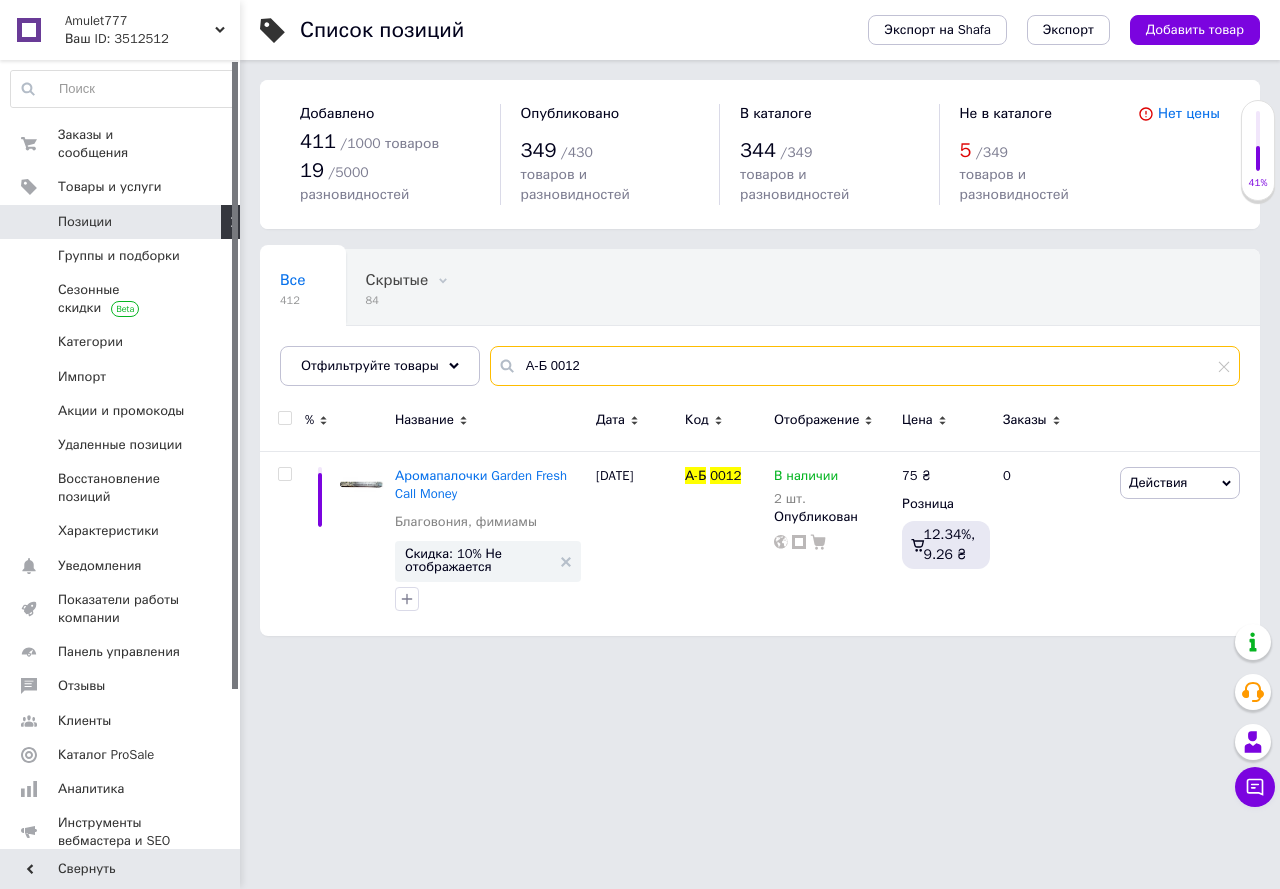 click on "А-Б 0012" at bounding box center [865, 366] 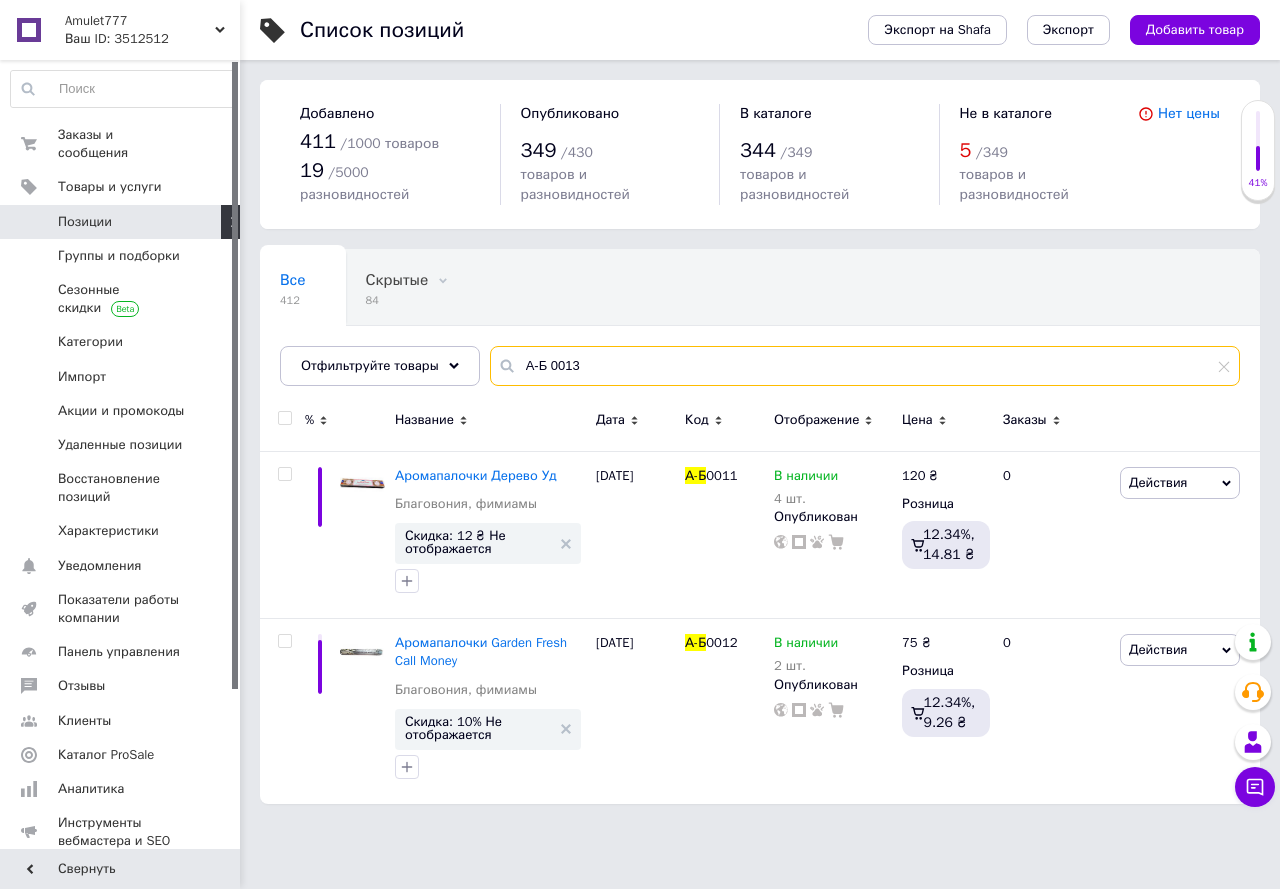 click on "А-Б 0013" at bounding box center (865, 366) 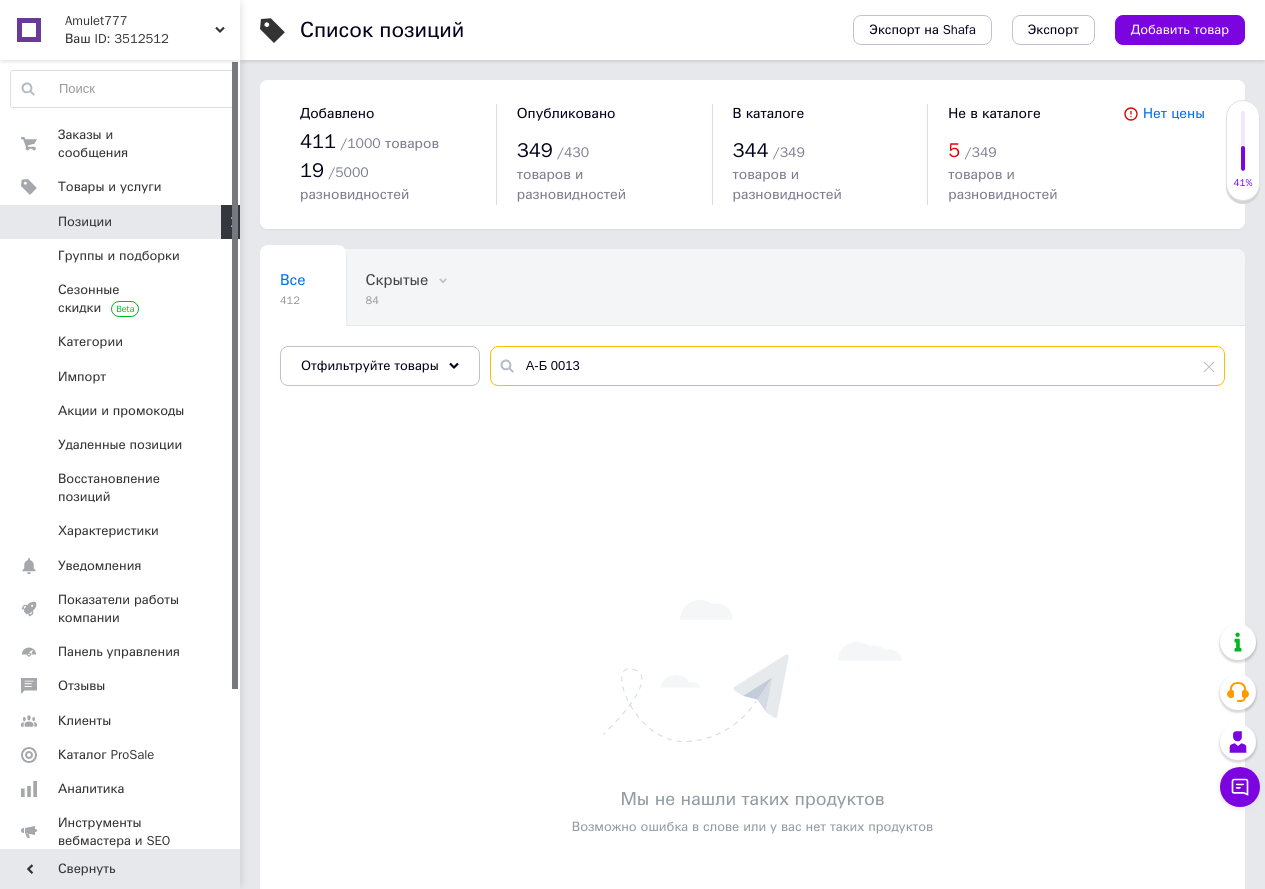 type on "А-Б 013" 